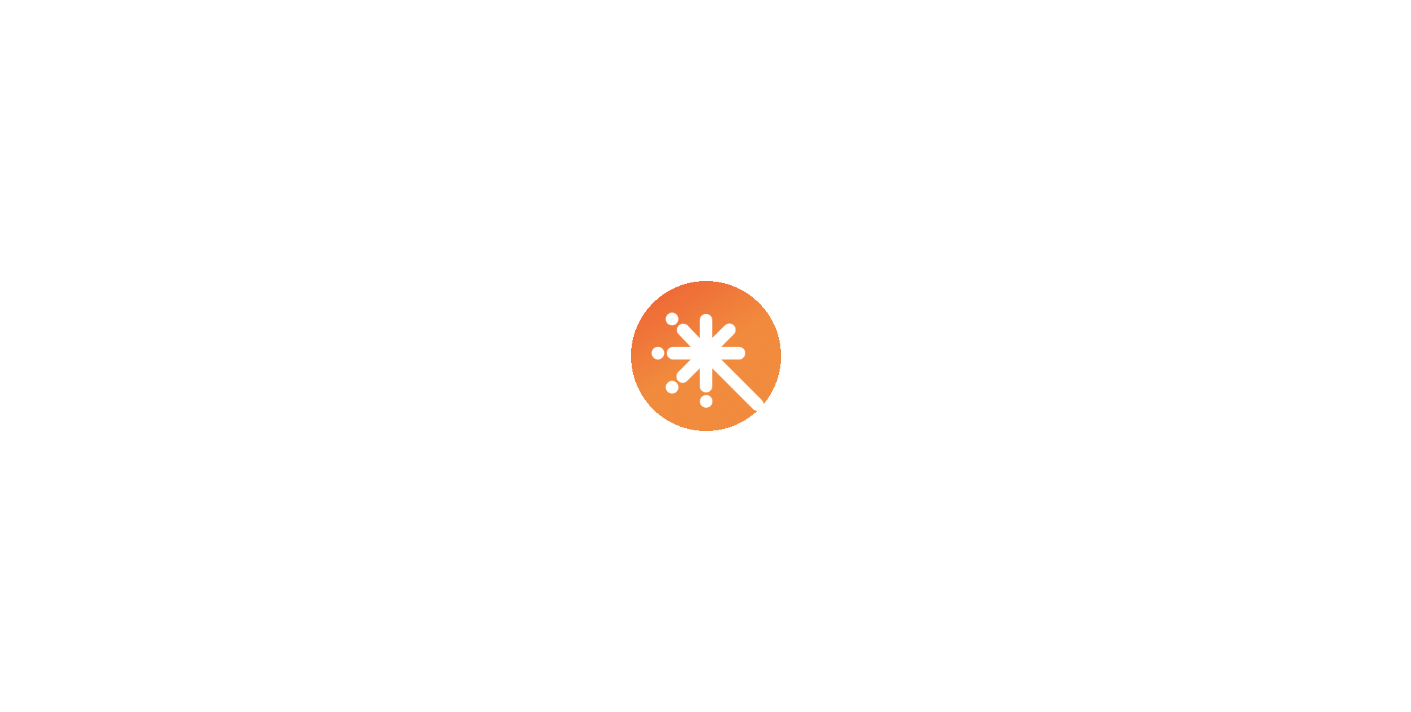 scroll, scrollTop: 0, scrollLeft: 0, axis: both 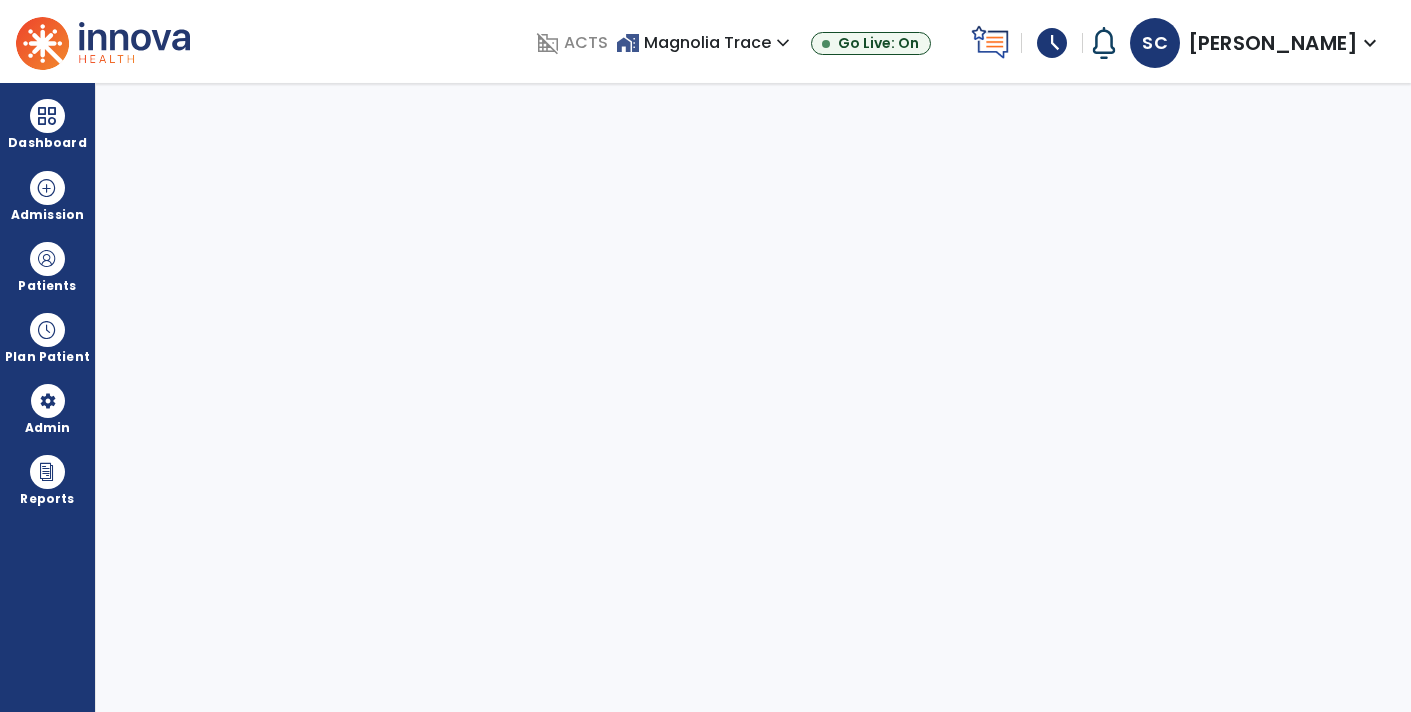 select on "****" 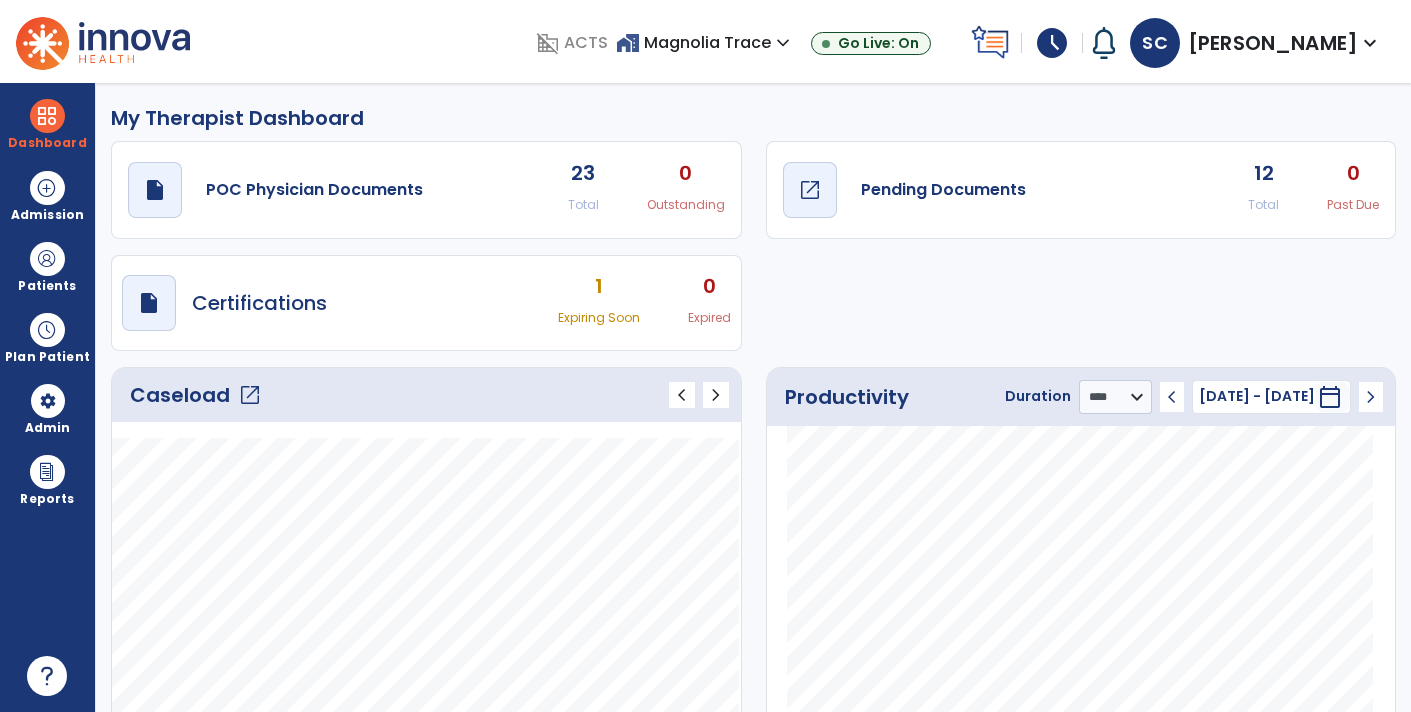 click on "Pending Documents" 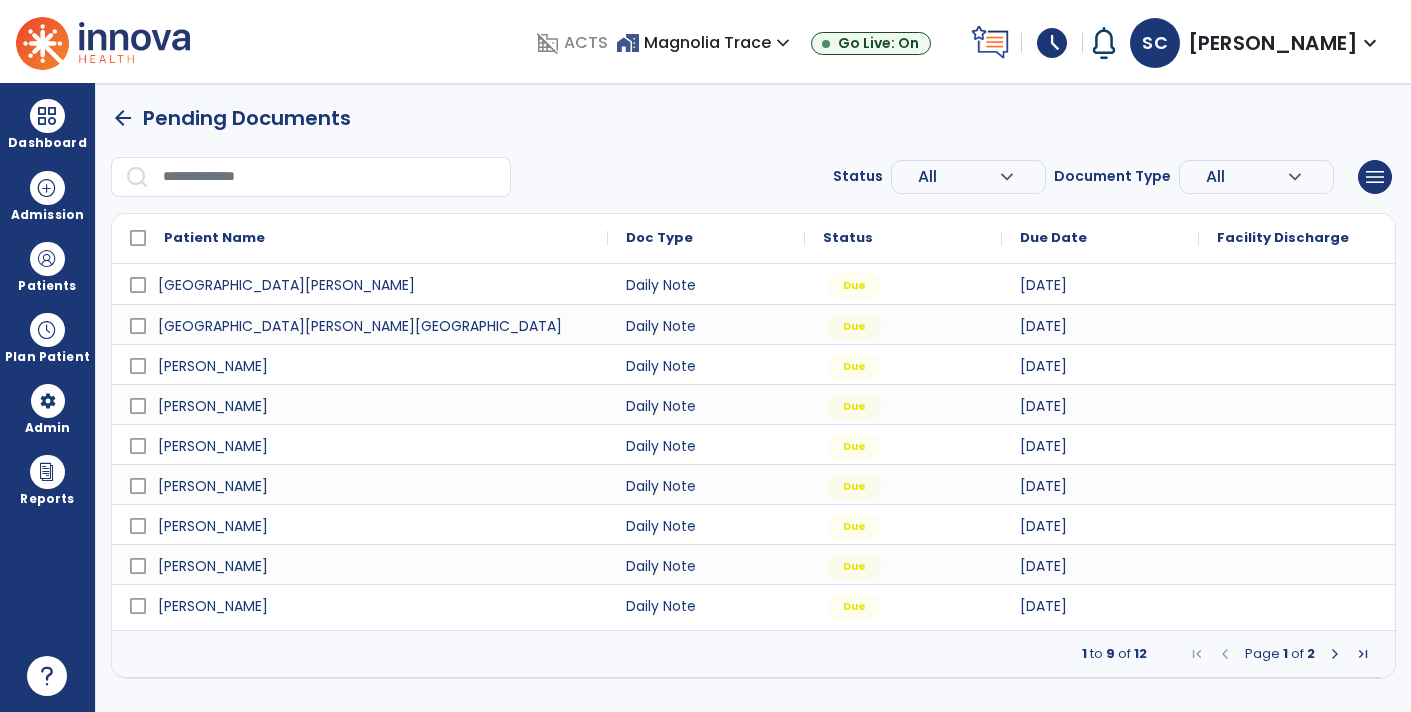 click at bounding box center (1335, 654) 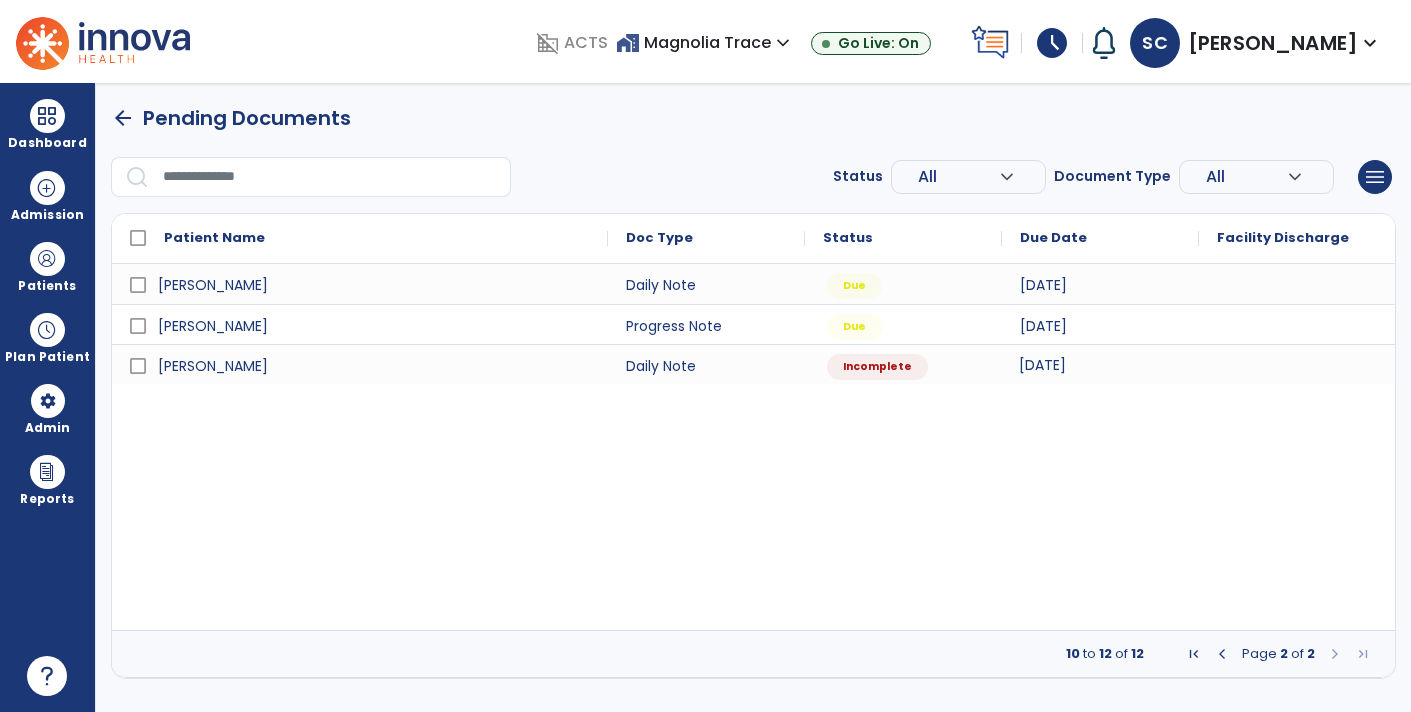 click on "[DATE]" at bounding box center (1100, 364) 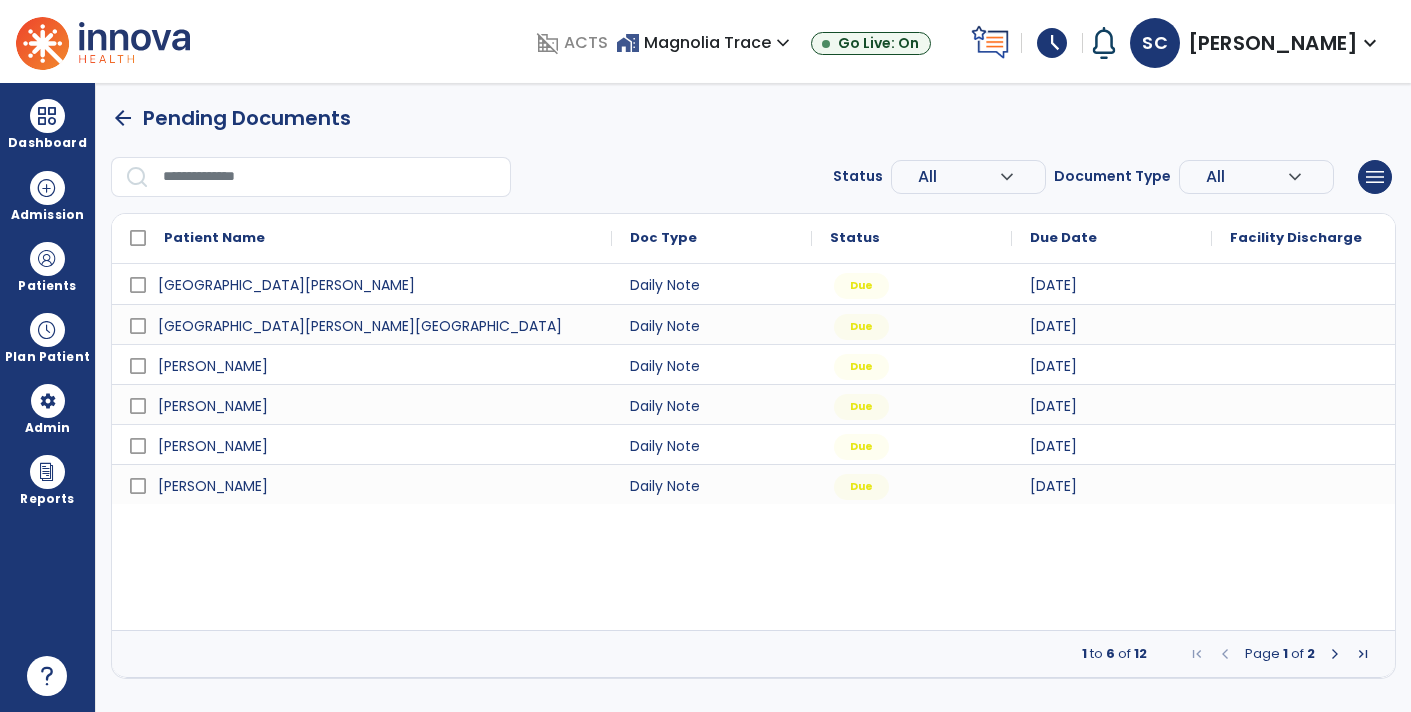 select on "*" 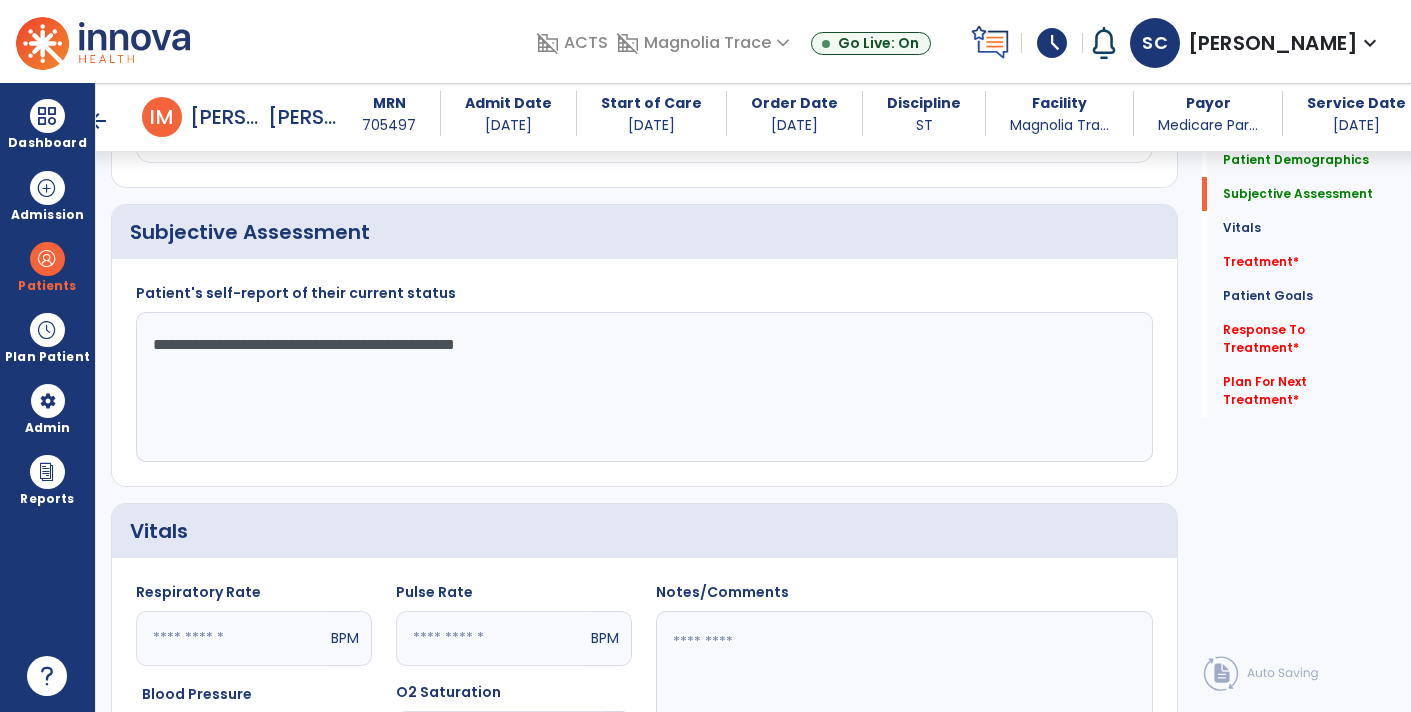 scroll, scrollTop: 436, scrollLeft: 0, axis: vertical 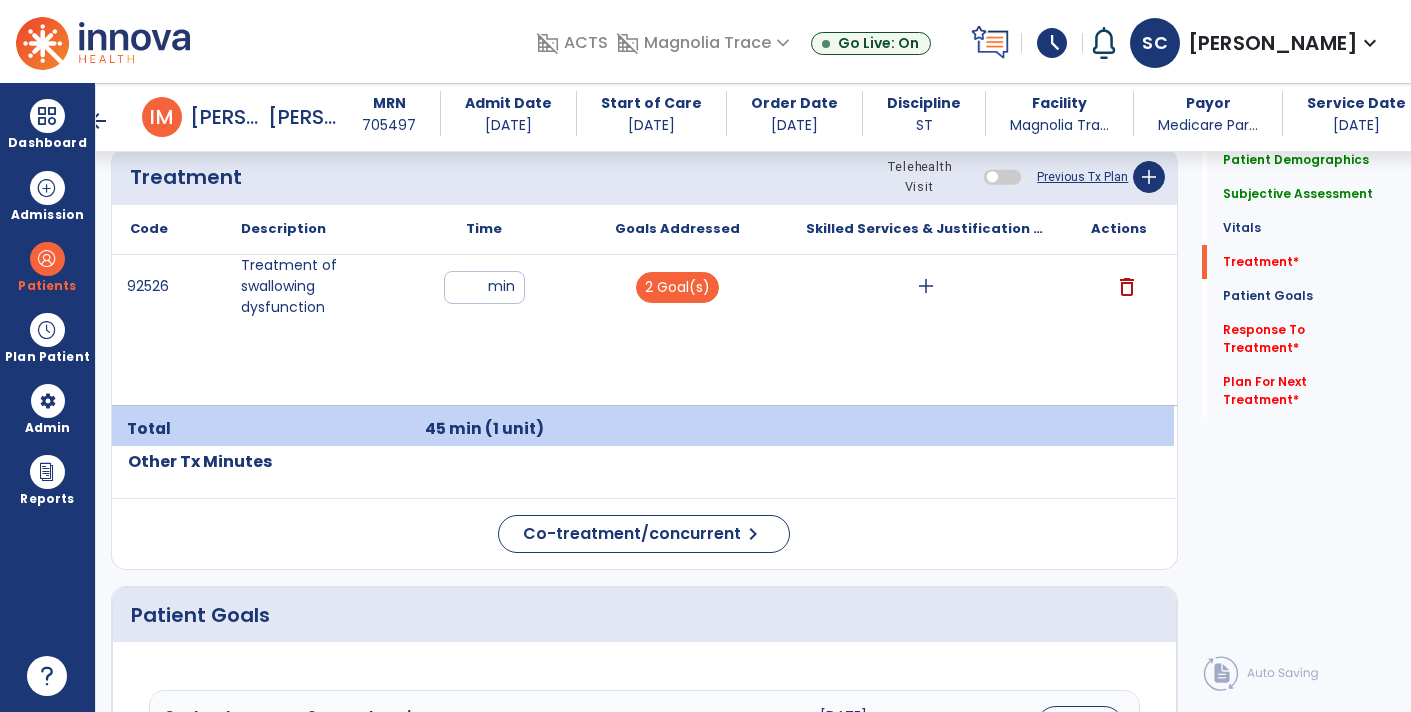click on "add" at bounding box center [926, 286] 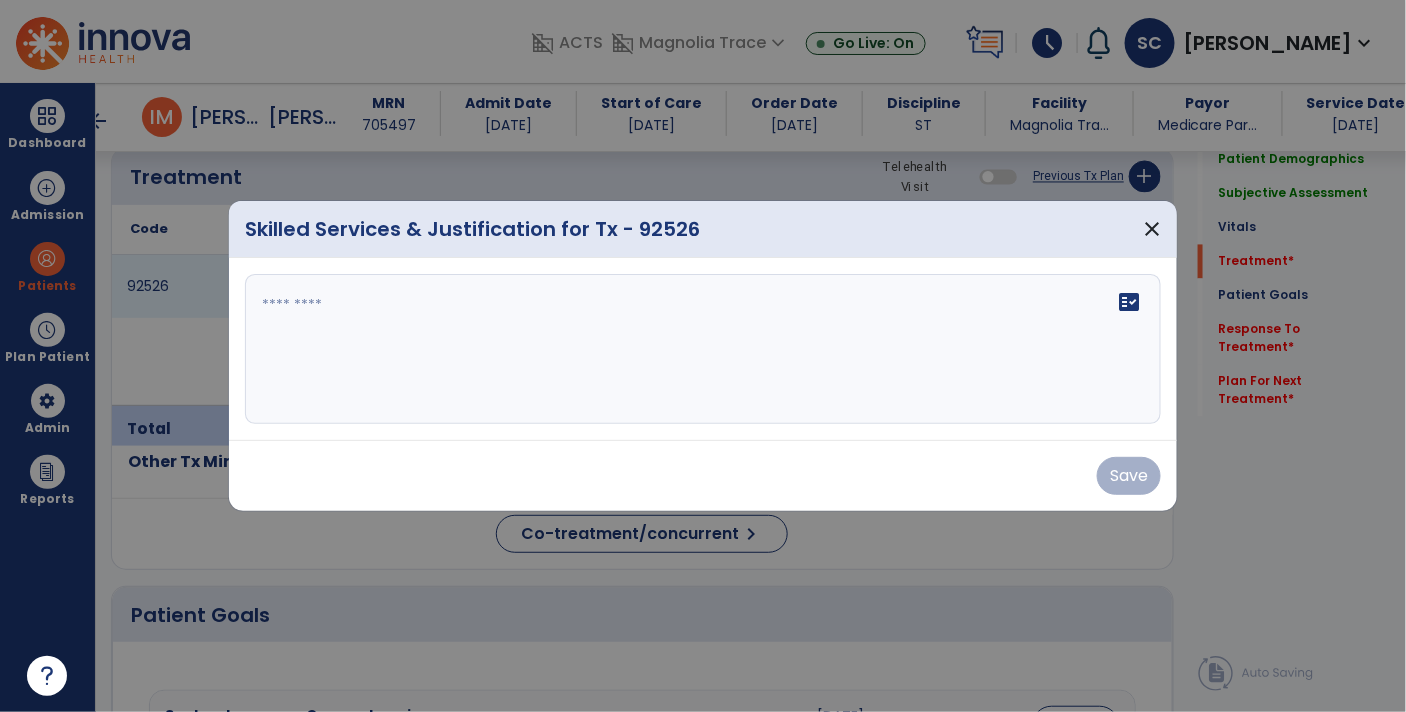 scroll, scrollTop: 1211, scrollLeft: 0, axis: vertical 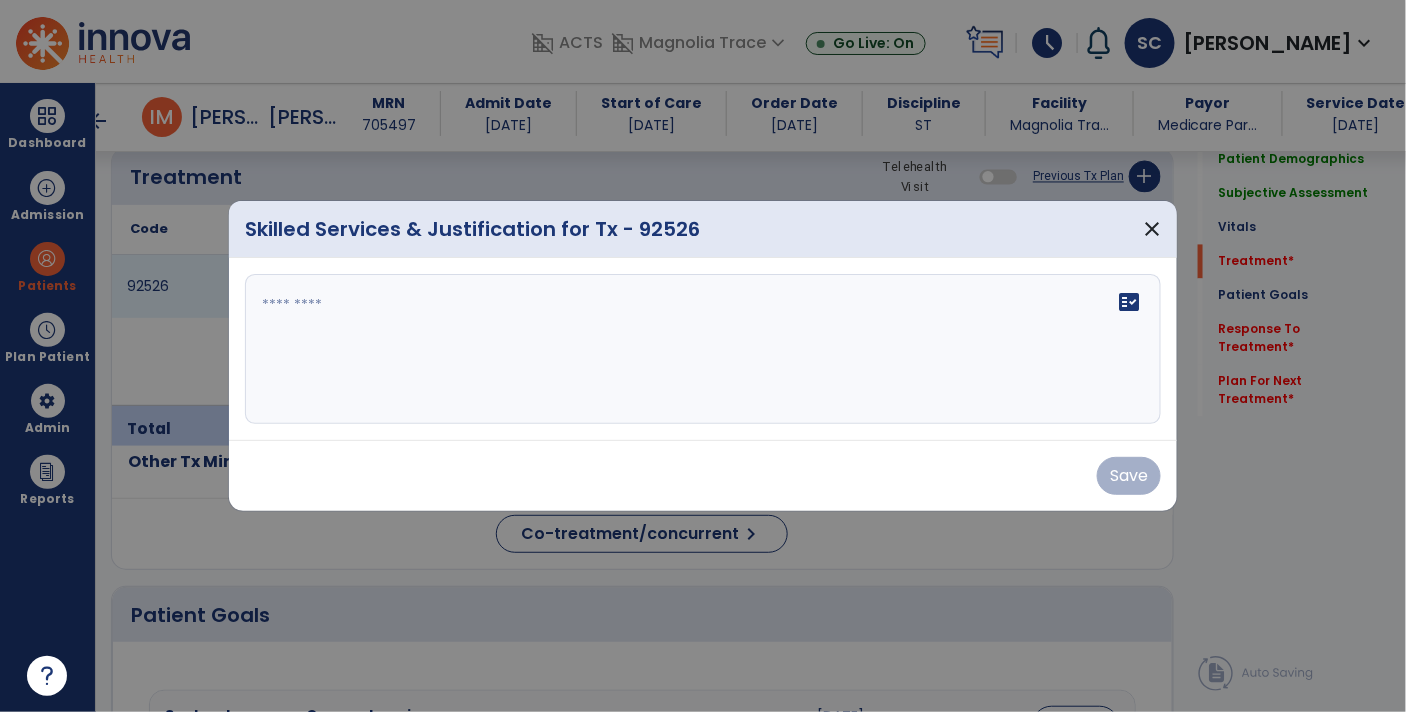 click on "fact_check" at bounding box center (703, 349) 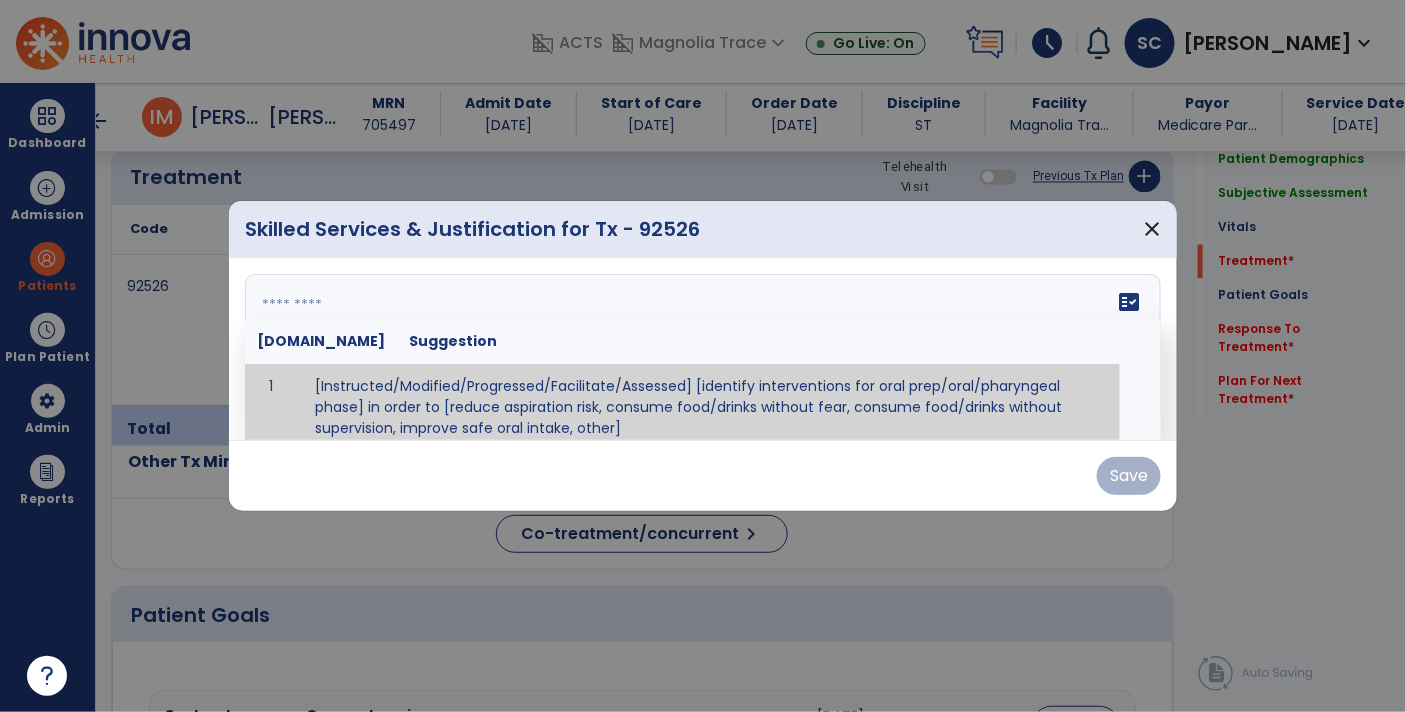 scroll, scrollTop: 11, scrollLeft: 0, axis: vertical 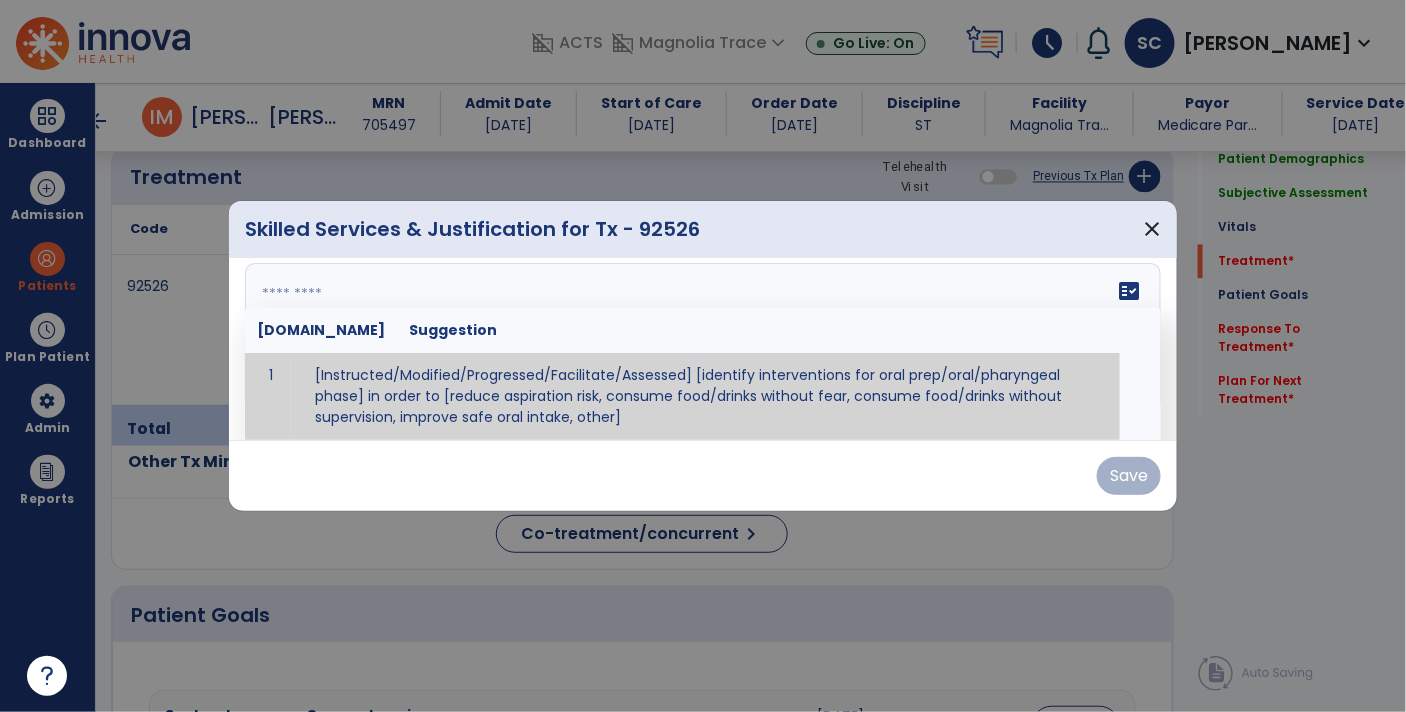paste on "**********" 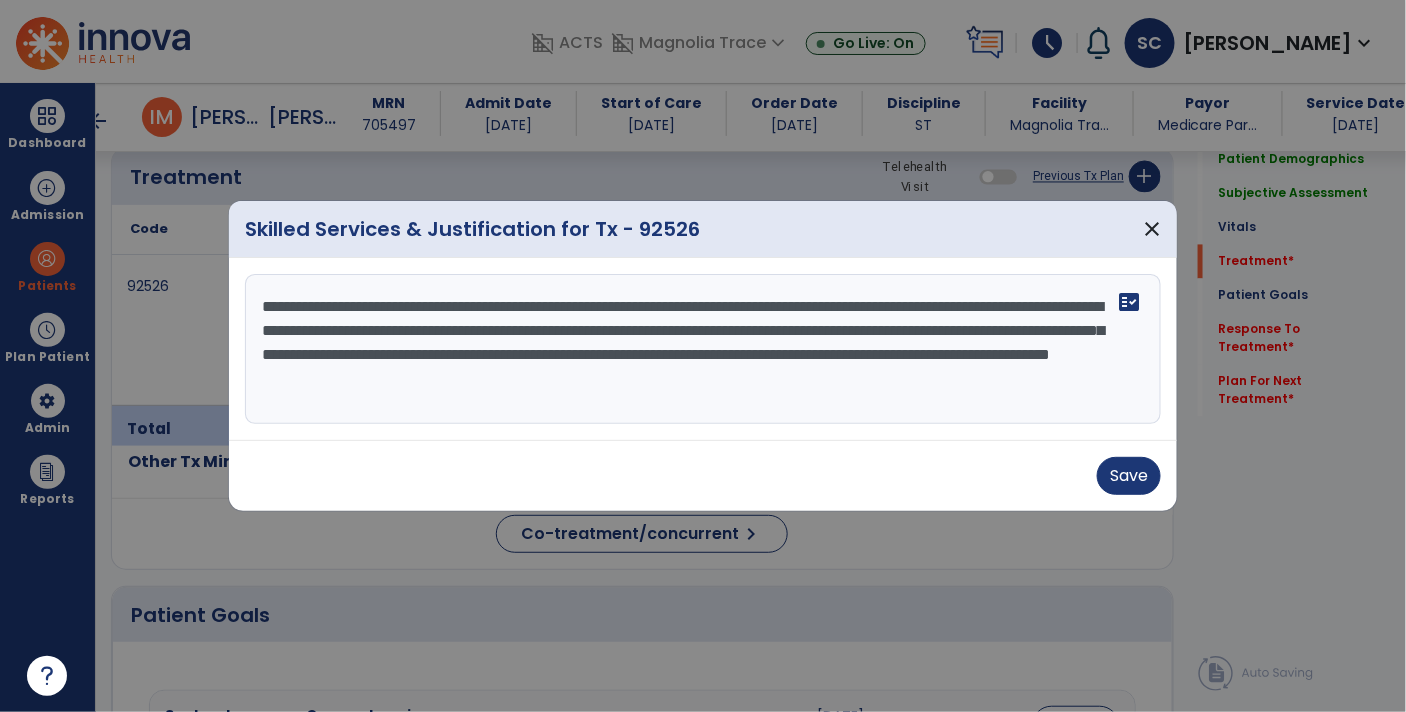 scroll, scrollTop: 0, scrollLeft: 0, axis: both 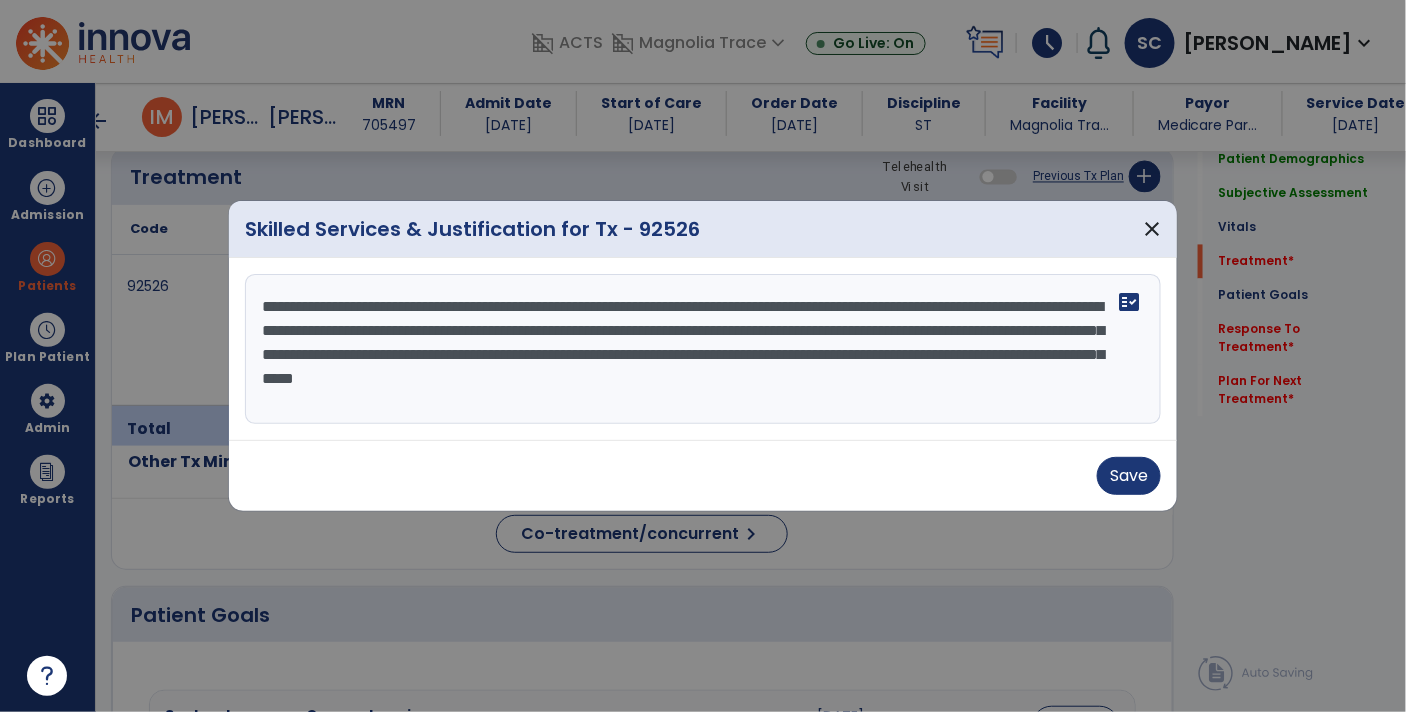 click on "**********" at bounding box center (703, 349) 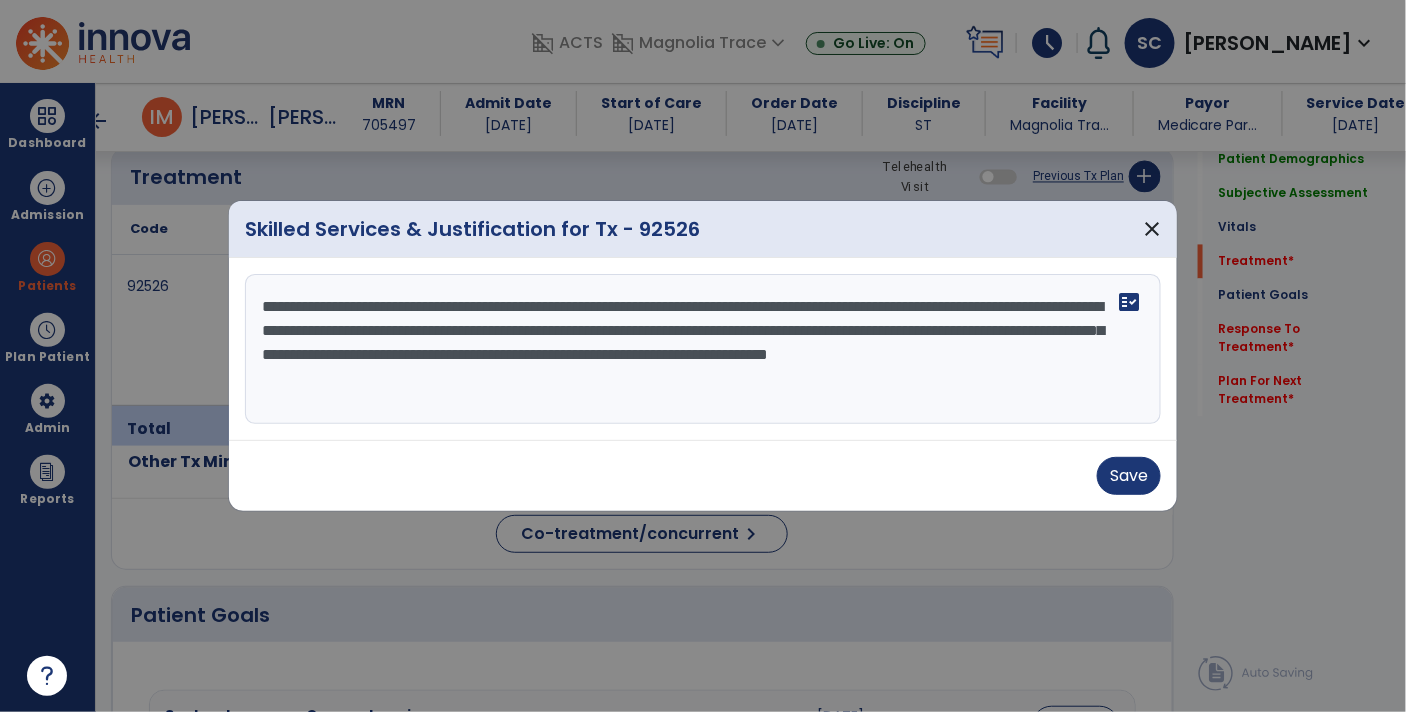 click on "**********" at bounding box center [703, 349] 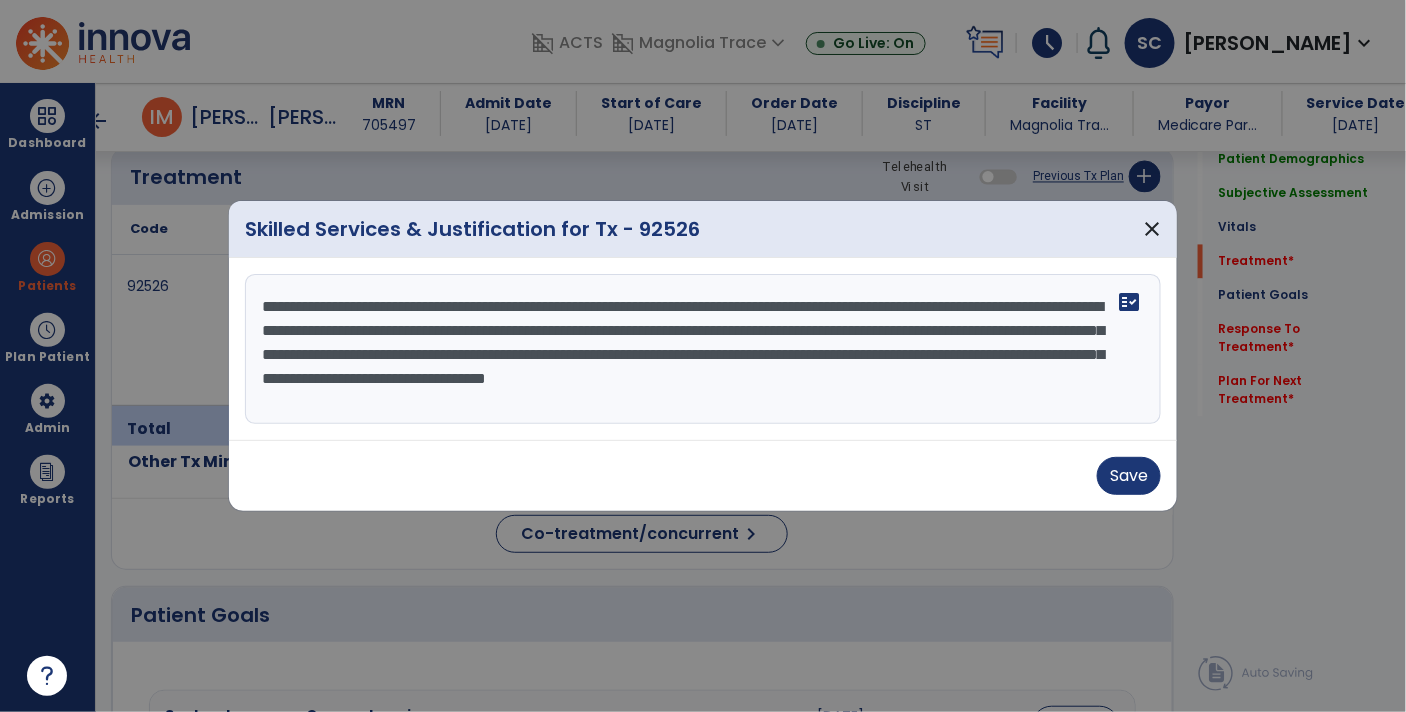 click on "**********" at bounding box center (703, 349) 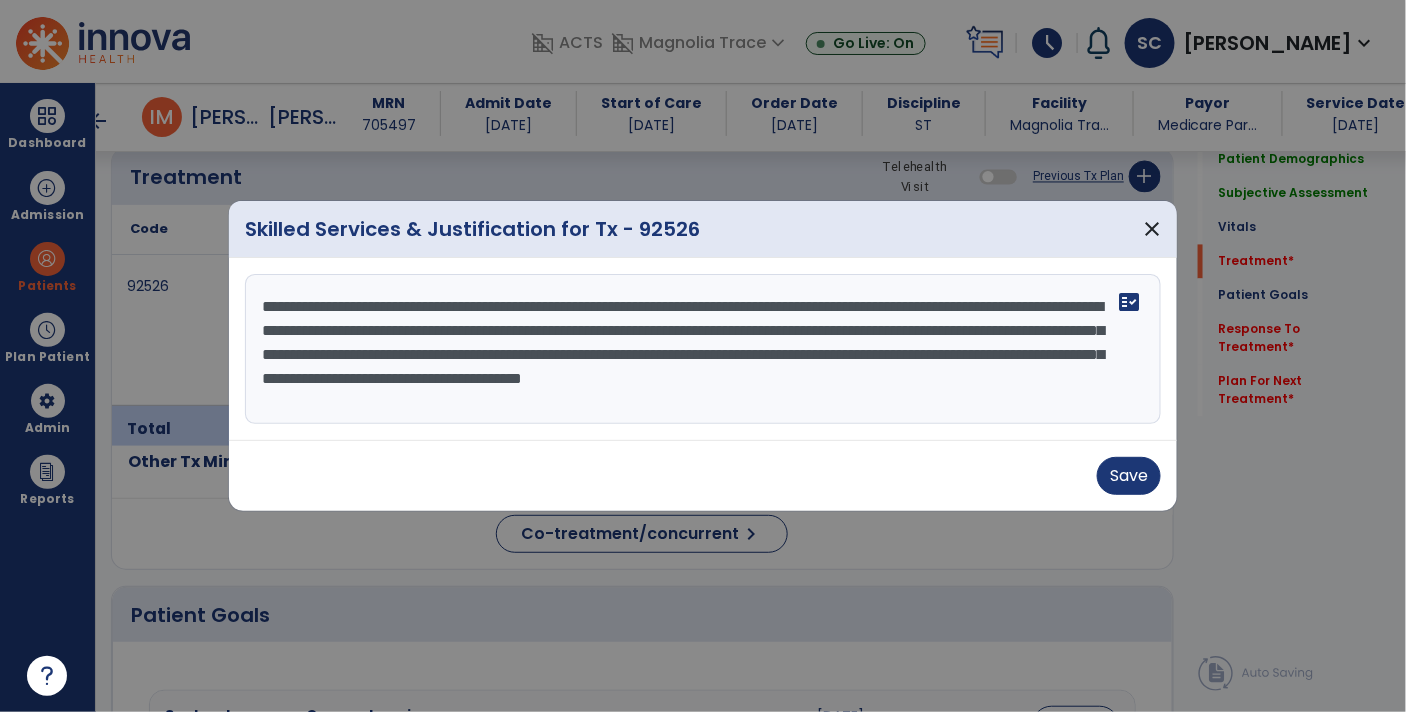 click on "**********" at bounding box center (703, 349) 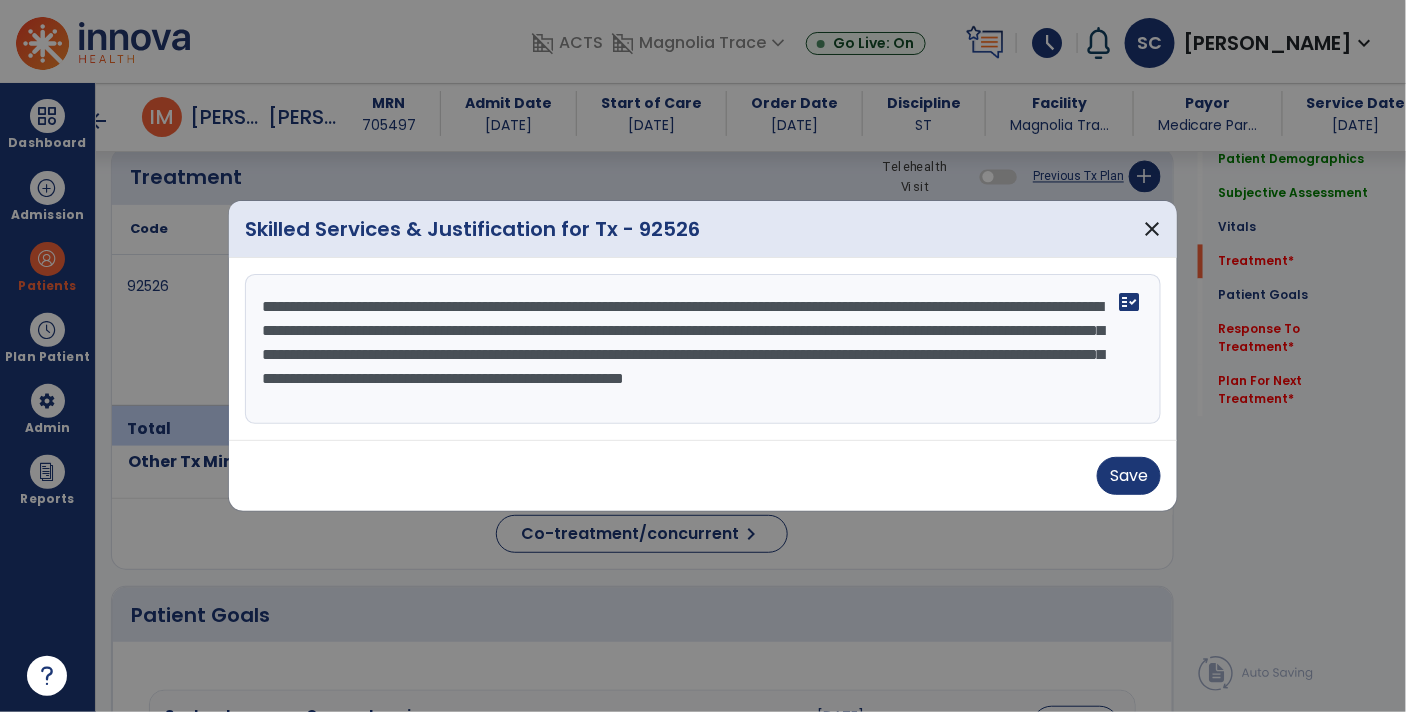 click on "**********" at bounding box center [703, 349] 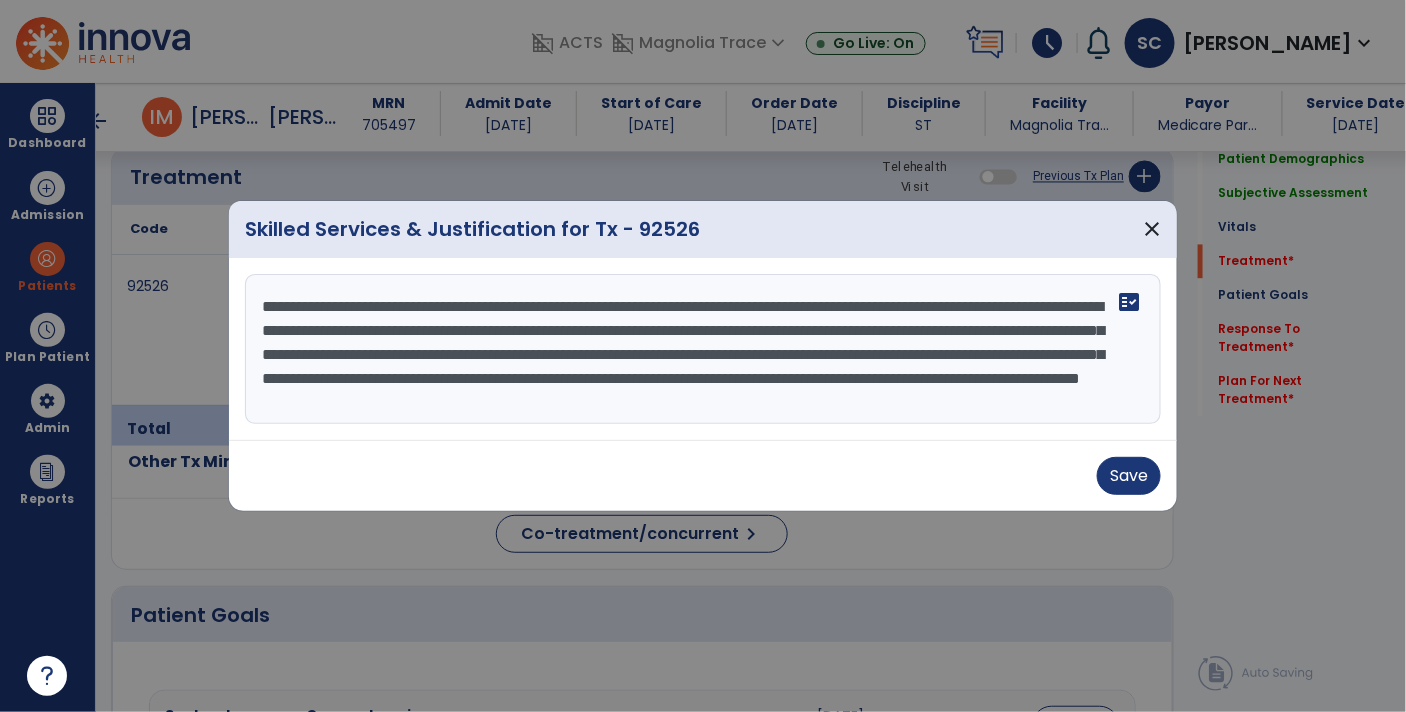 click on "**********" at bounding box center [703, 349] 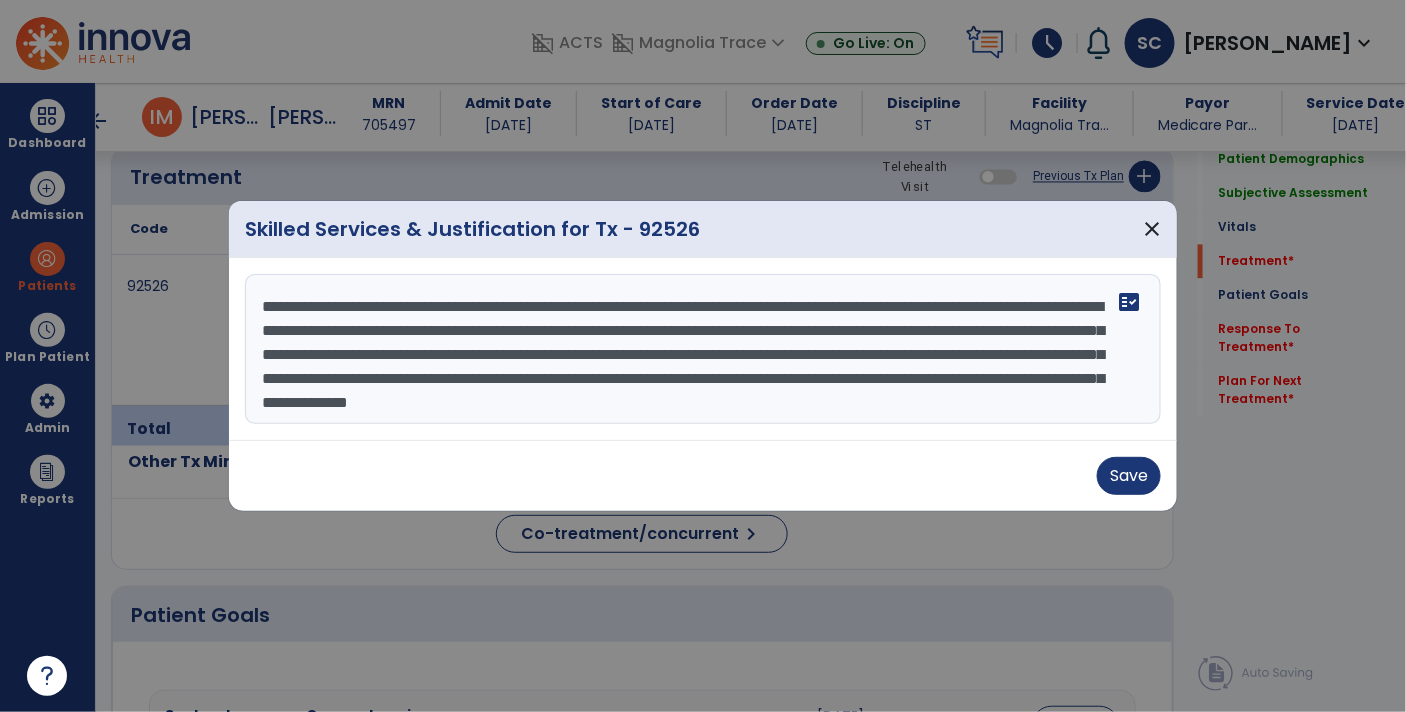 click on "**********" at bounding box center [703, 349] 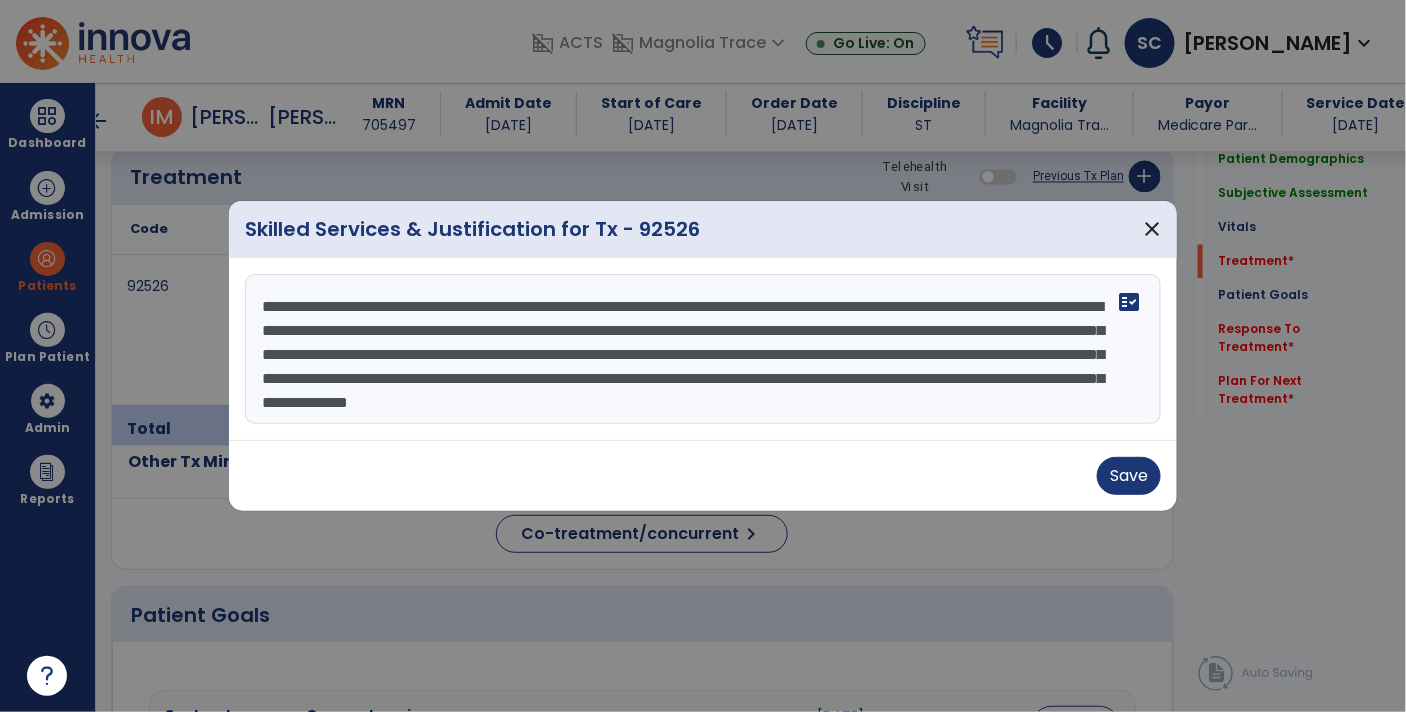 click on "**********" at bounding box center [703, 349] 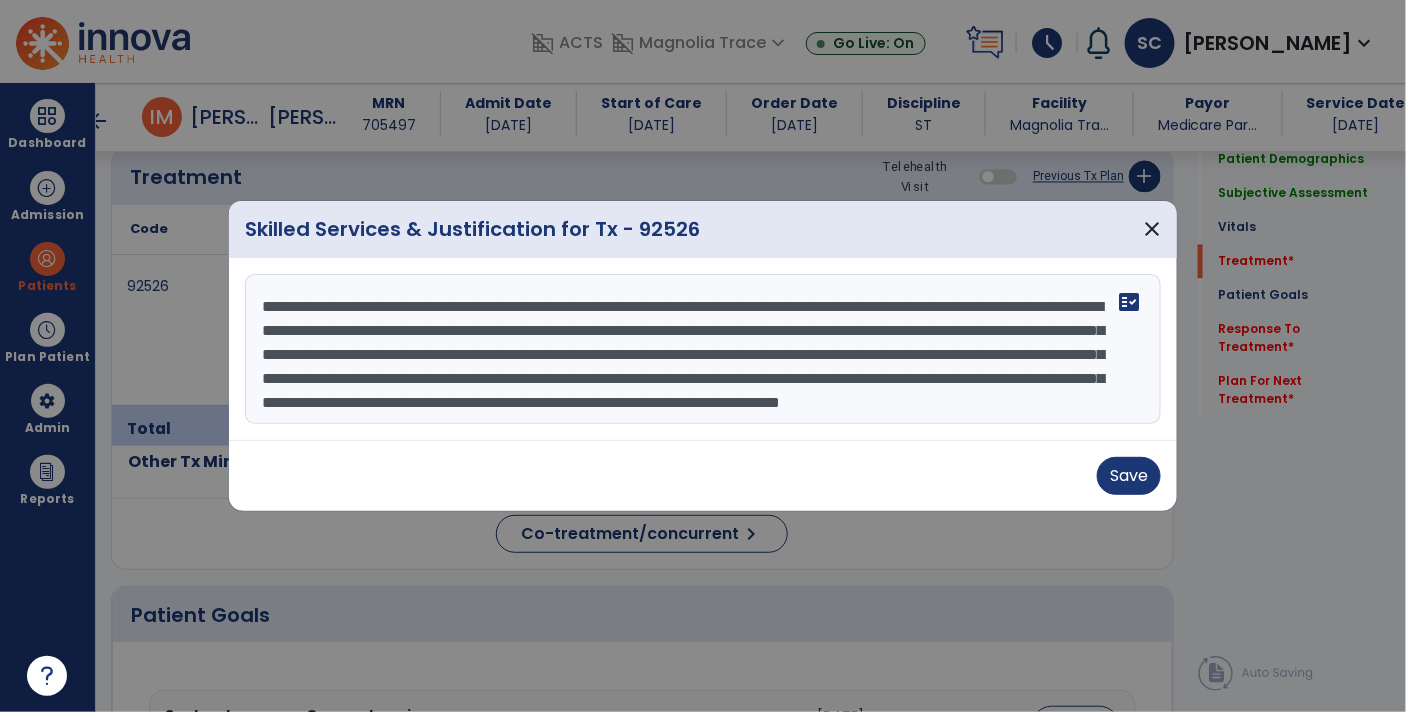 click on "**********" at bounding box center (703, 349) 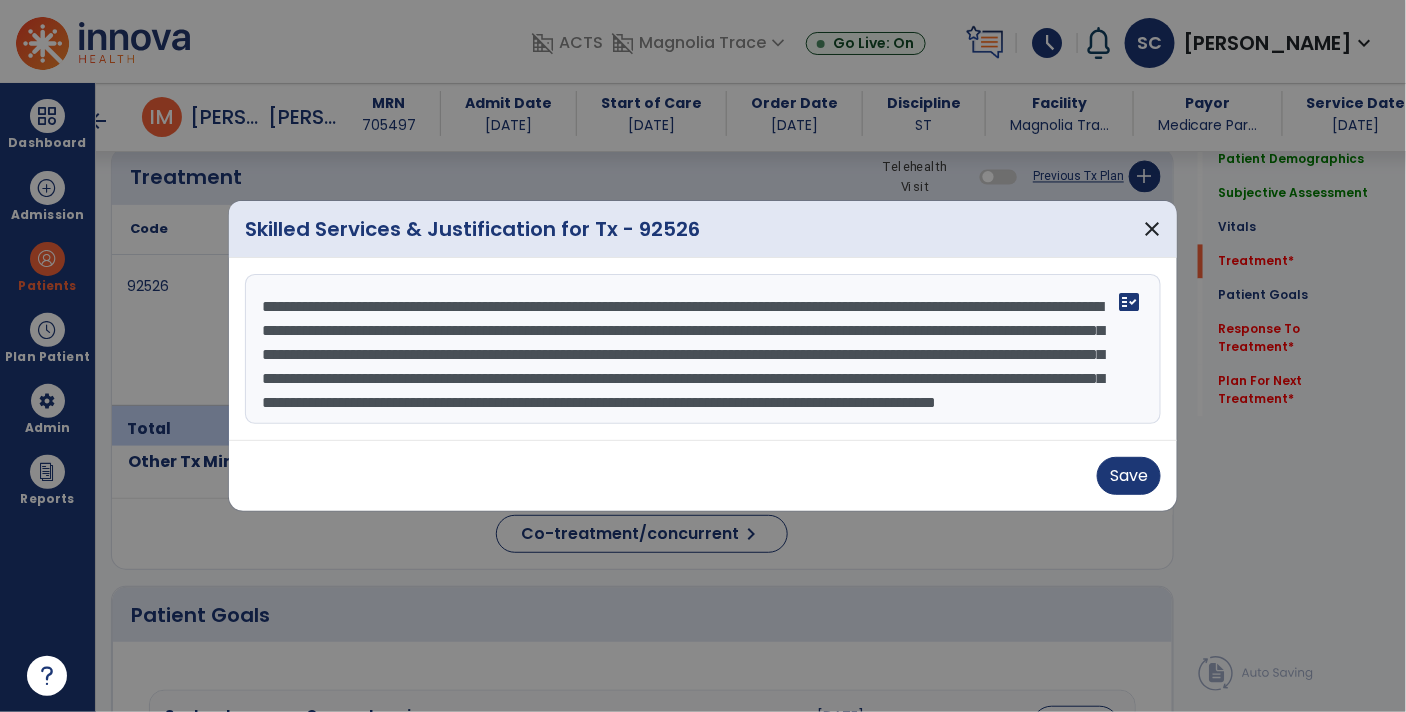 click on "**********" at bounding box center (703, 349) 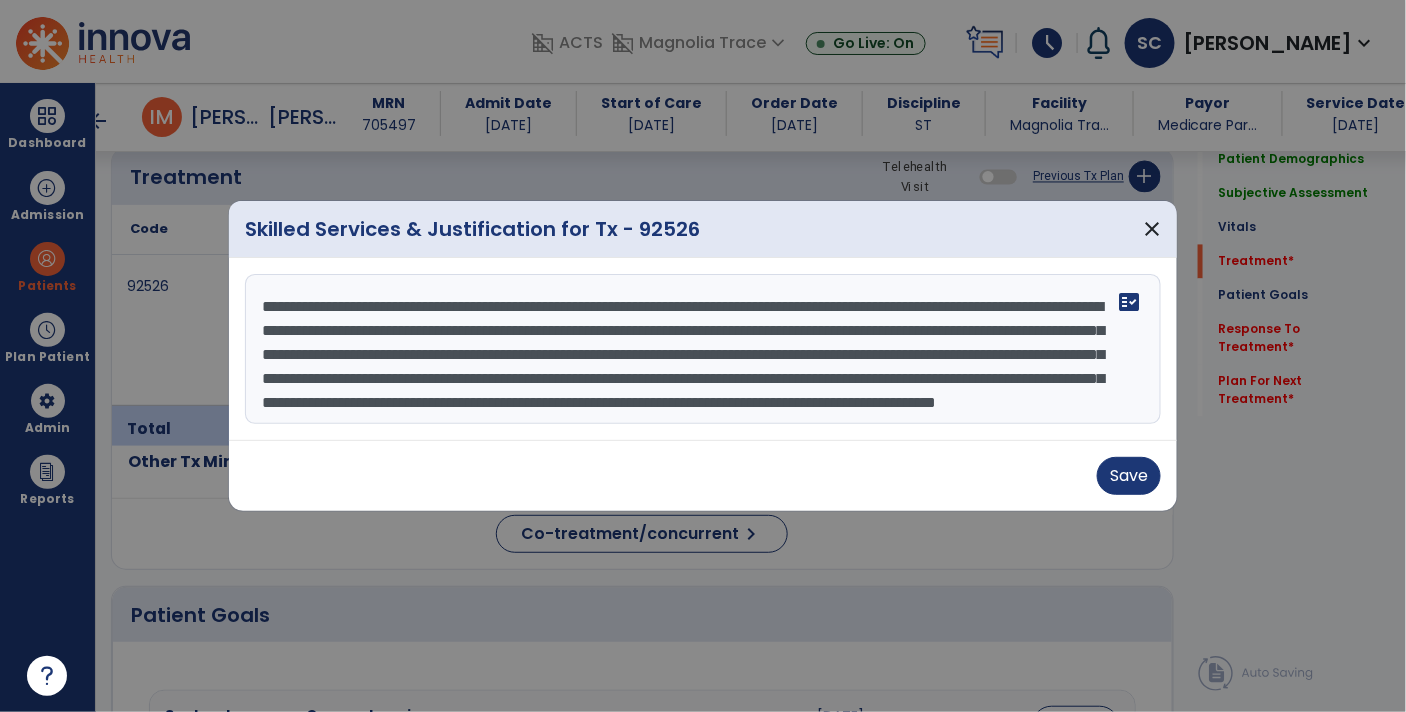 scroll, scrollTop: 47, scrollLeft: 0, axis: vertical 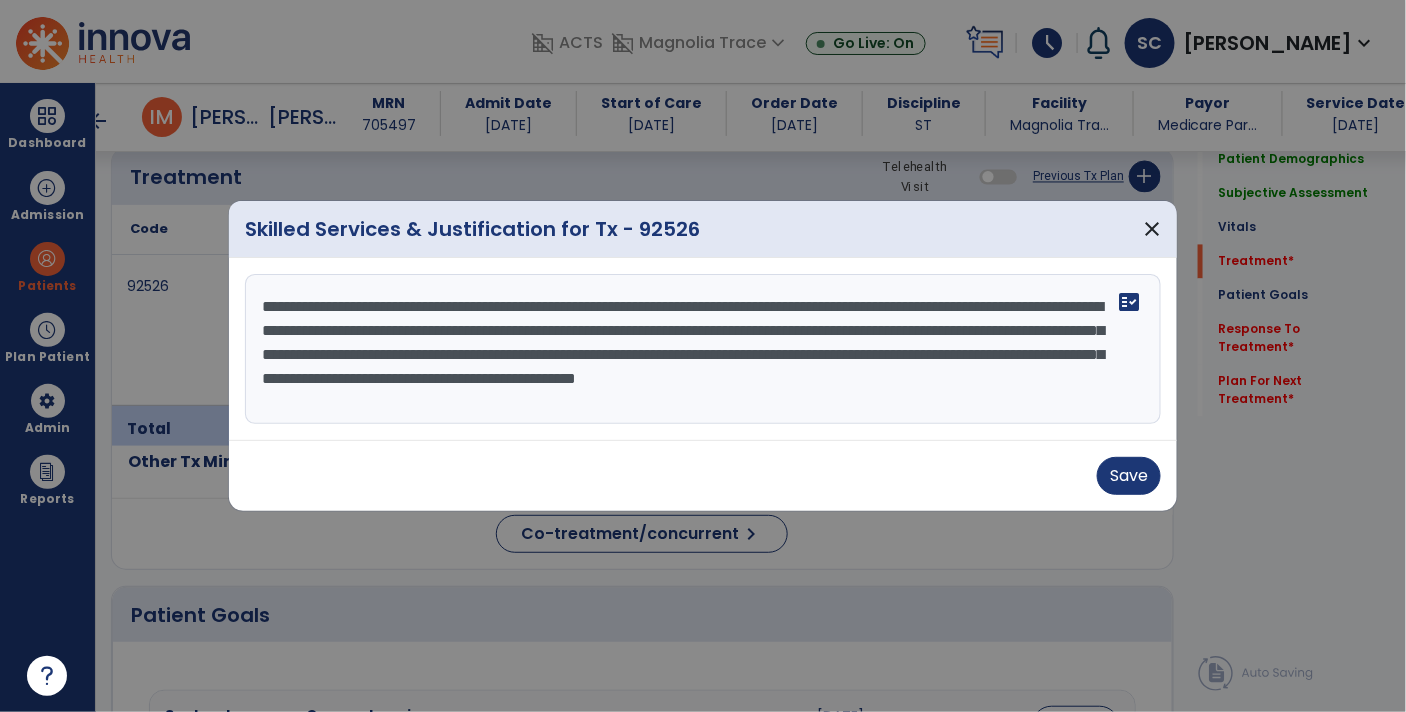 click on "**********" at bounding box center [703, 349] 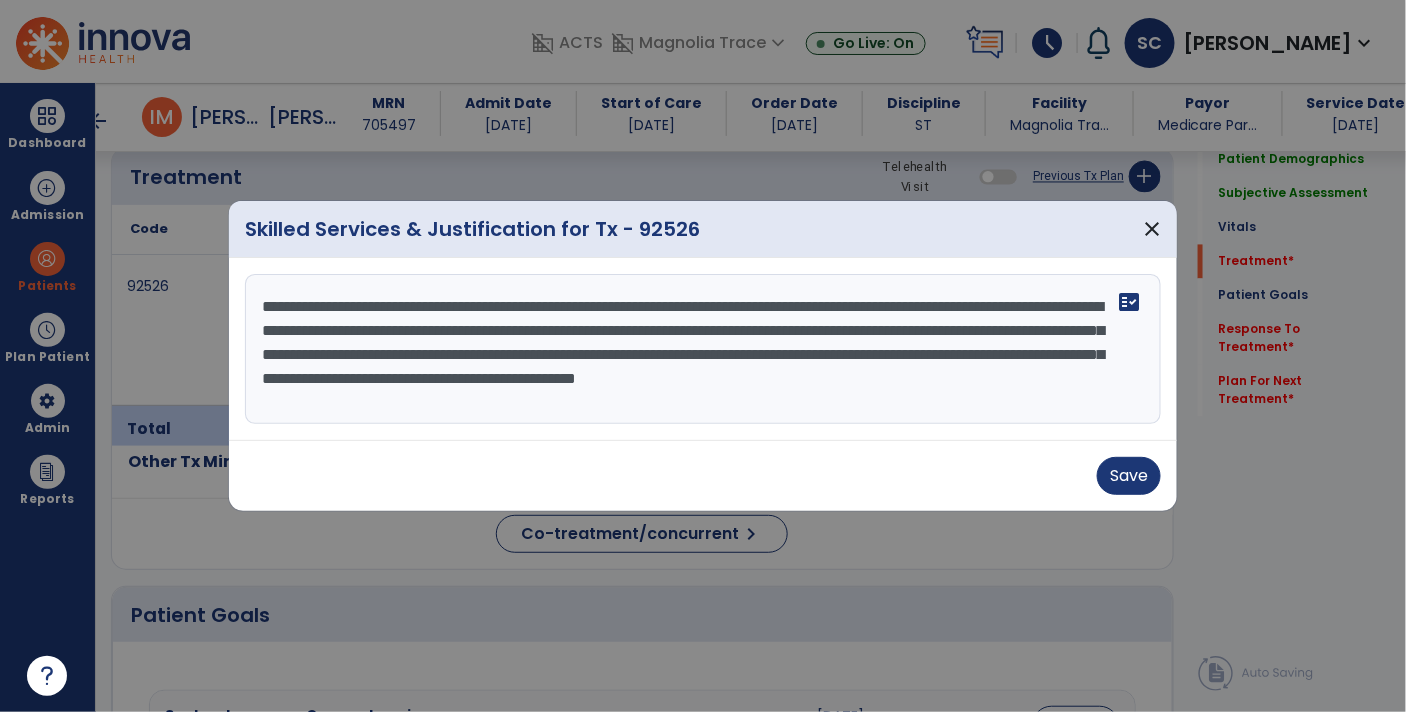 click on "**********" at bounding box center (703, 349) 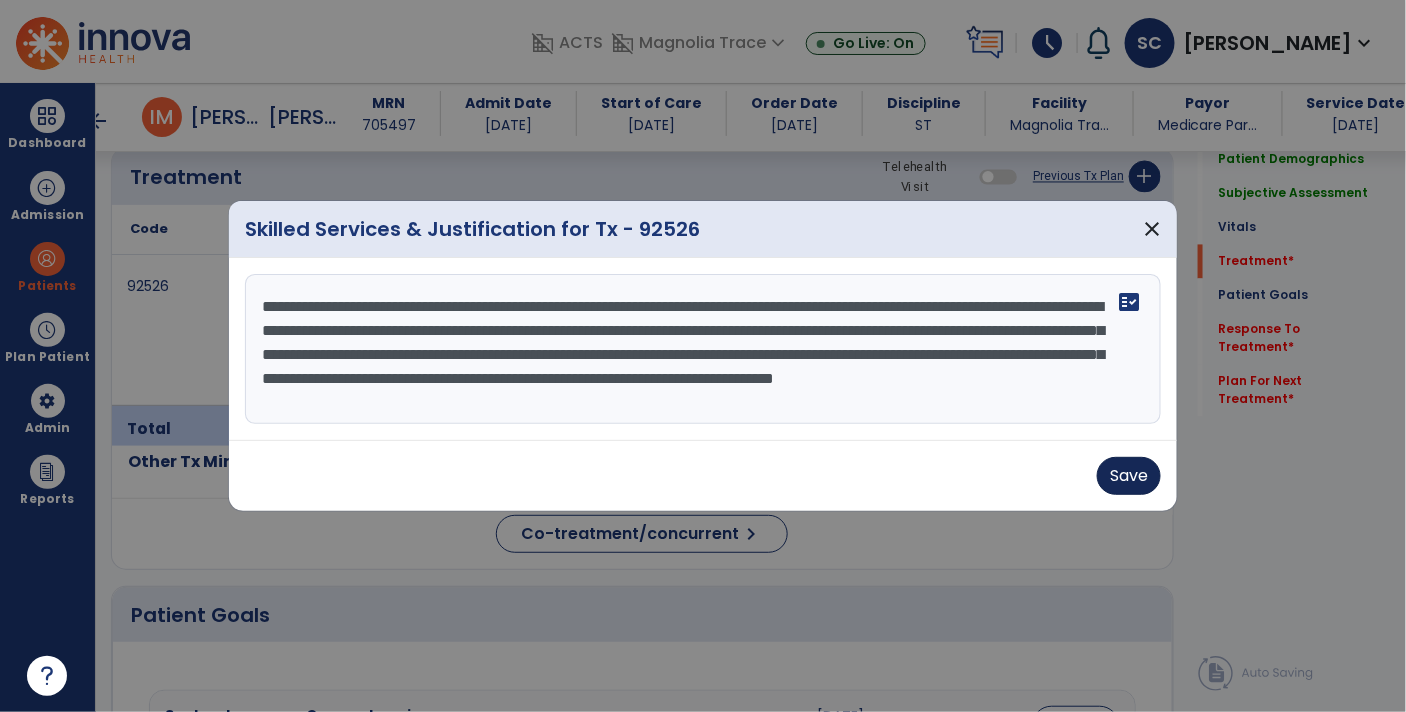 type on "**********" 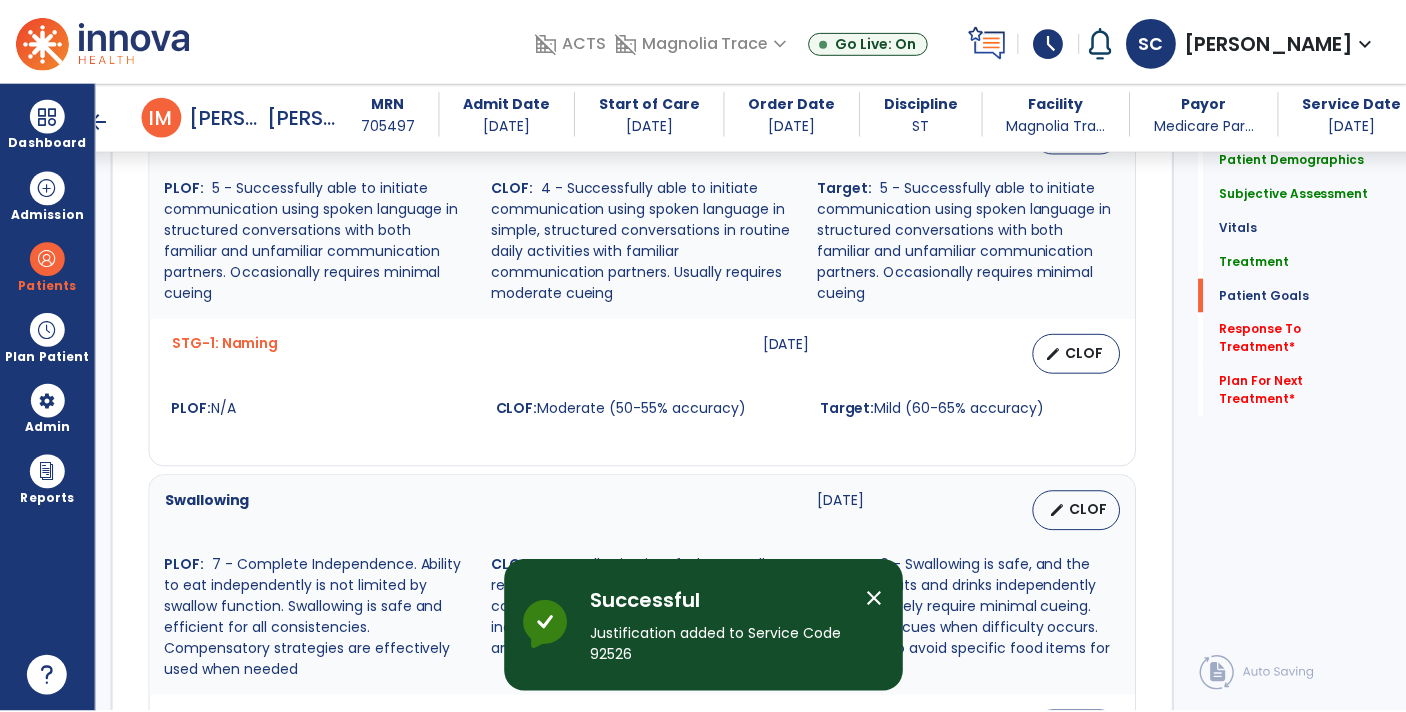 scroll, scrollTop: 3275, scrollLeft: 0, axis: vertical 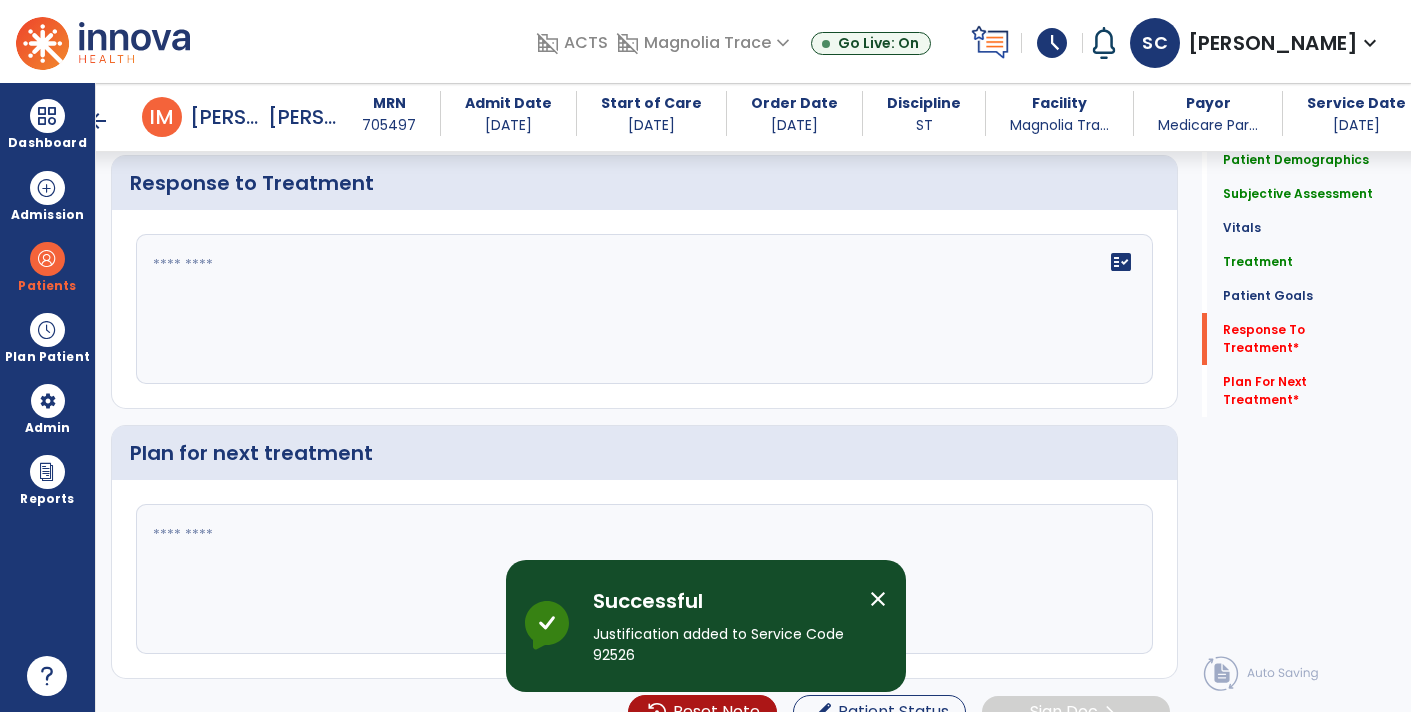 click on "fact_check" 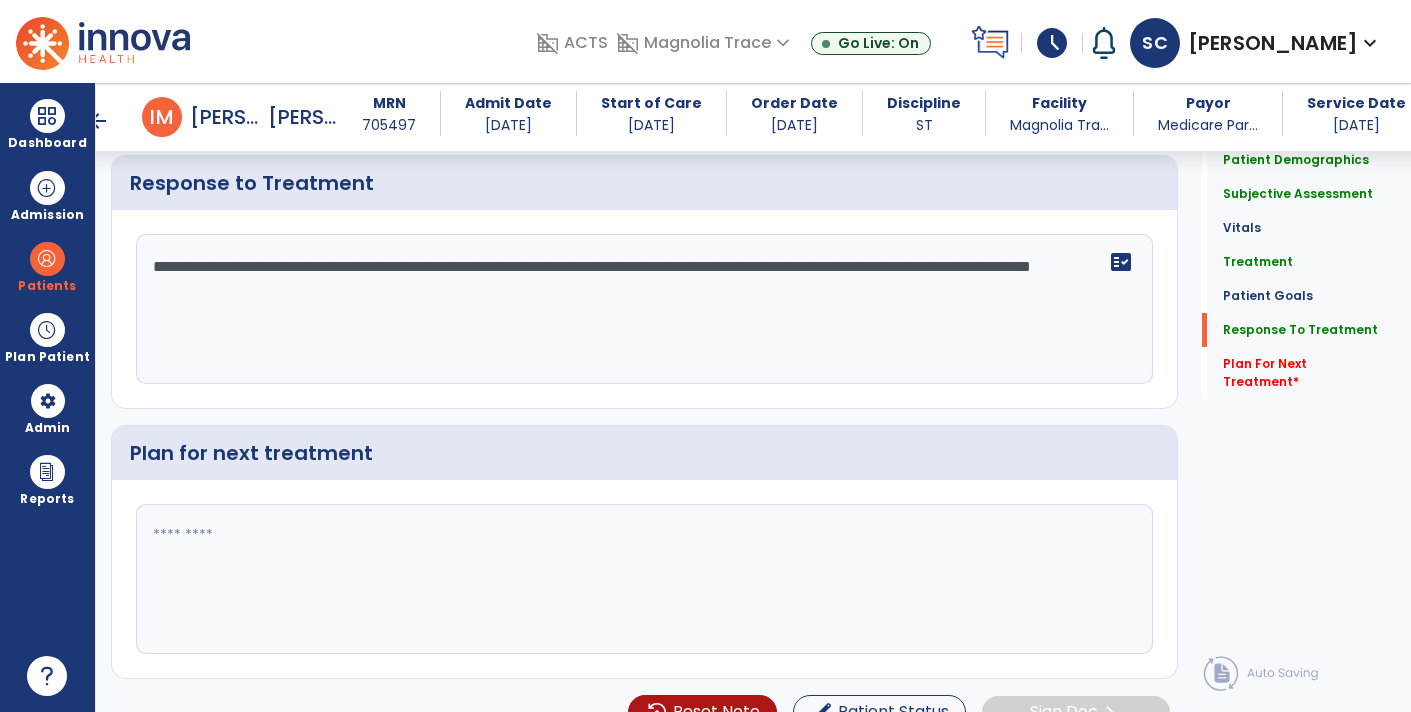 type on "**********" 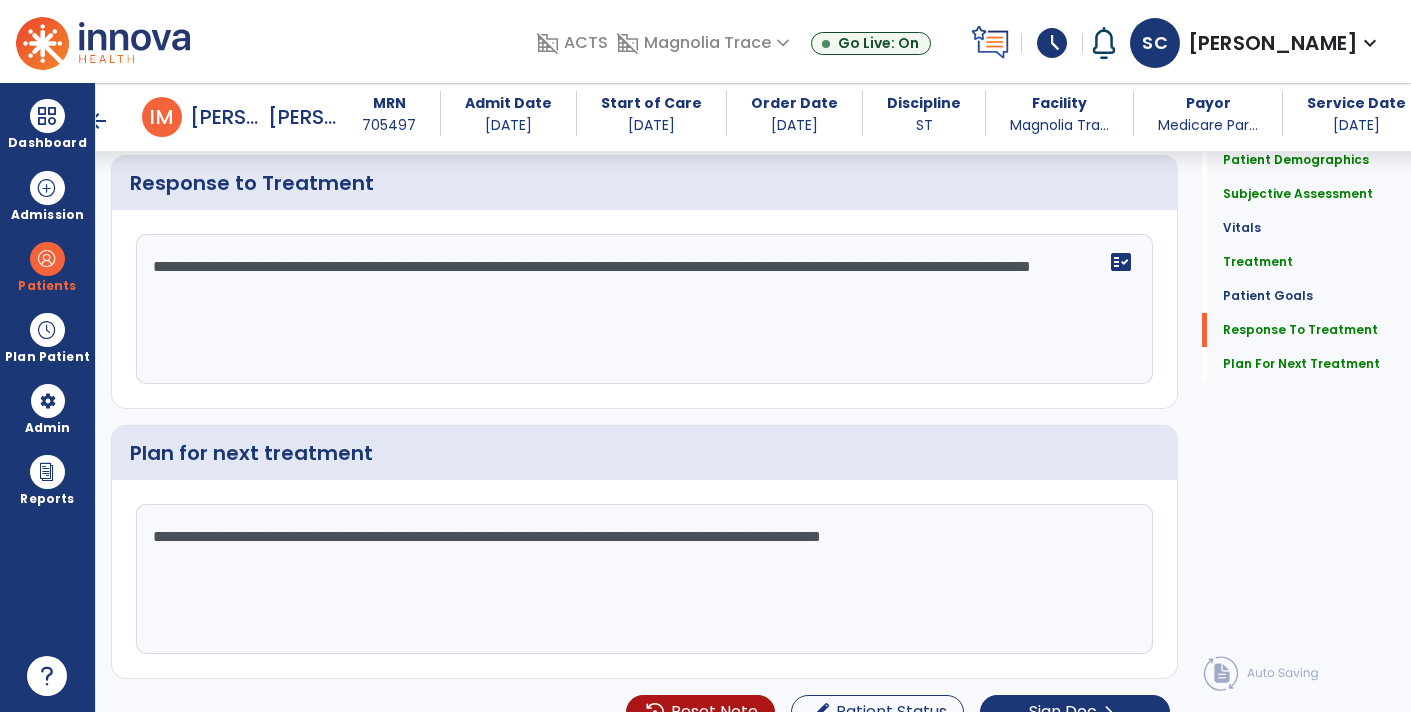 type on "**********" 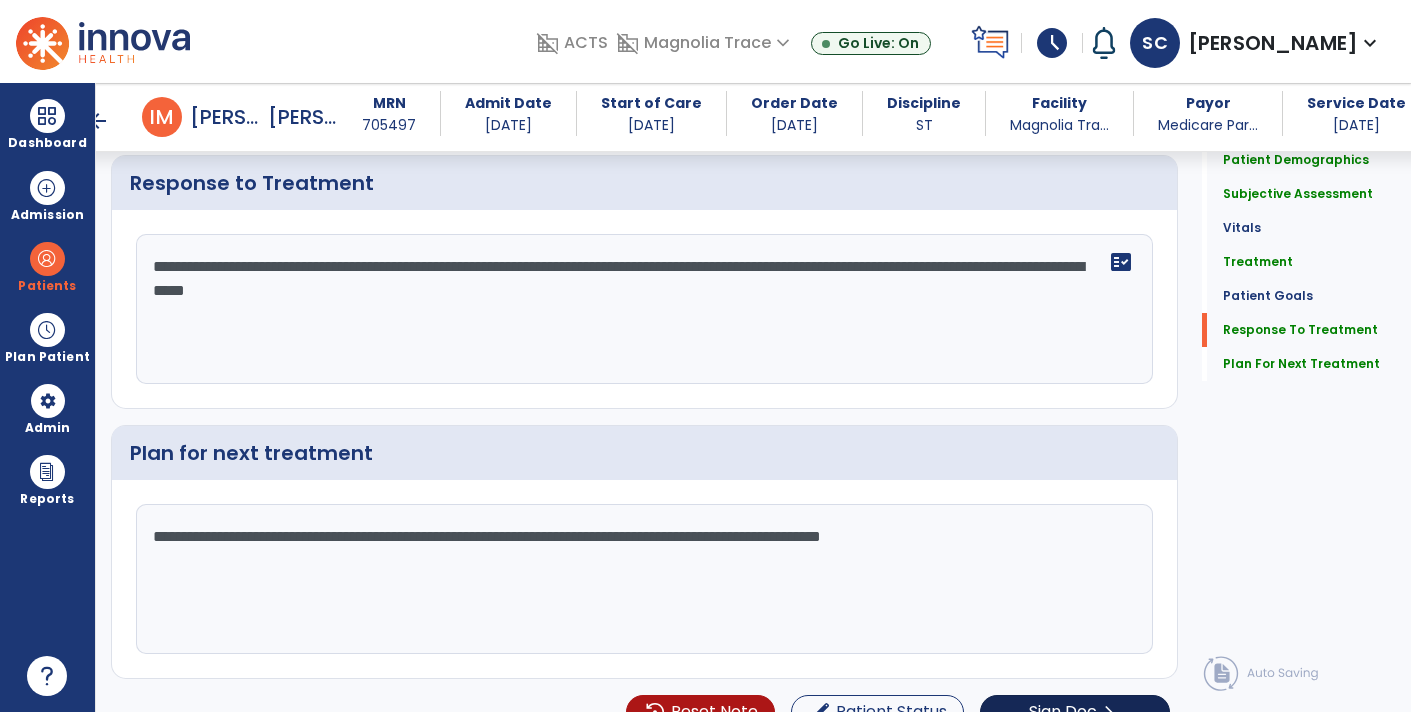 type on "**********" 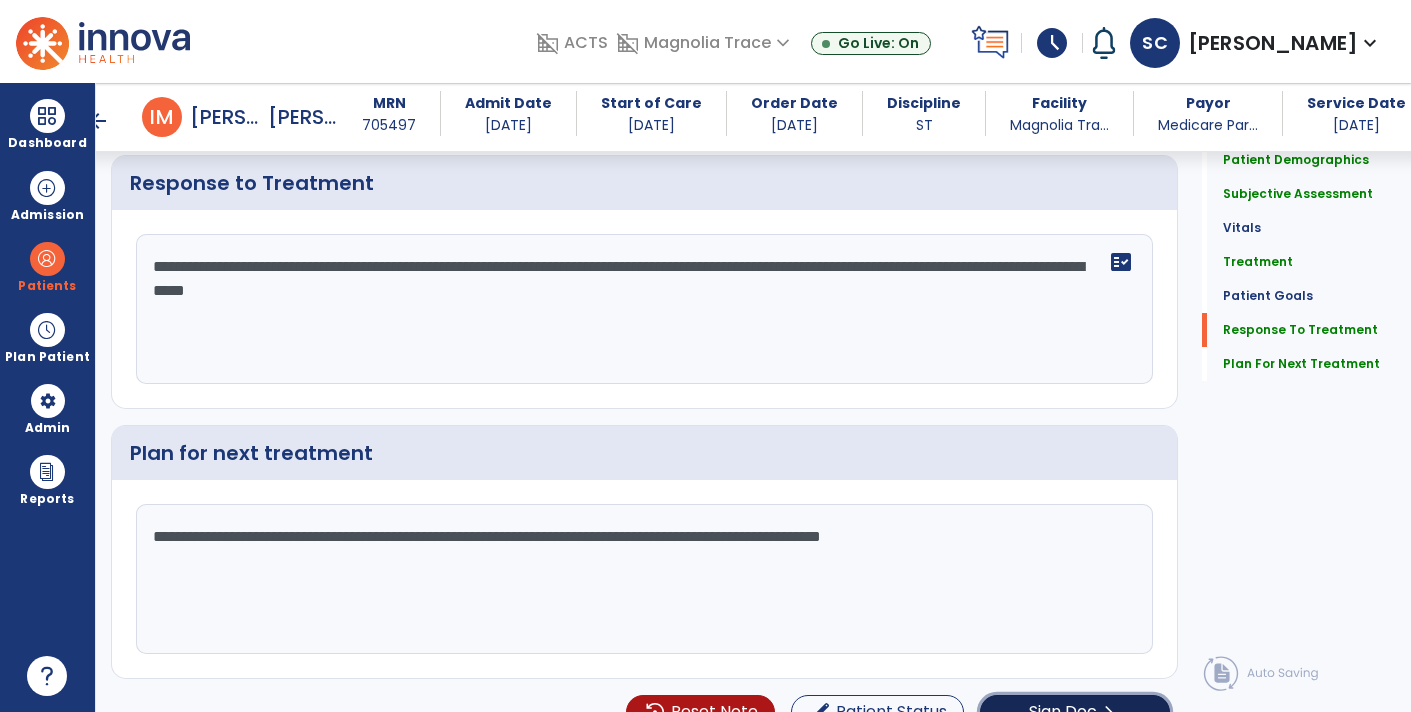 click on "Sign Doc" 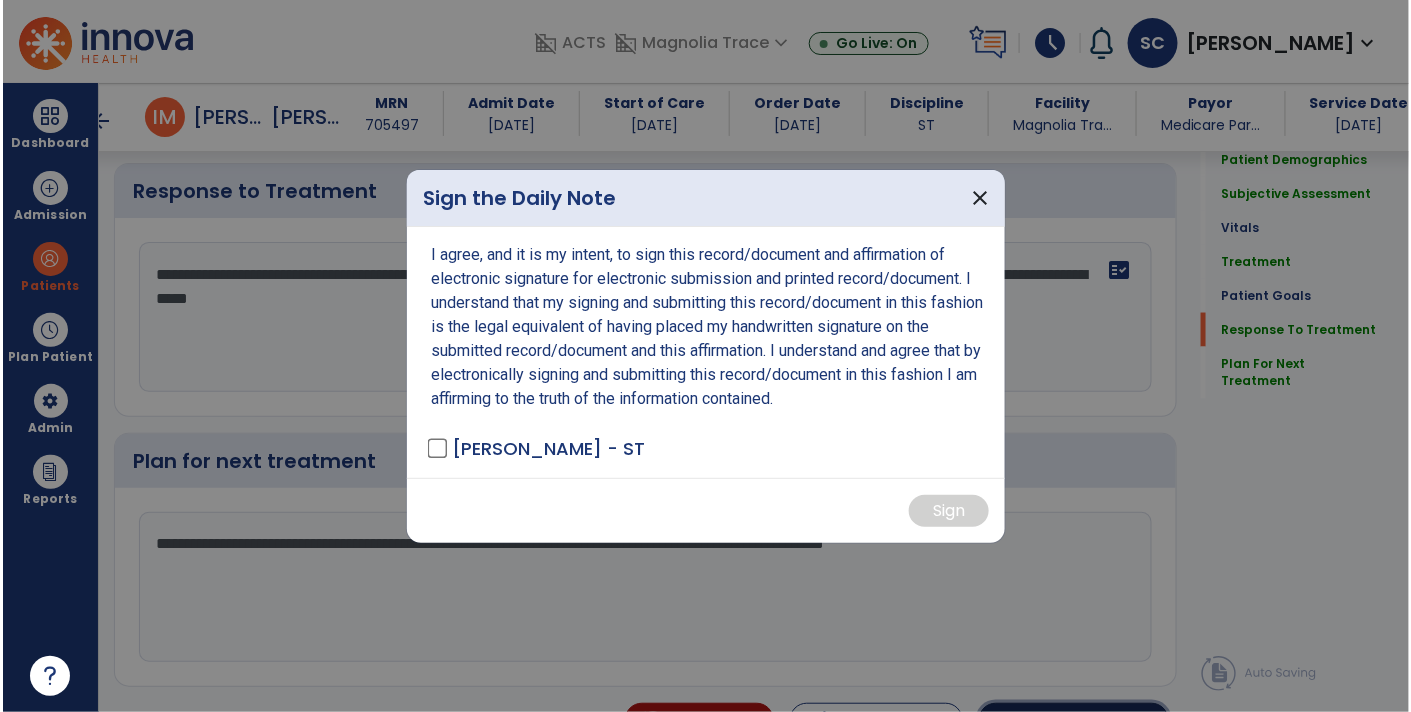 scroll, scrollTop: 3275, scrollLeft: 0, axis: vertical 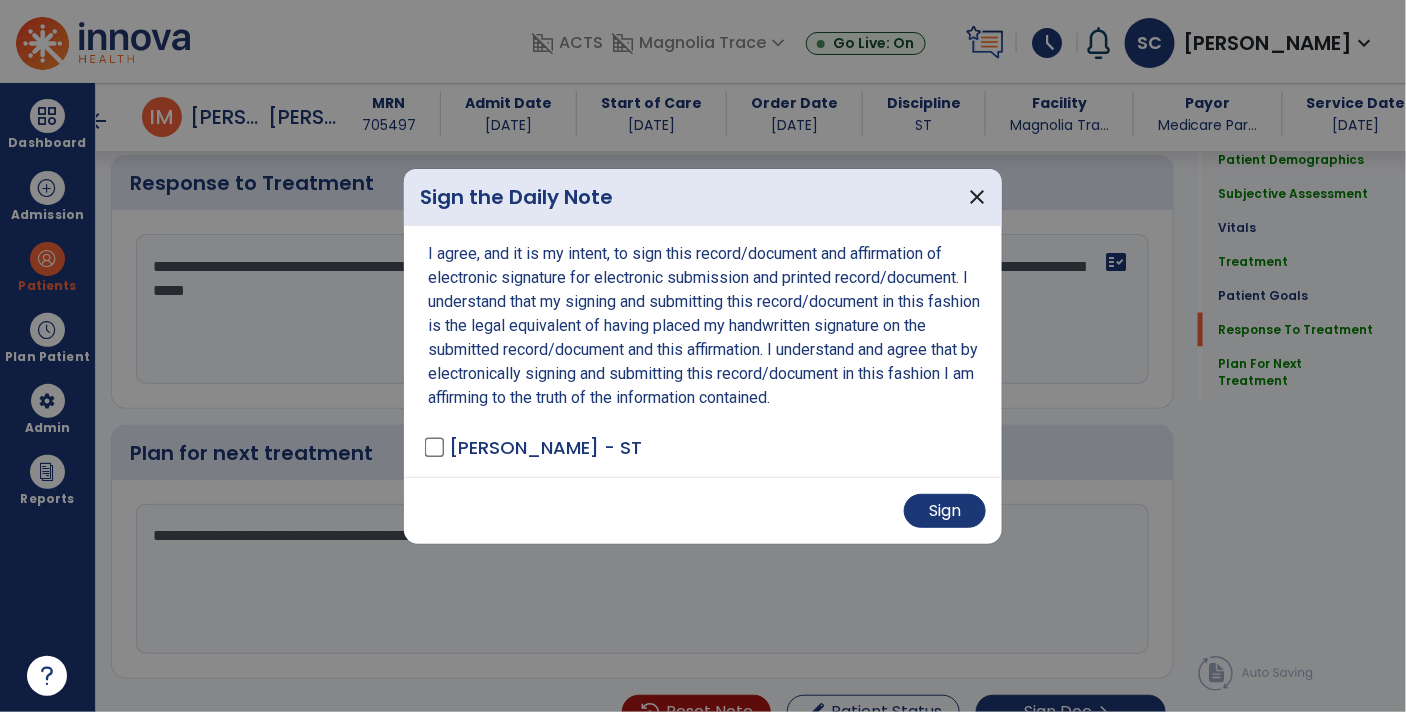click on "Sign" at bounding box center [703, 510] 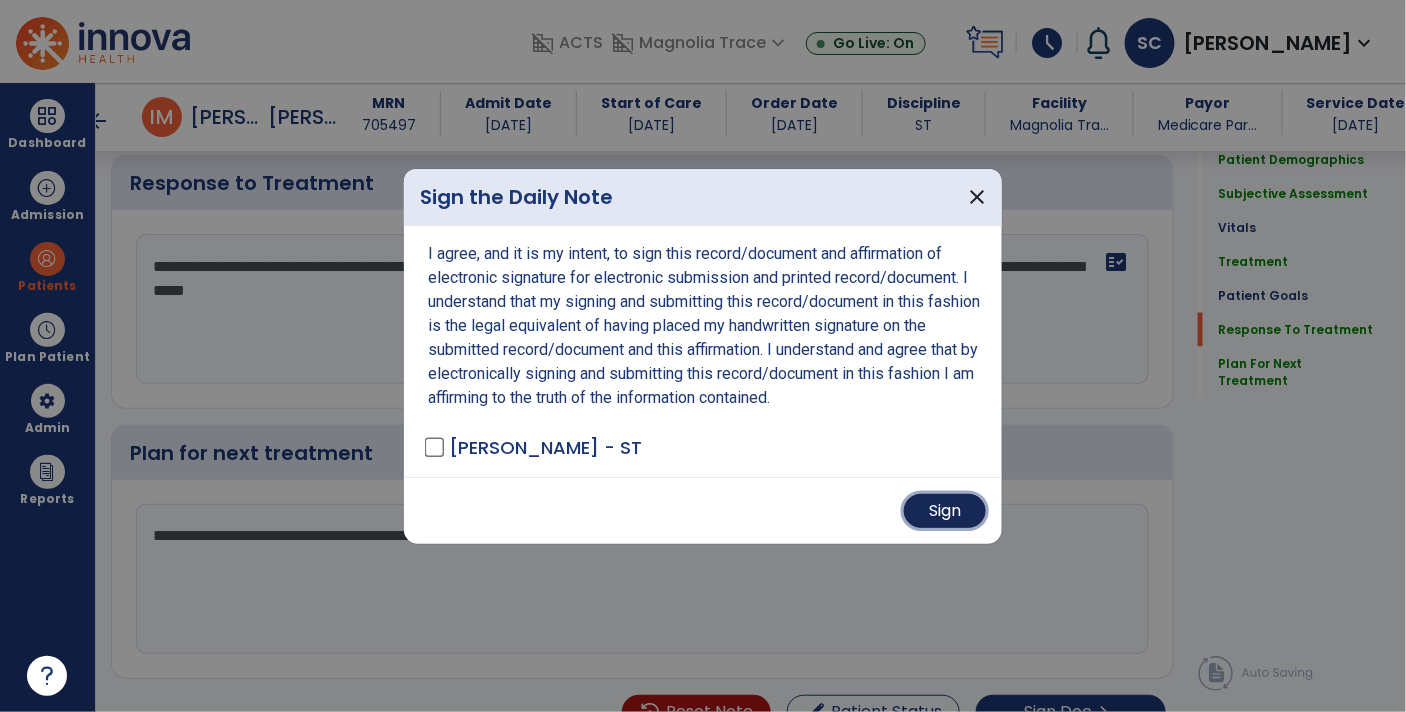 click on "Sign" at bounding box center [945, 511] 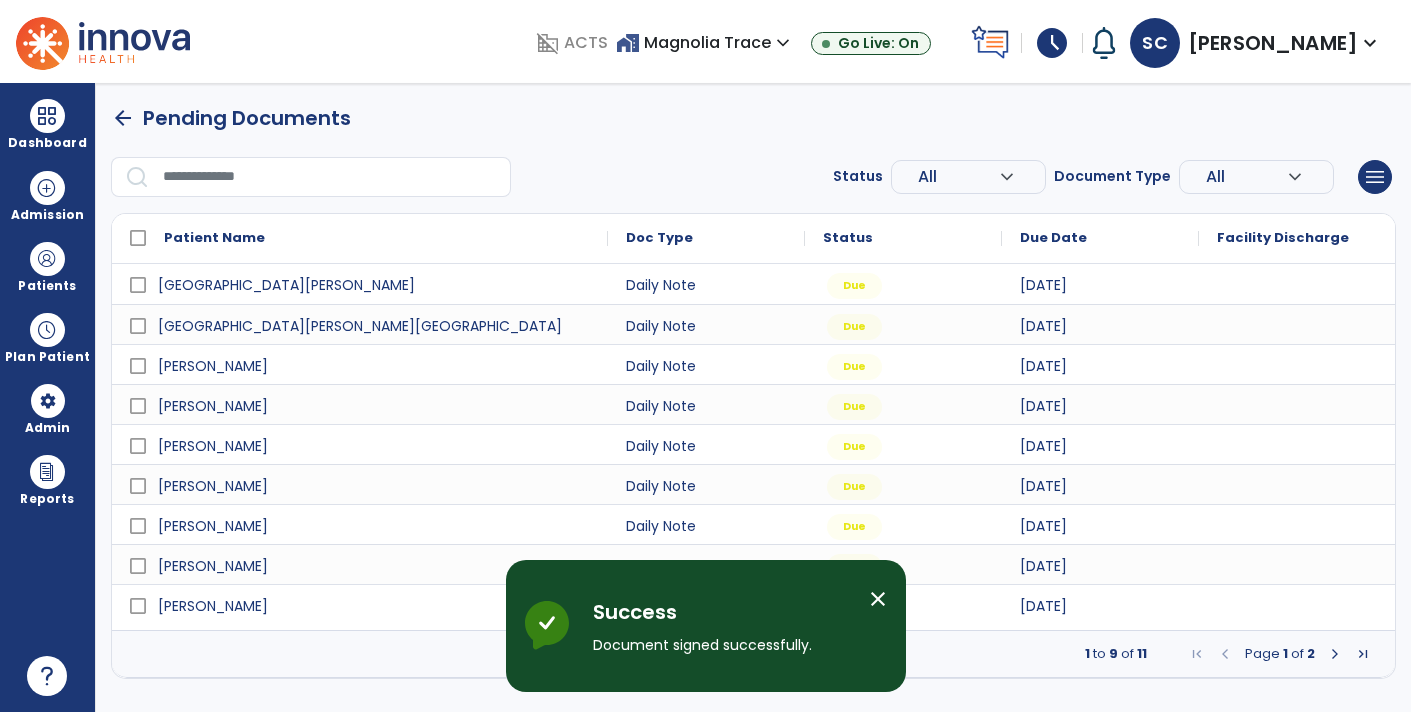 scroll, scrollTop: 0, scrollLeft: 0, axis: both 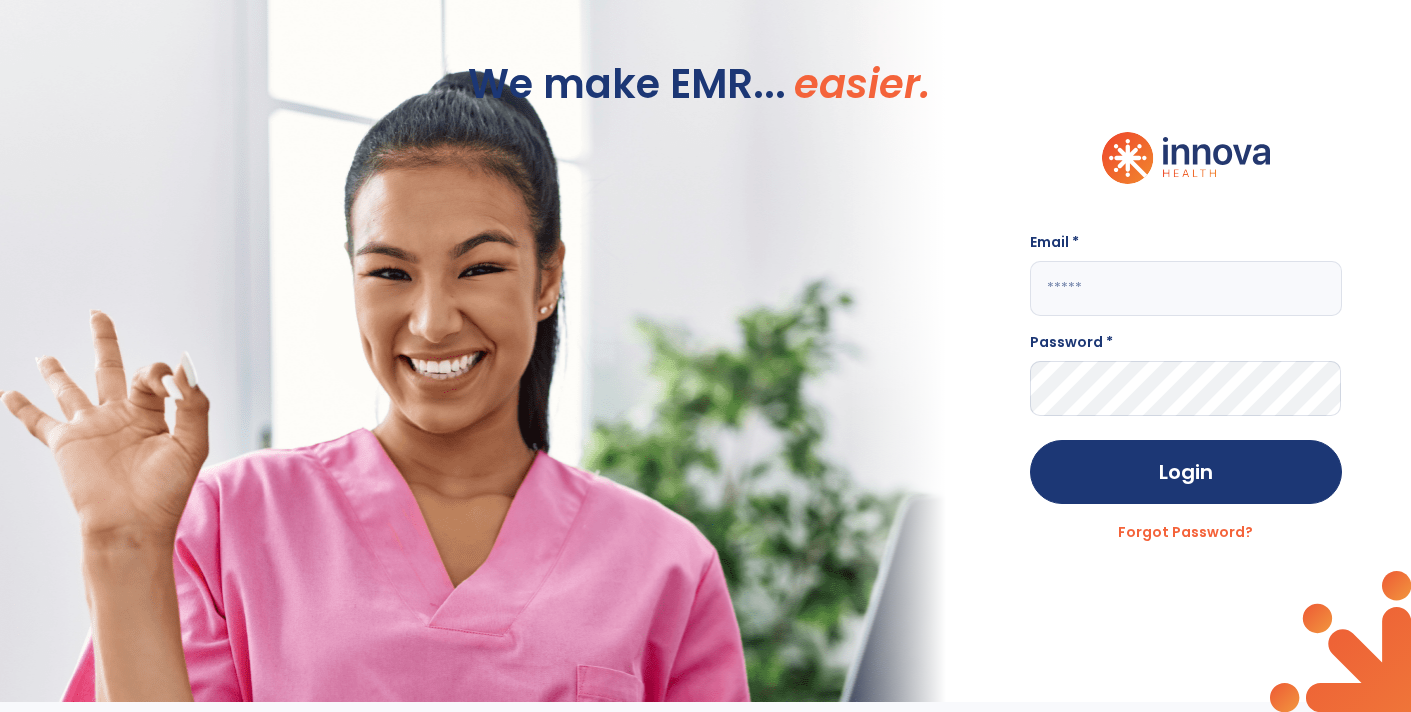click 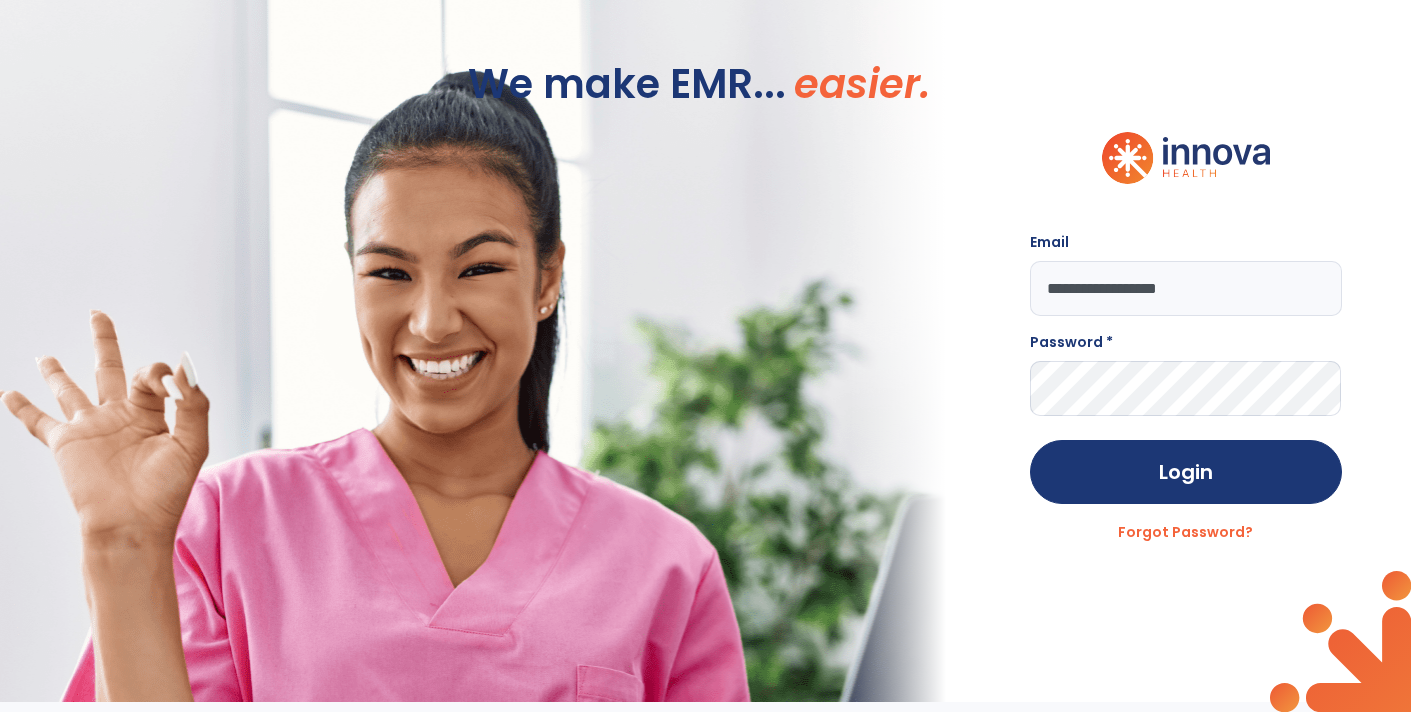 type on "**********" 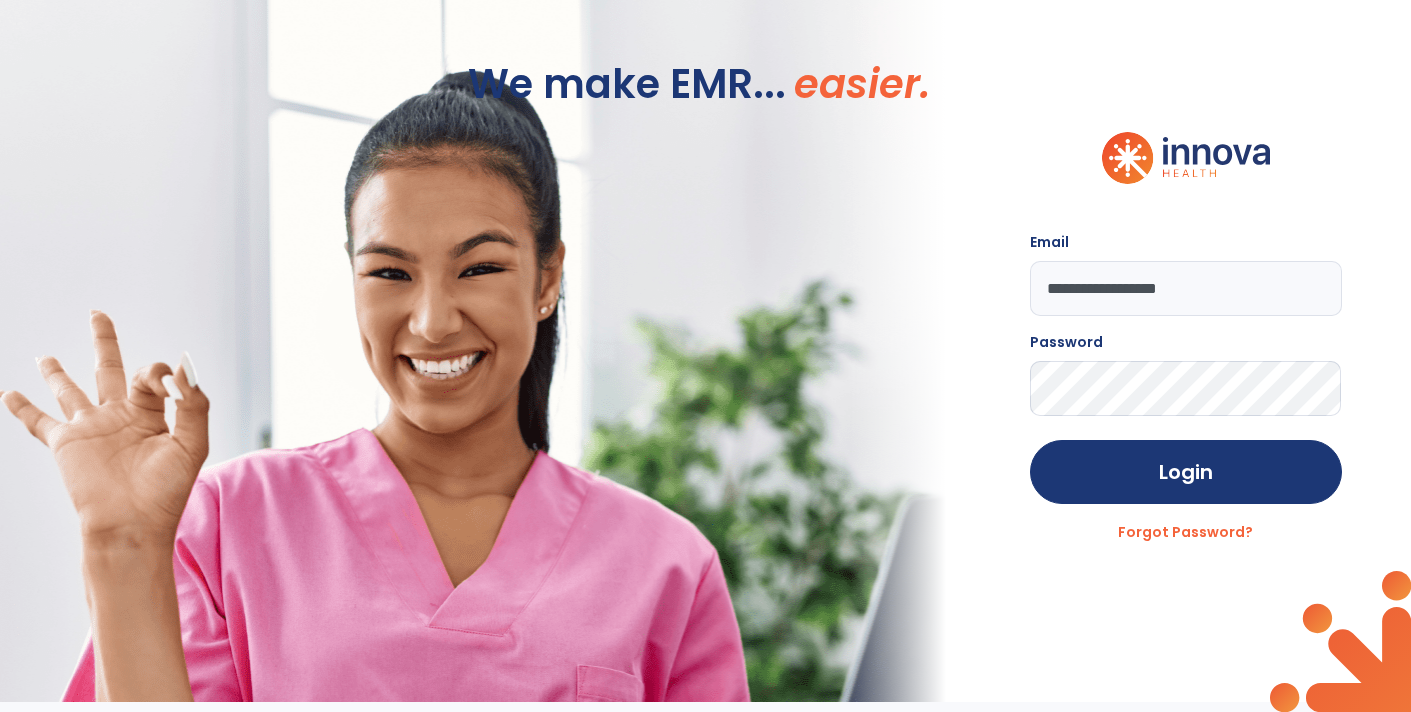 click on "Login" 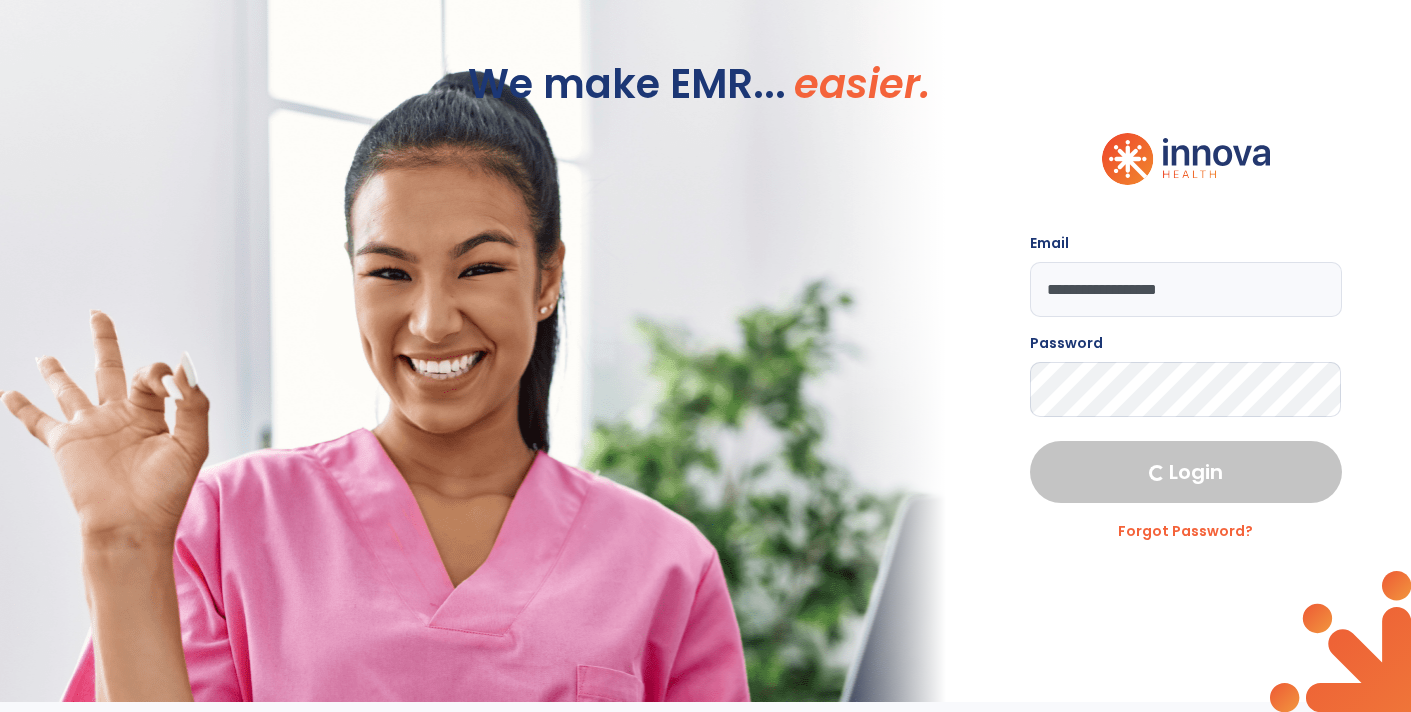 select on "****" 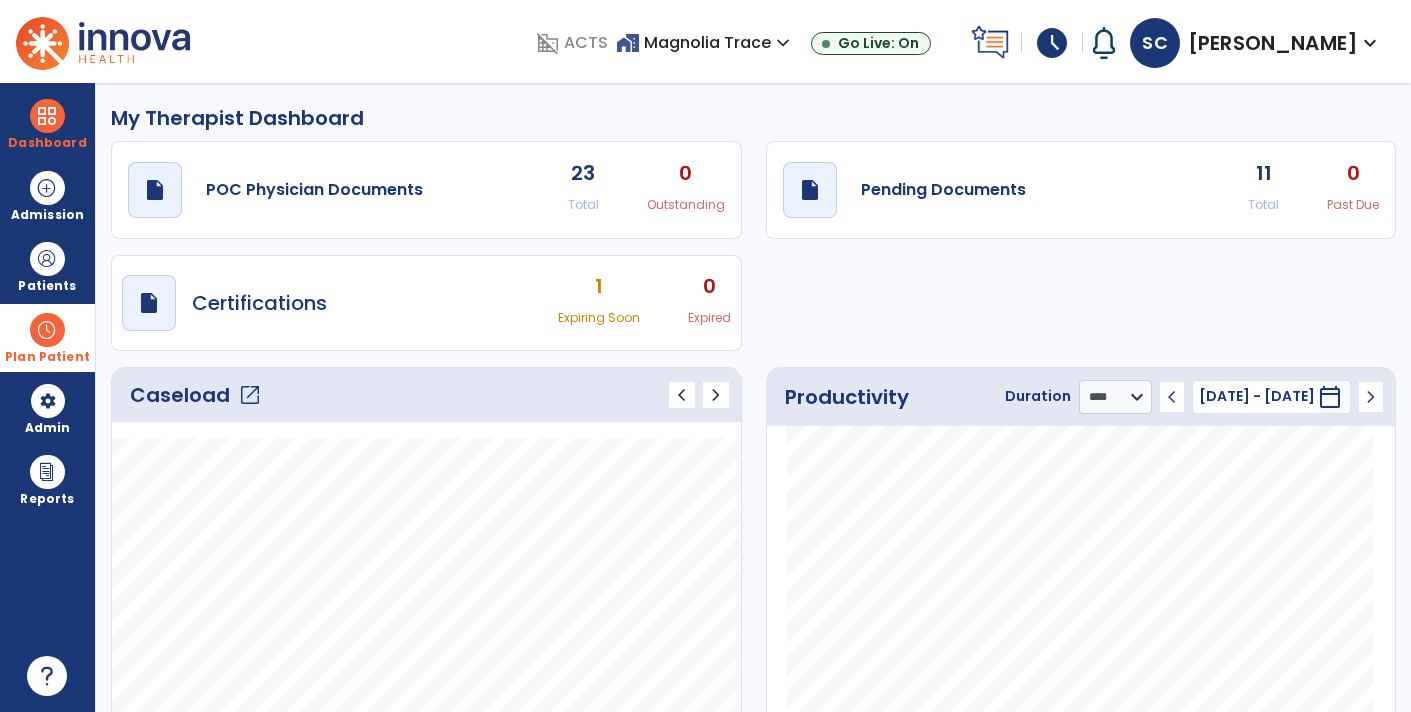 click at bounding box center (47, 330) 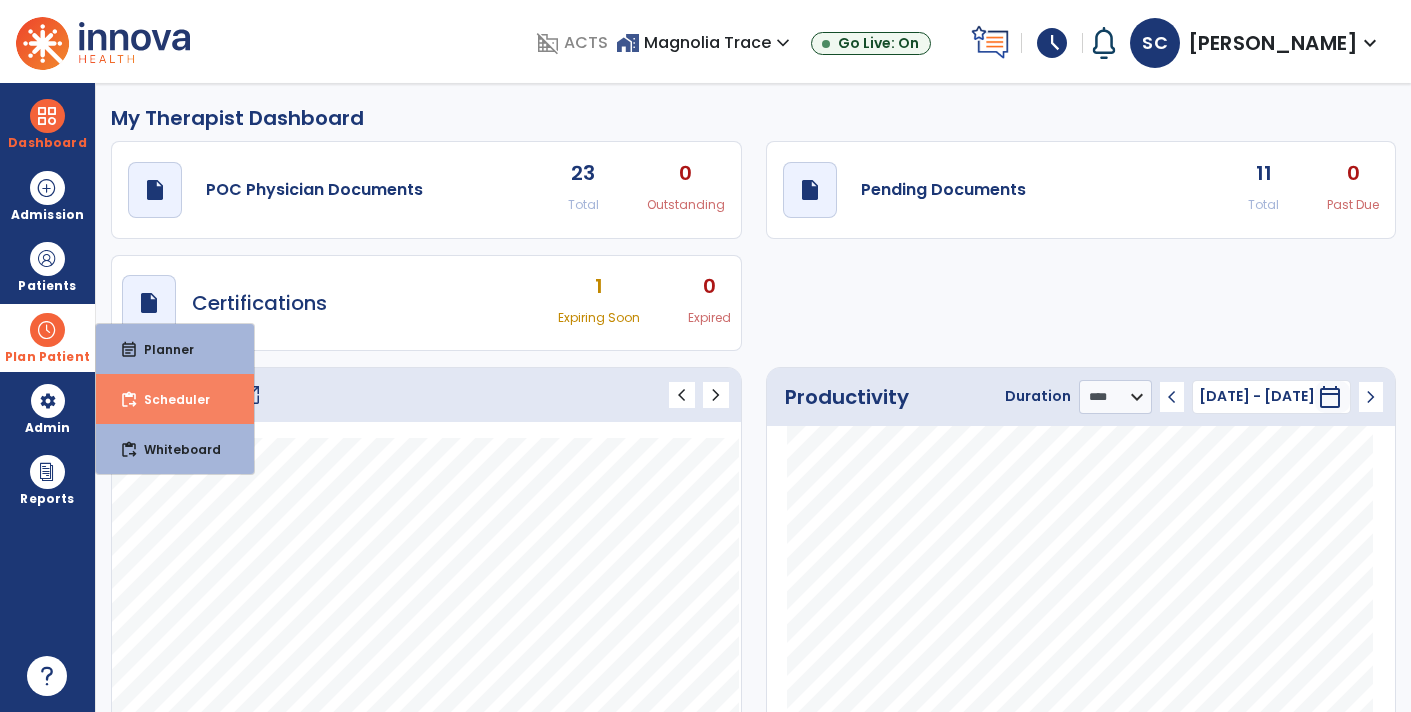 click on "Scheduler" at bounding box center [169, 399] 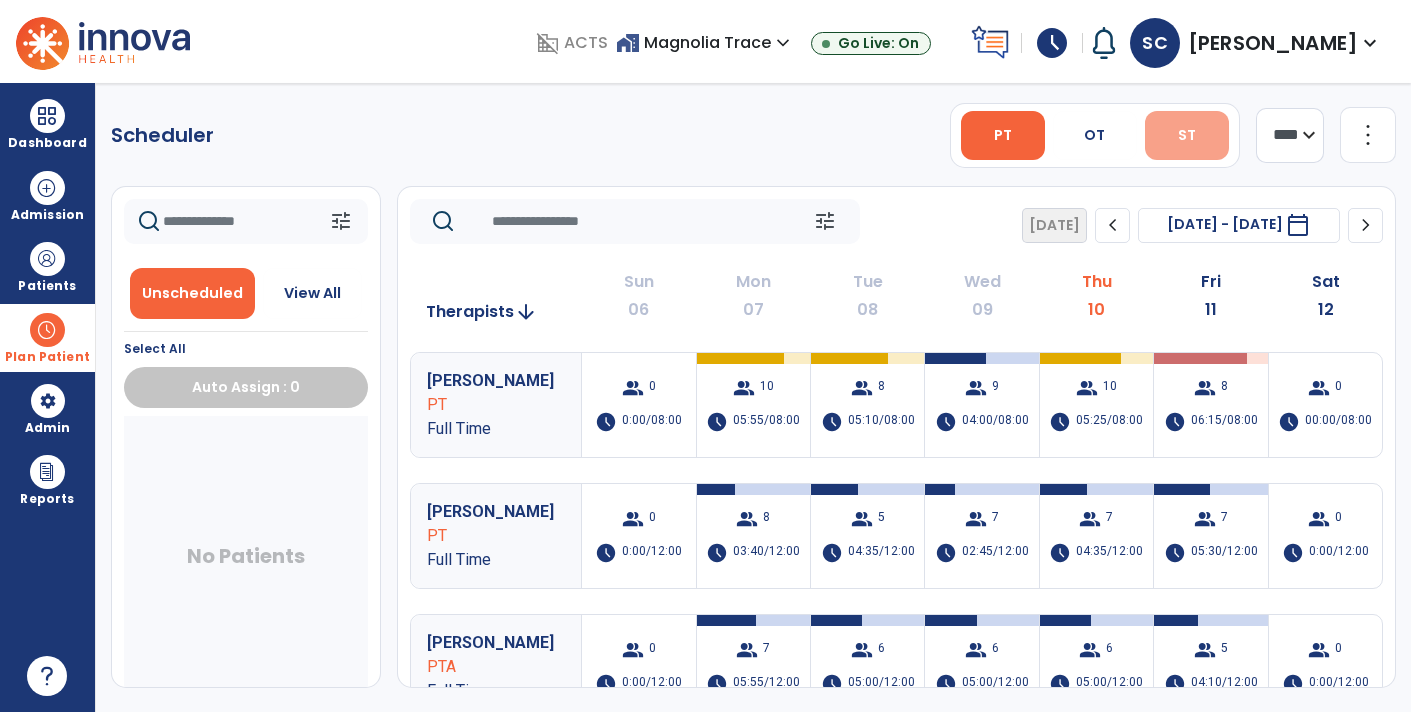 click on "ST" at bounding box center [1187, 135] 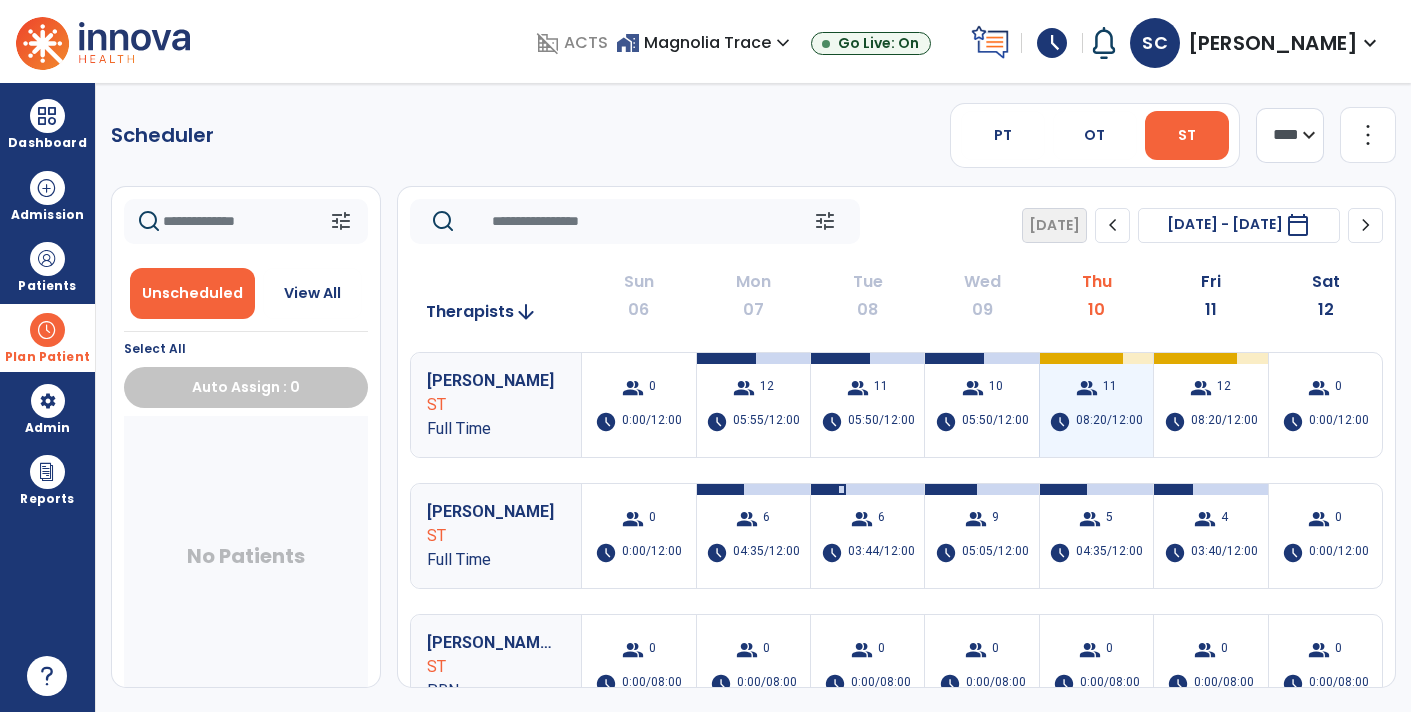 click on "08:20/12:00" at bounding box center (1109, 422) 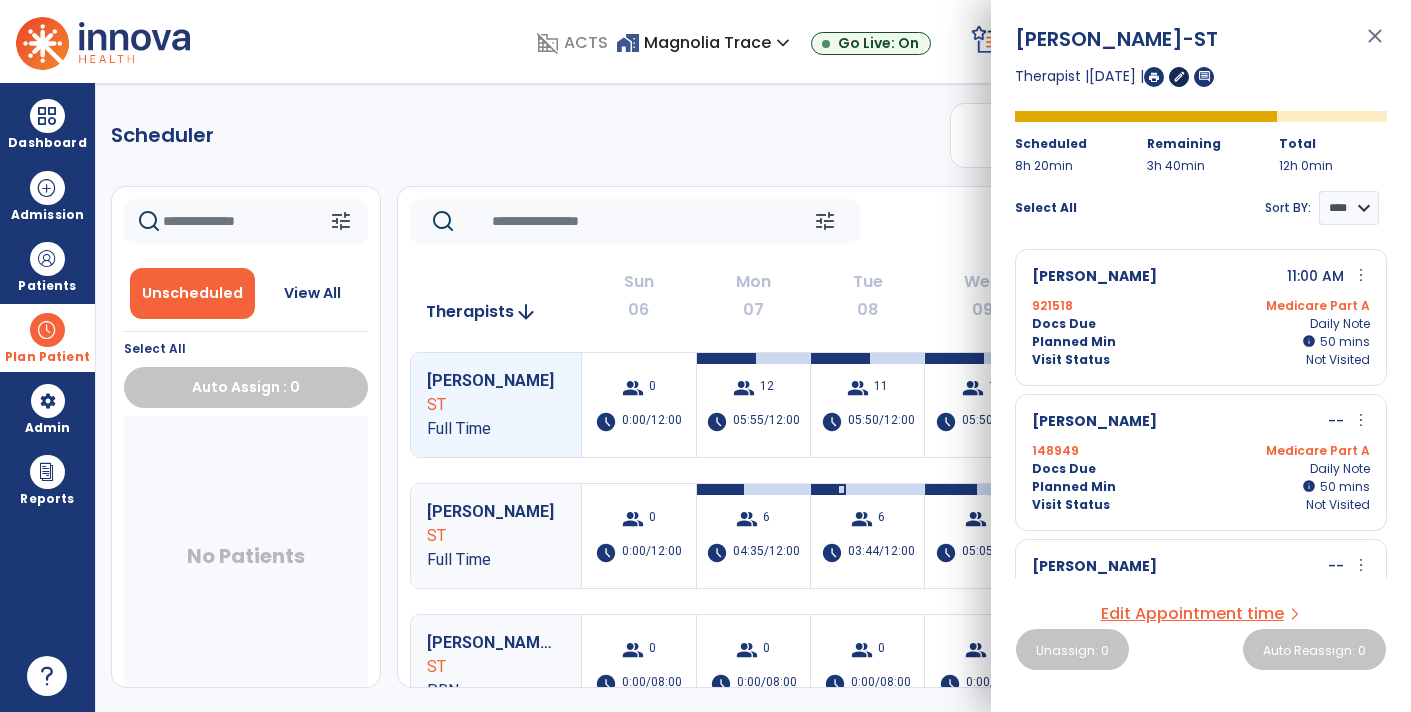 click on "edit" at bounding box center [1179, 76] 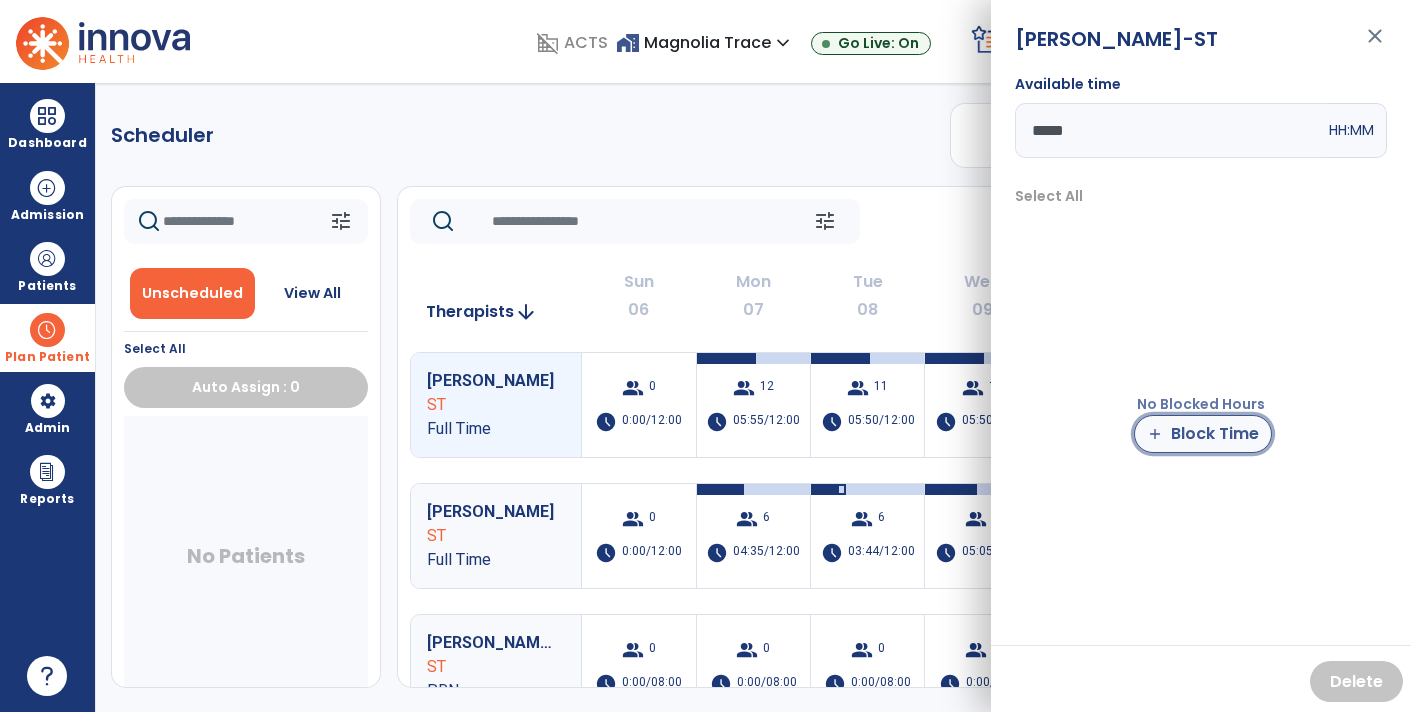 click on "add   Block Time" at bounding box center (1203, 434) 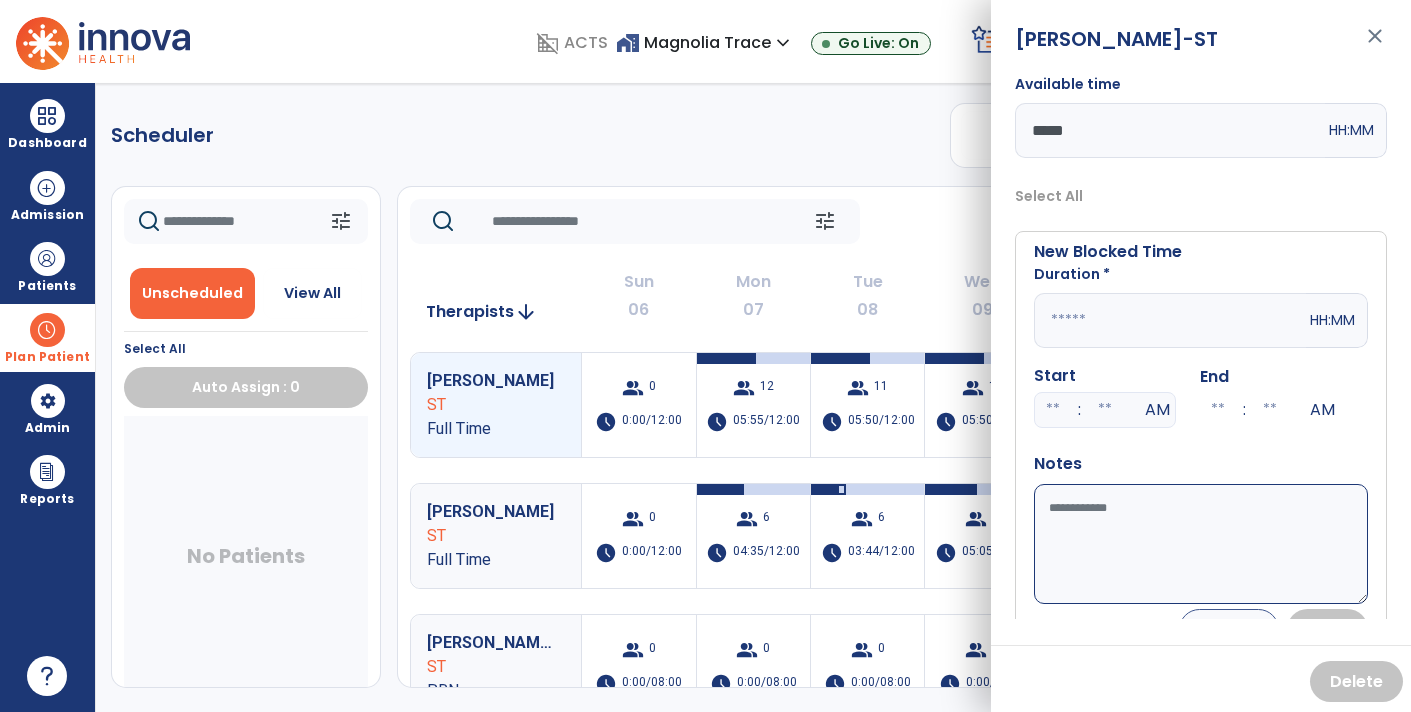click at bounding box center (1170, 320) 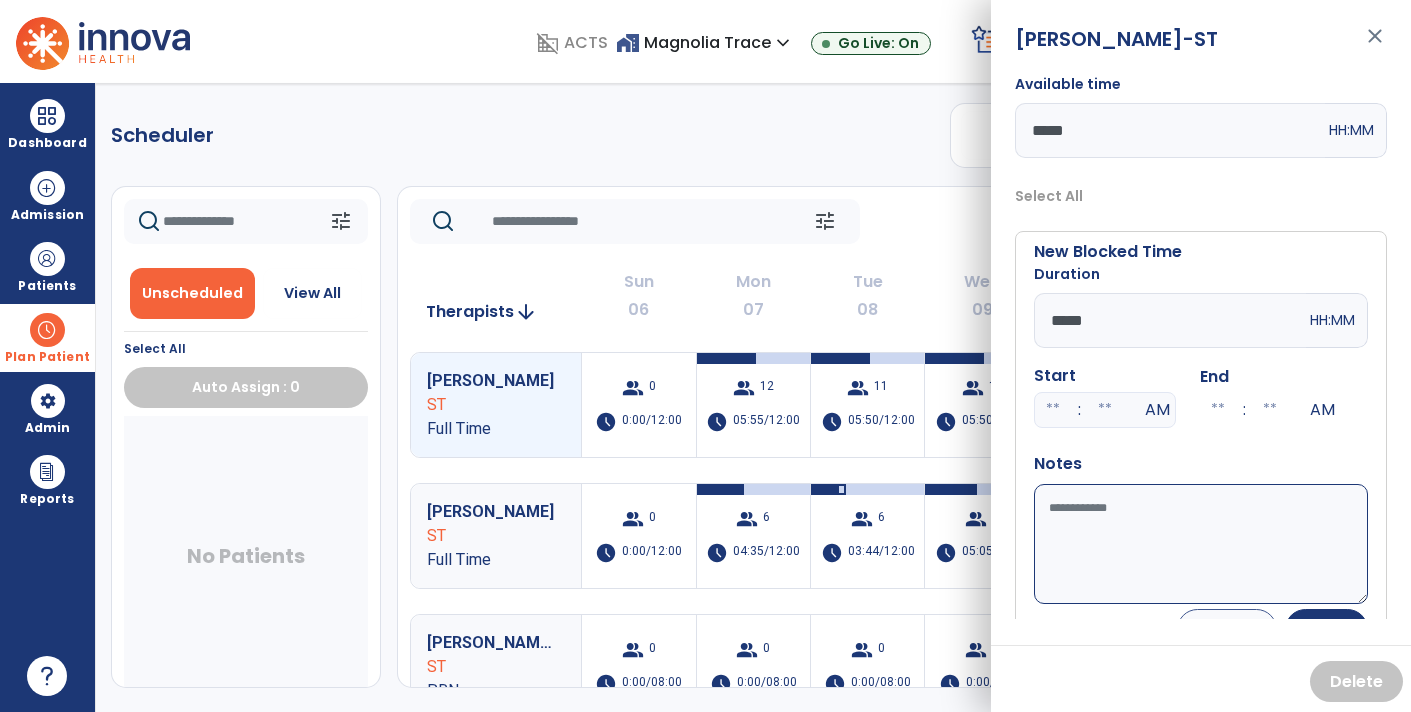 type on "*****" 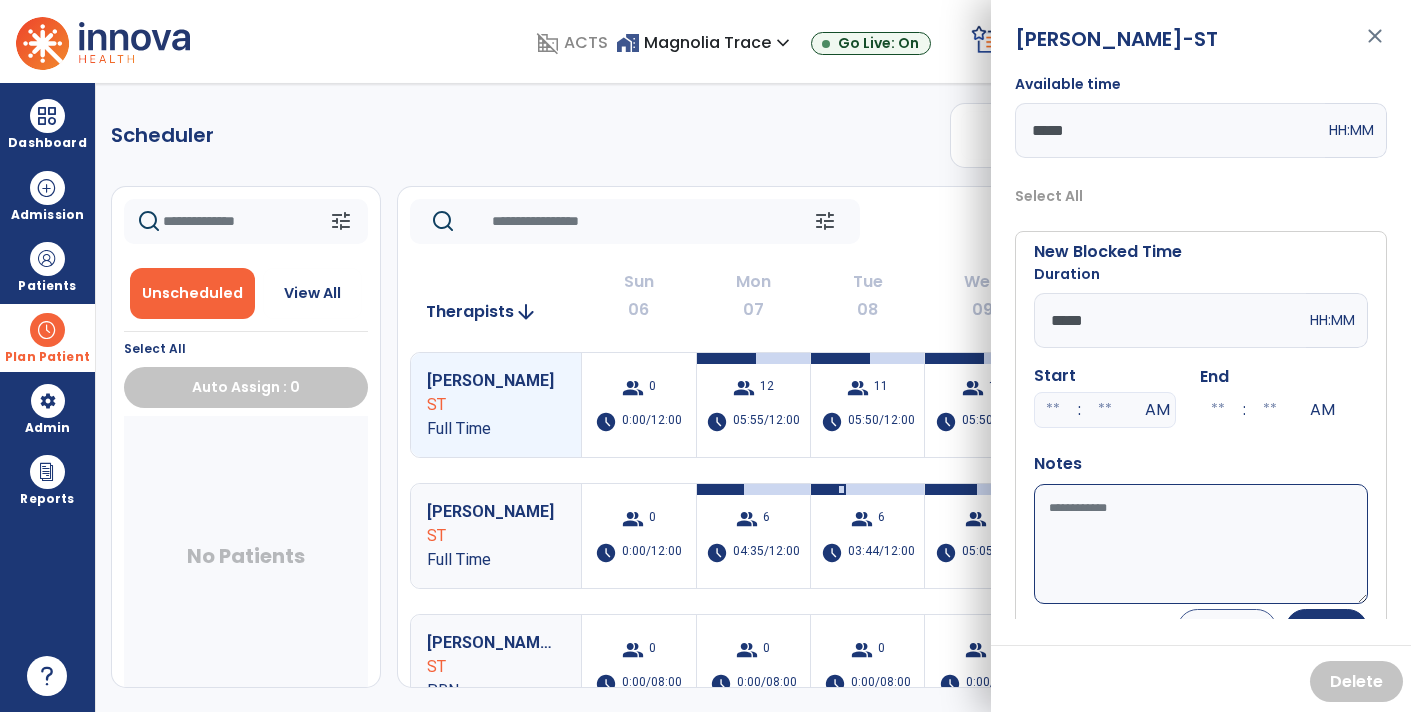 click at bounding box center (1053, 410) 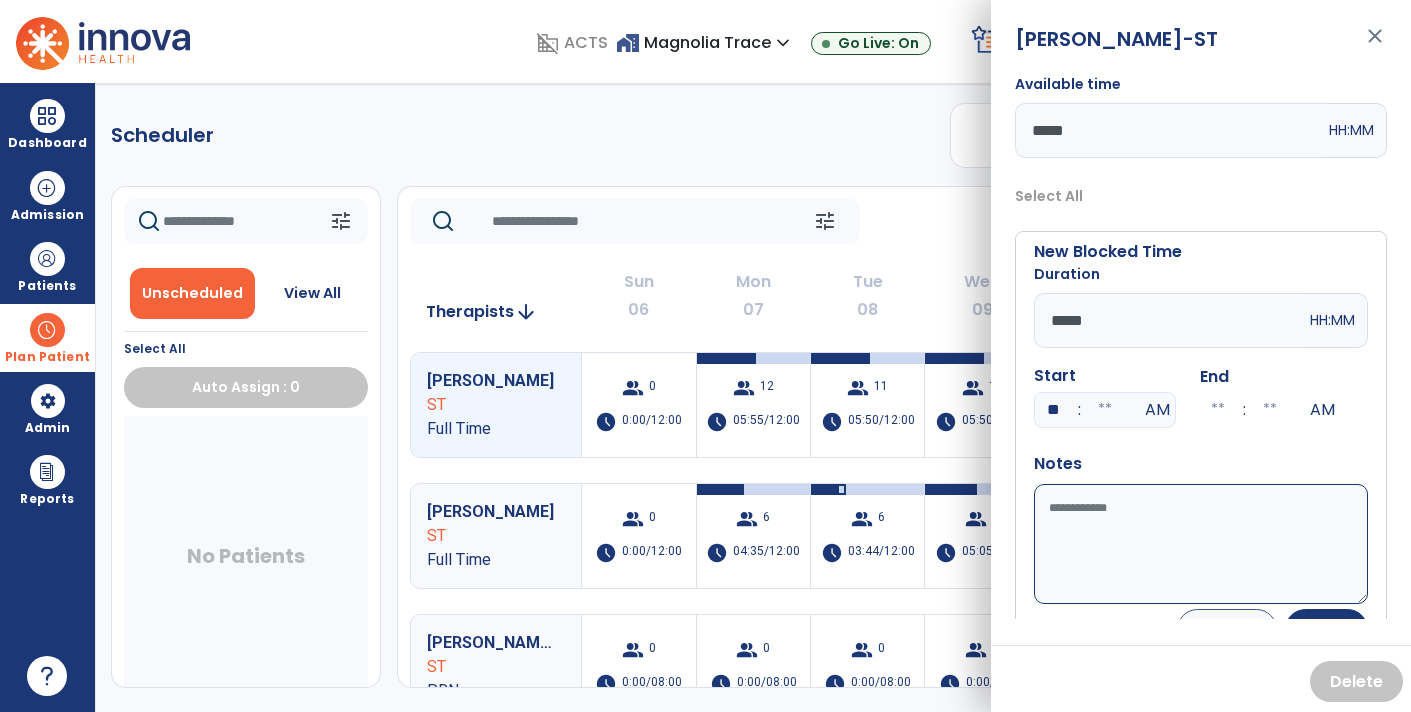 type on "**" 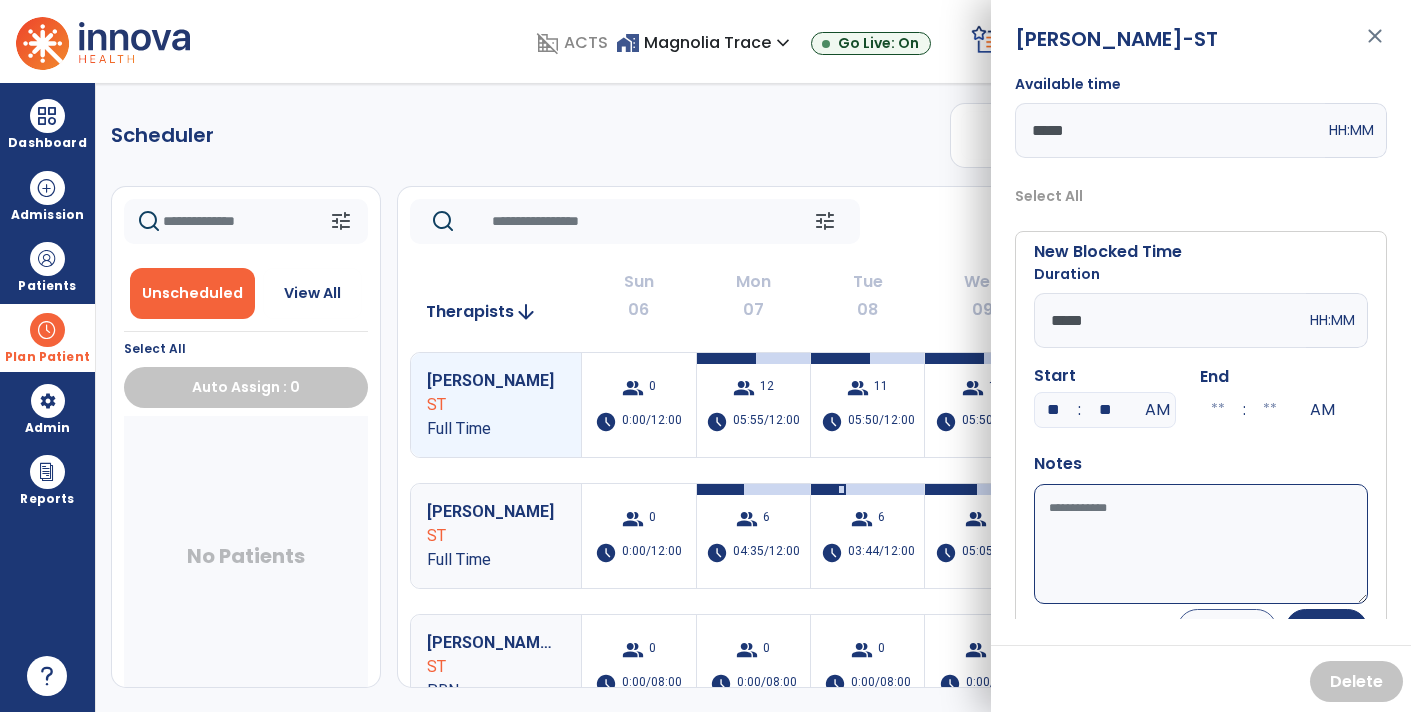type on "**" 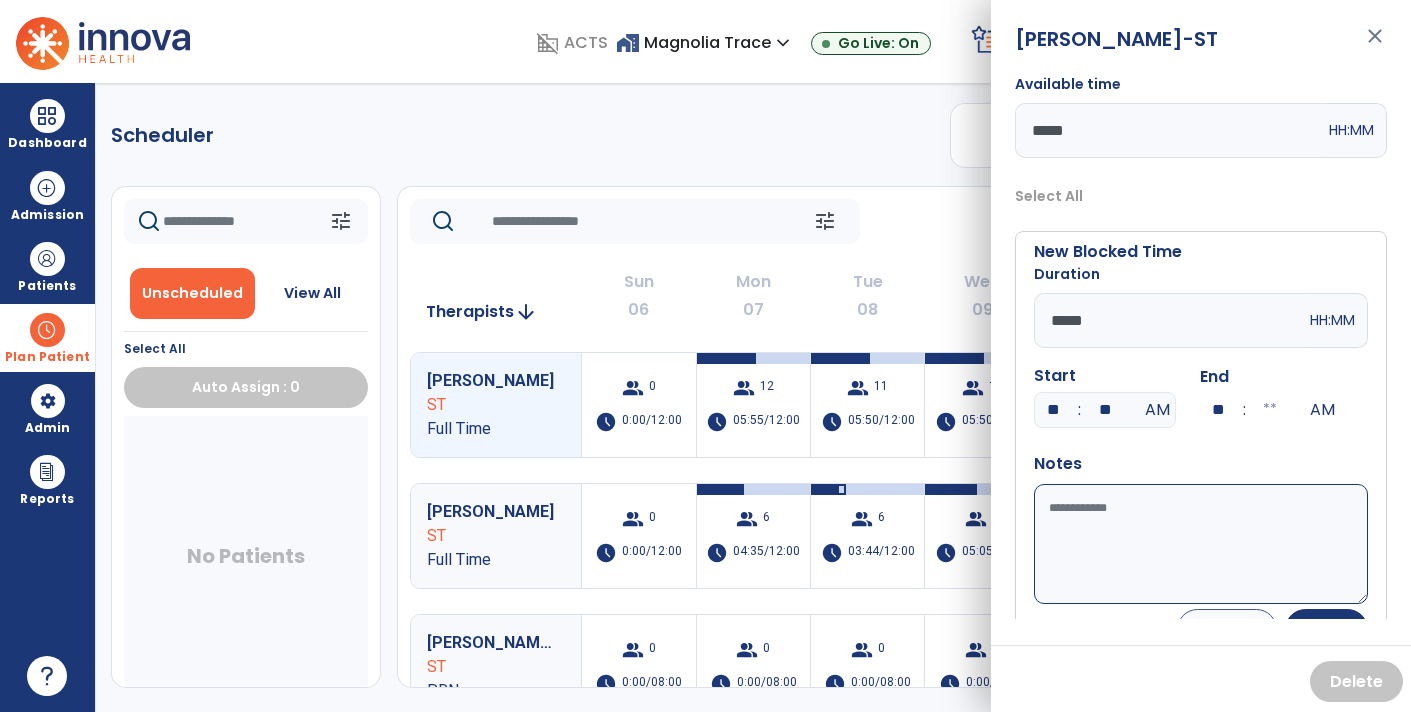 type on "**" 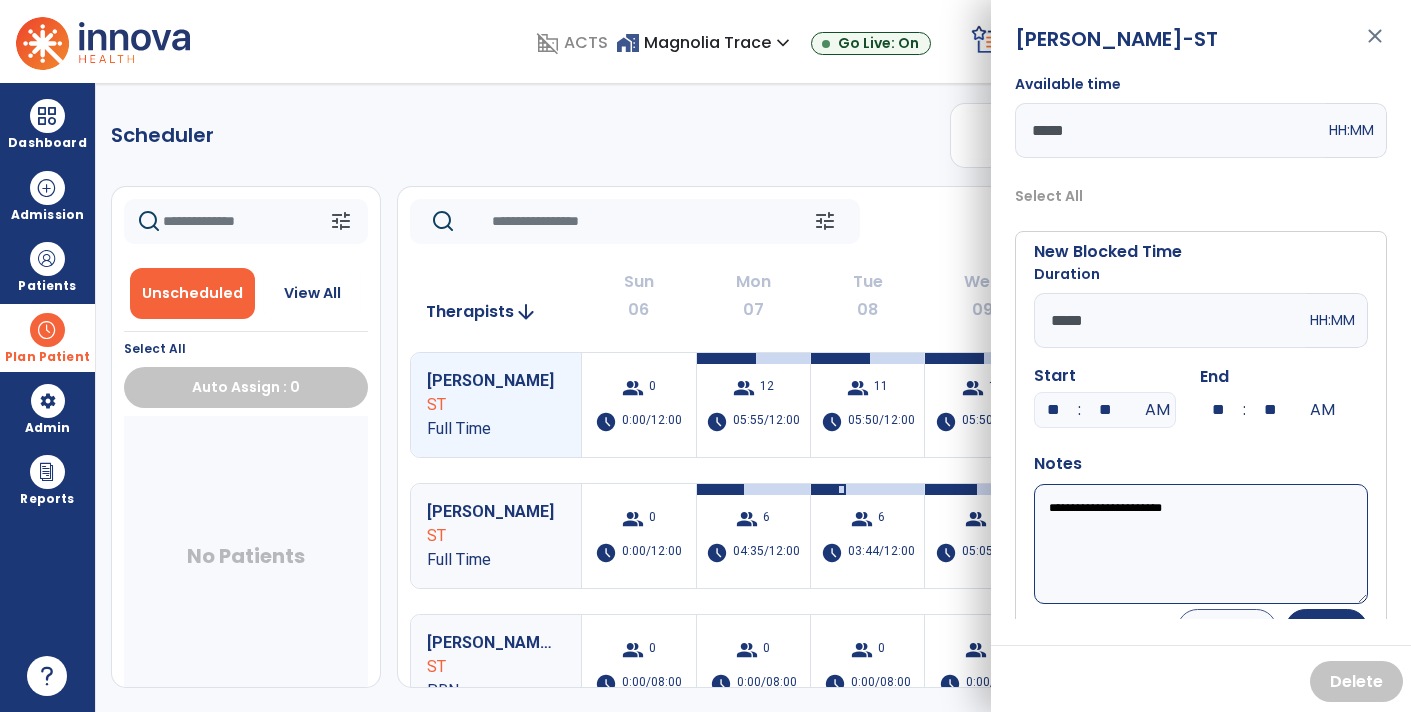 type on "**********" 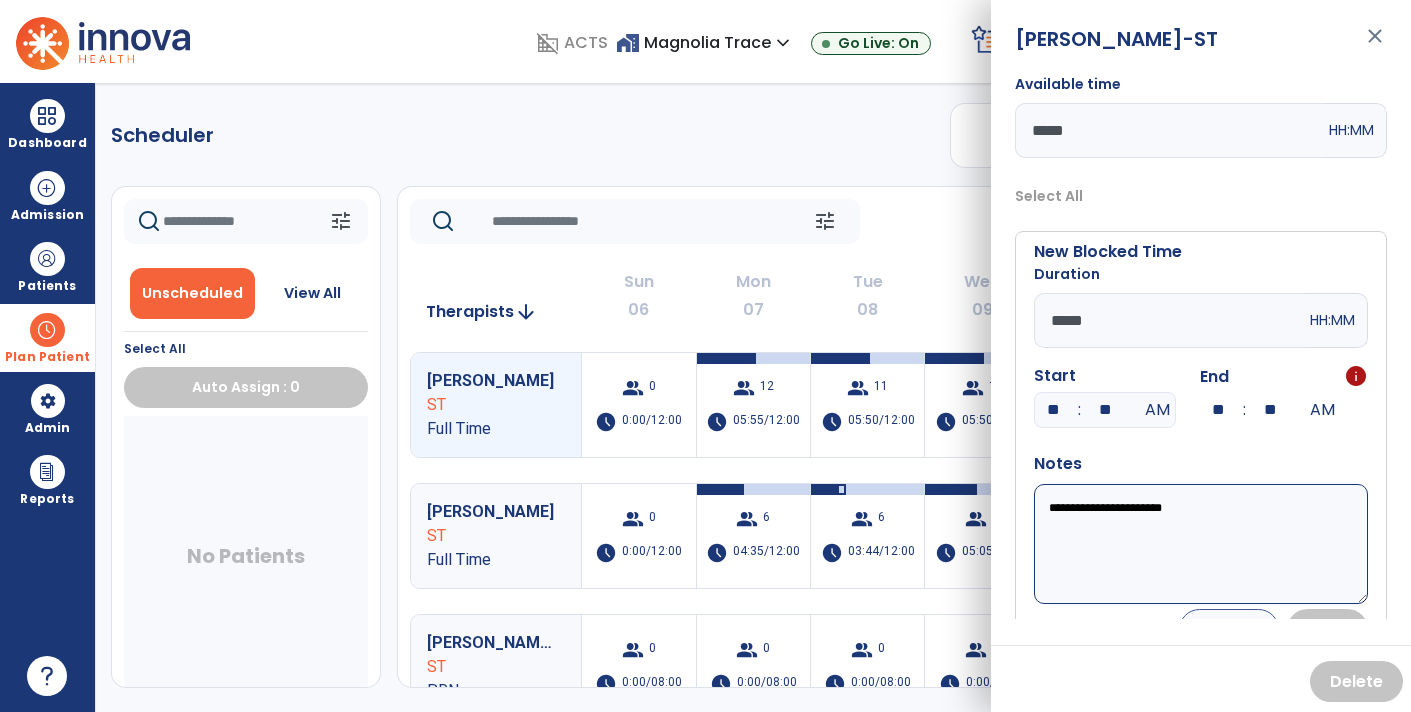 click on "**" at bounding box center [1053, 410] 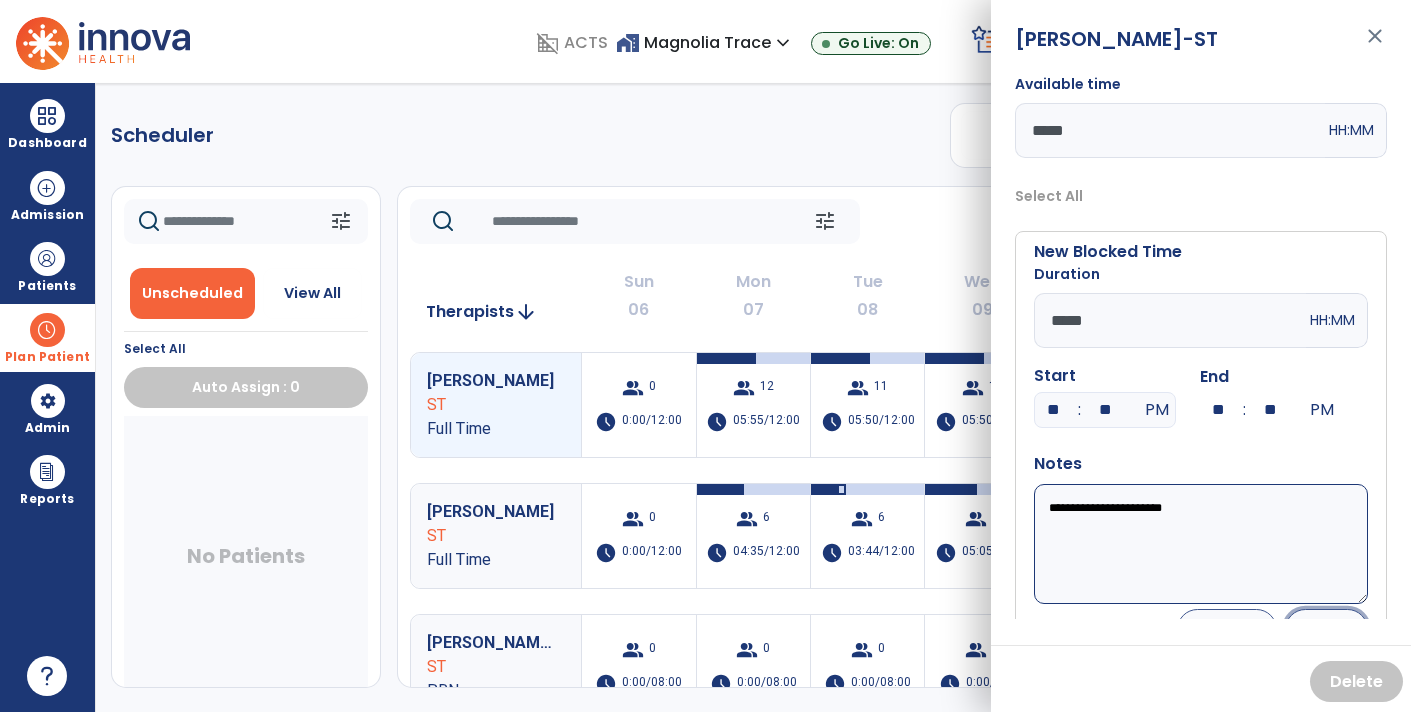 click on "Save" at bounding box center [1326, 629] 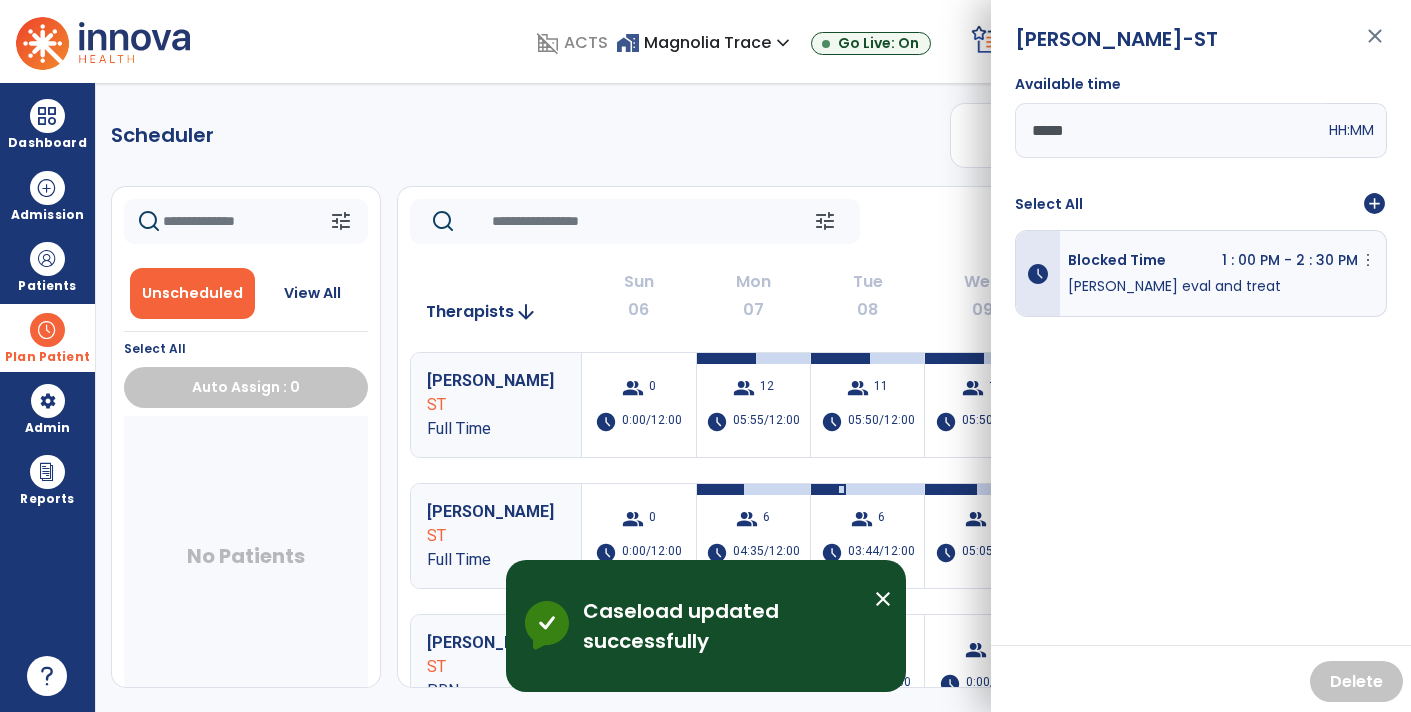click on "tune   [DATE]  chevron_left [DATE] - [DATE]  *********  calendar_today  chevron_right" 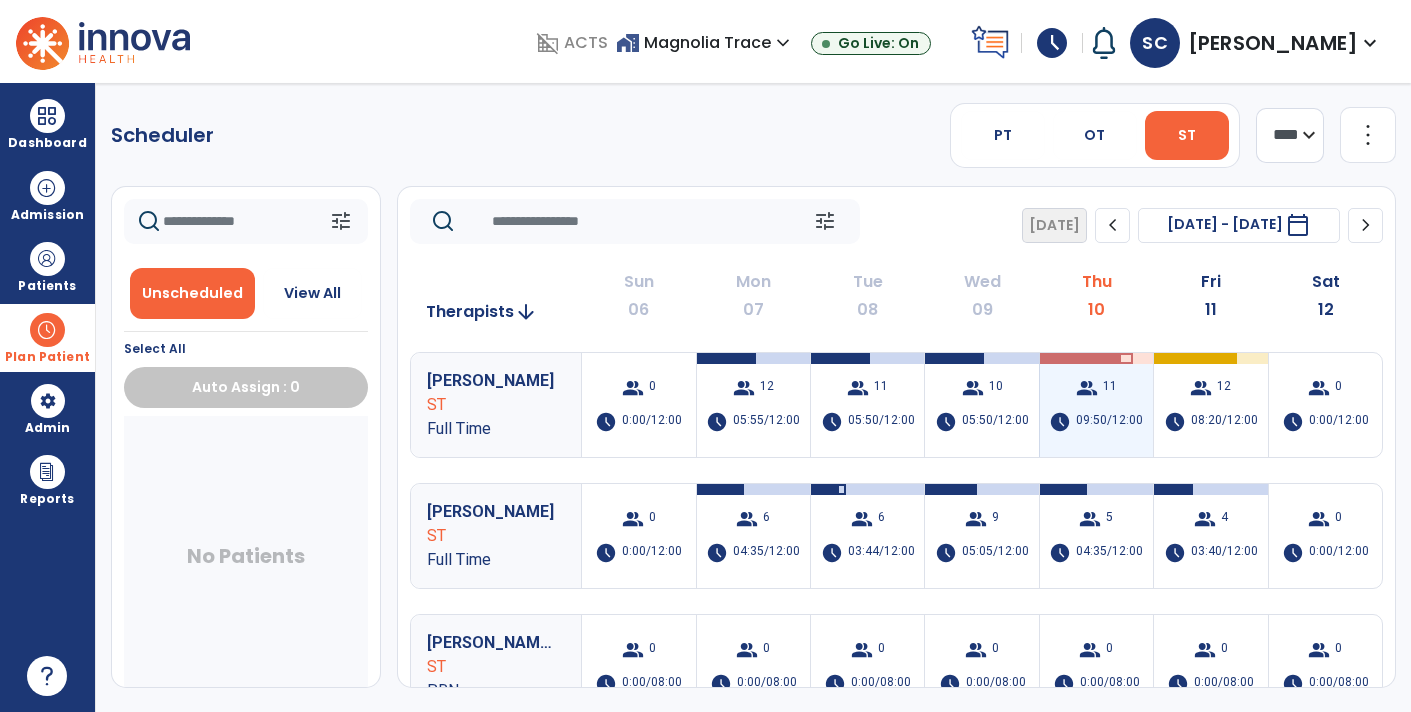 click on "09:50/12:00" at bounding box center (1109, 422) 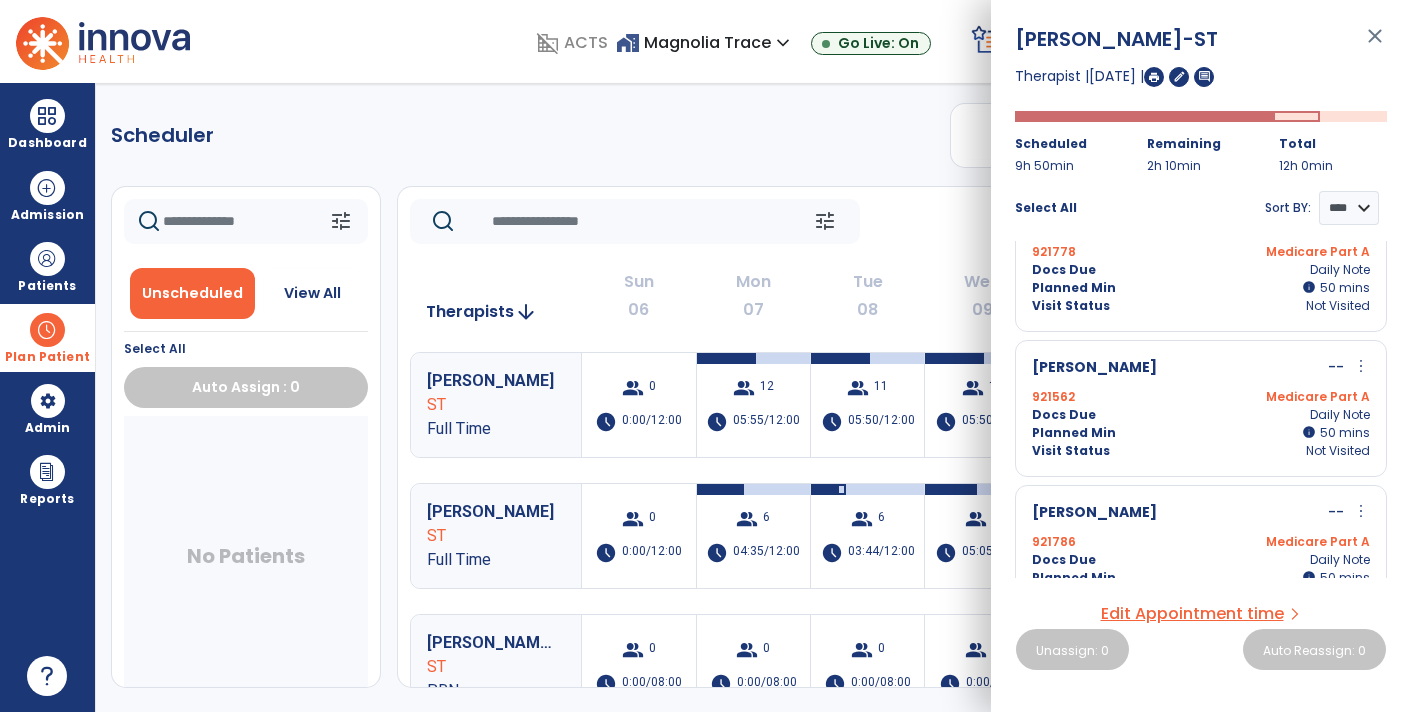 scroll, scrollTop: 1208, scrollLeft: 0, axis: vertical 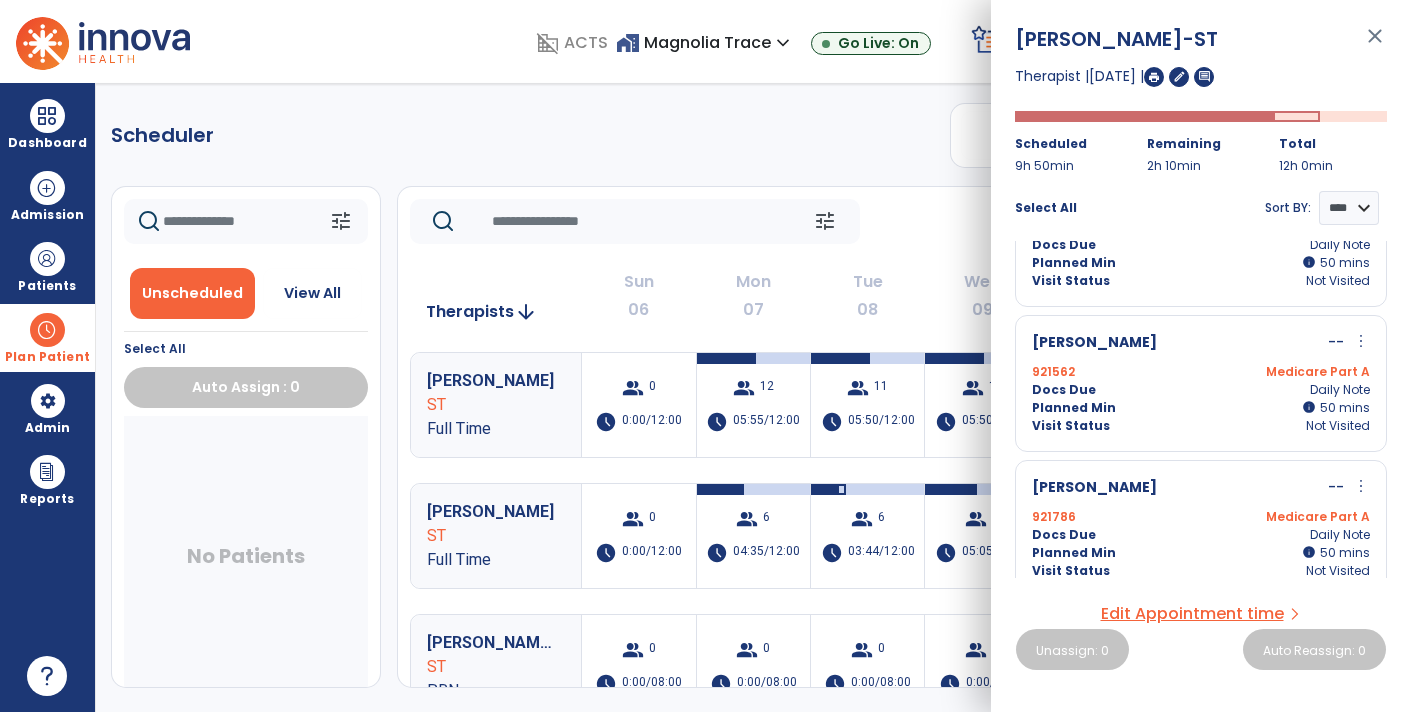 click on "more_vert" at bounding box center (1361, 341) 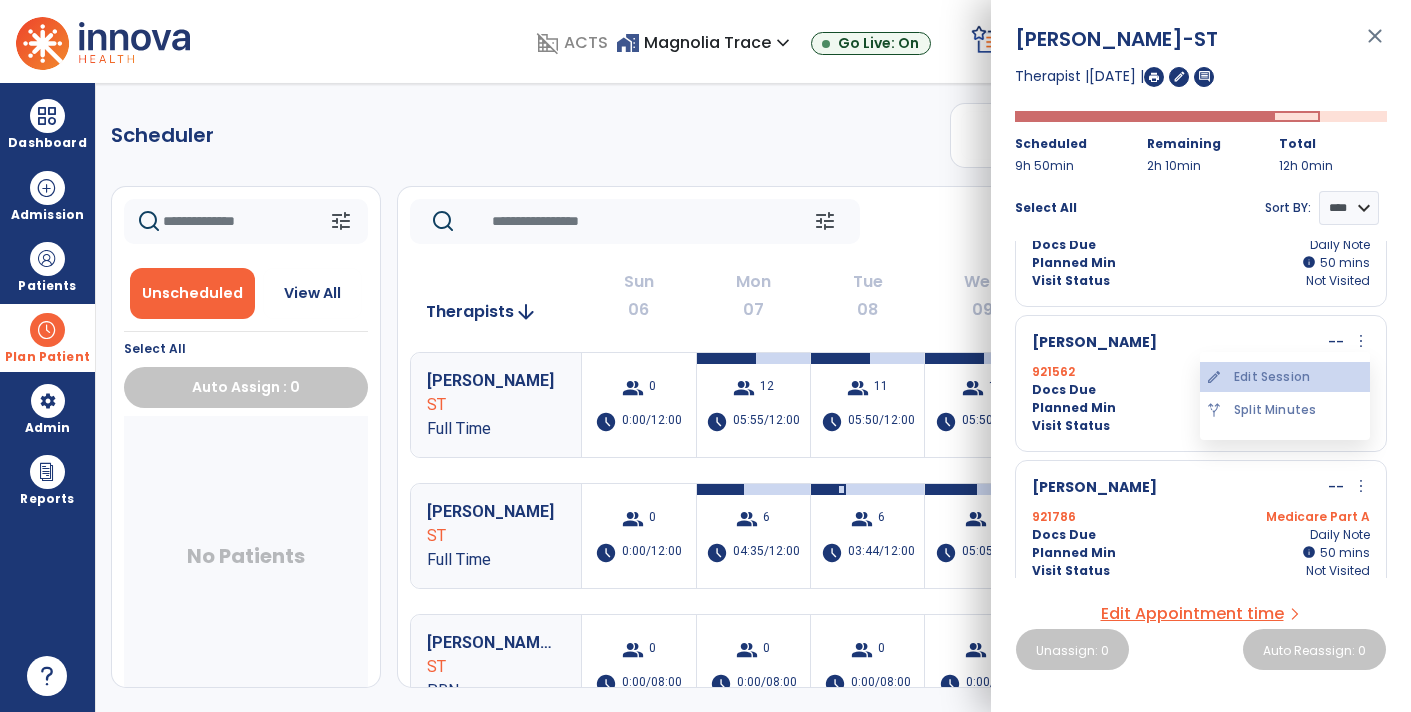 click on "edit   Edit Session" at bounding box center [1285, 377] 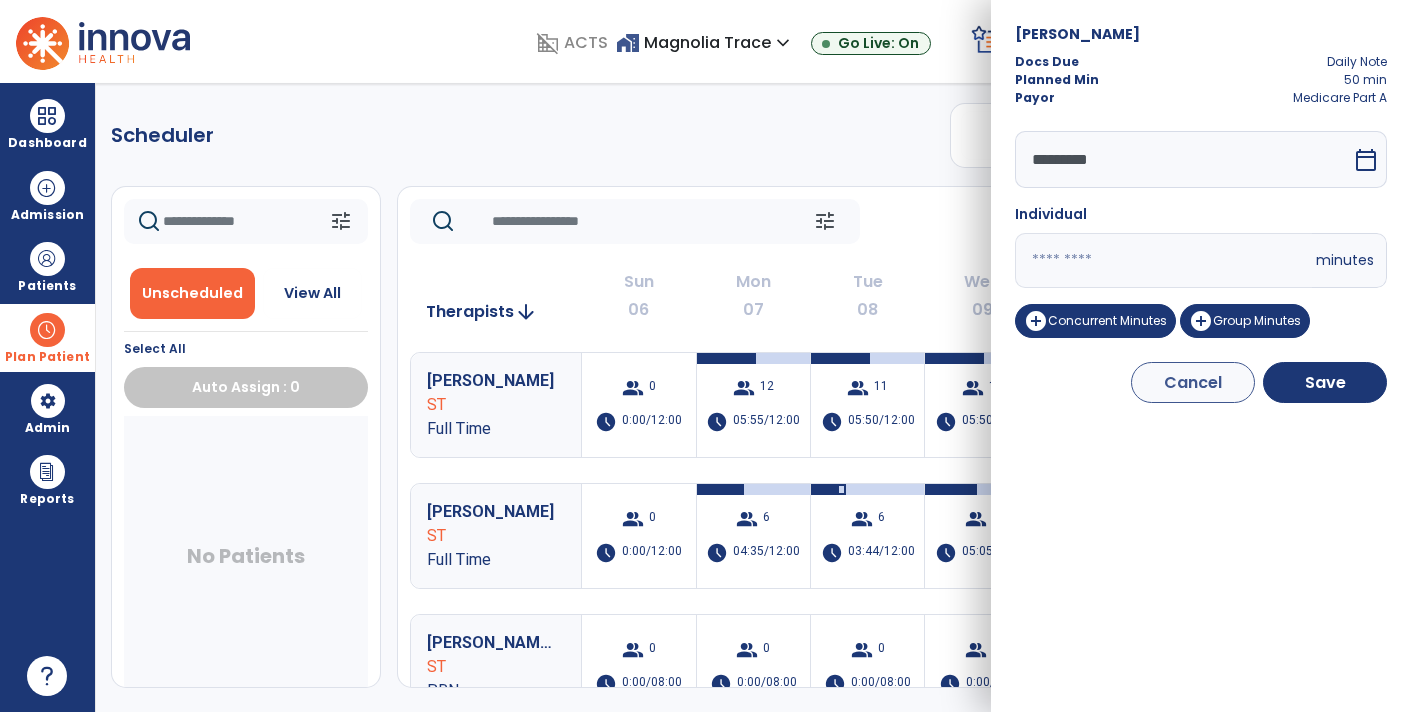 click on "**" at bounding box center (1163, 260) 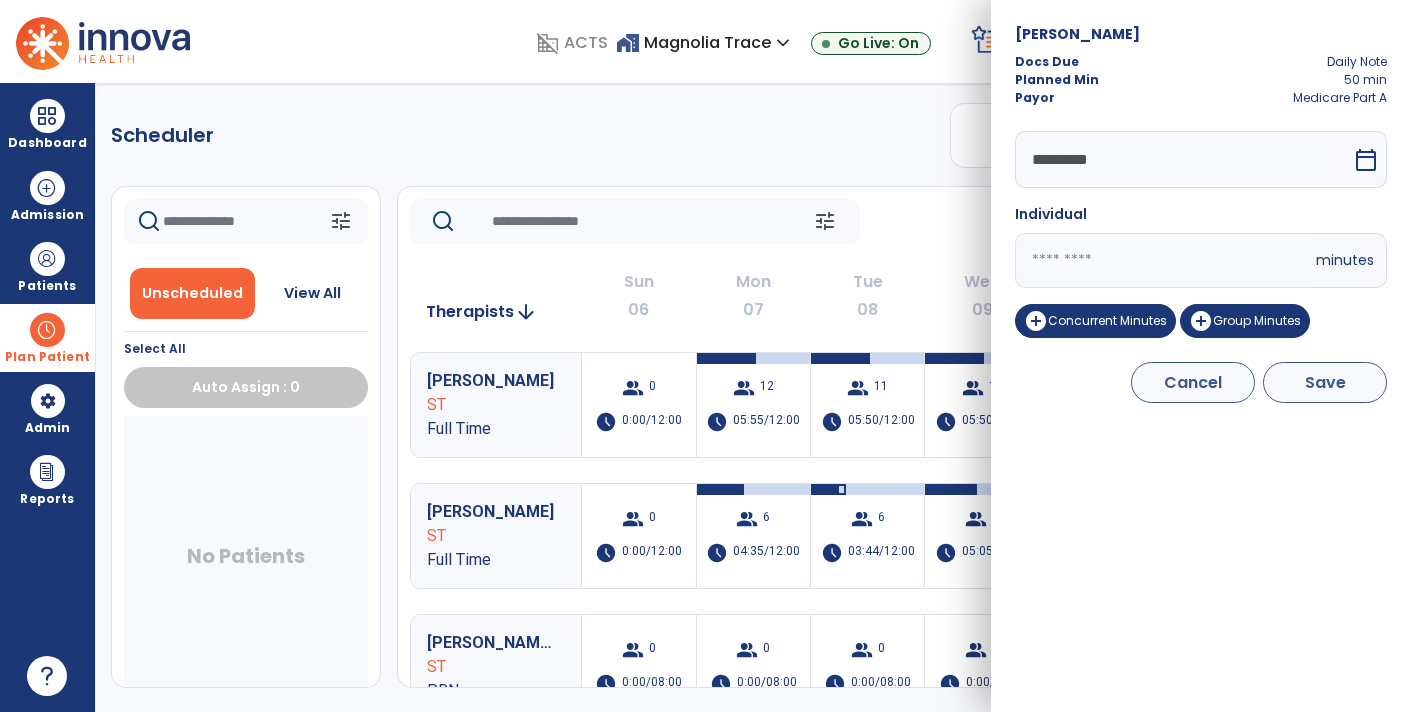 type on "*" 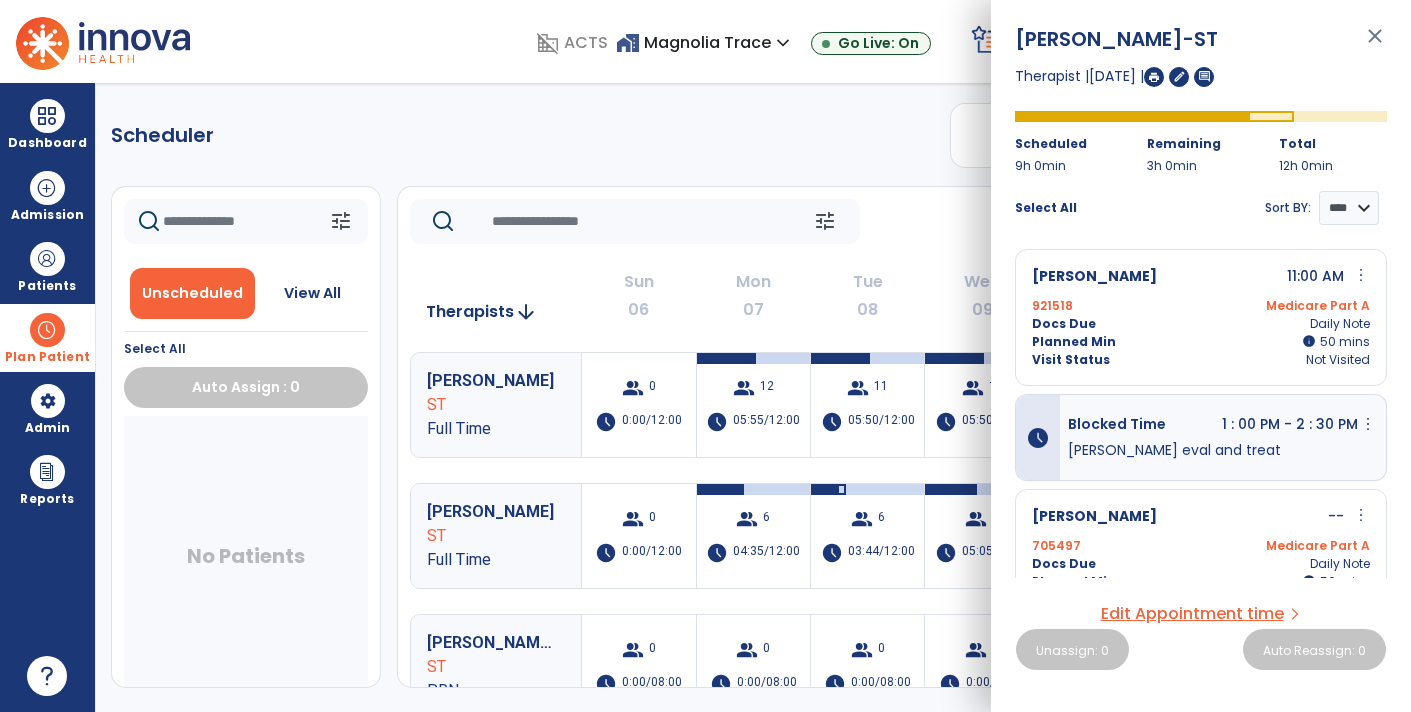 click on "close" at bounding box center [1375, 45] 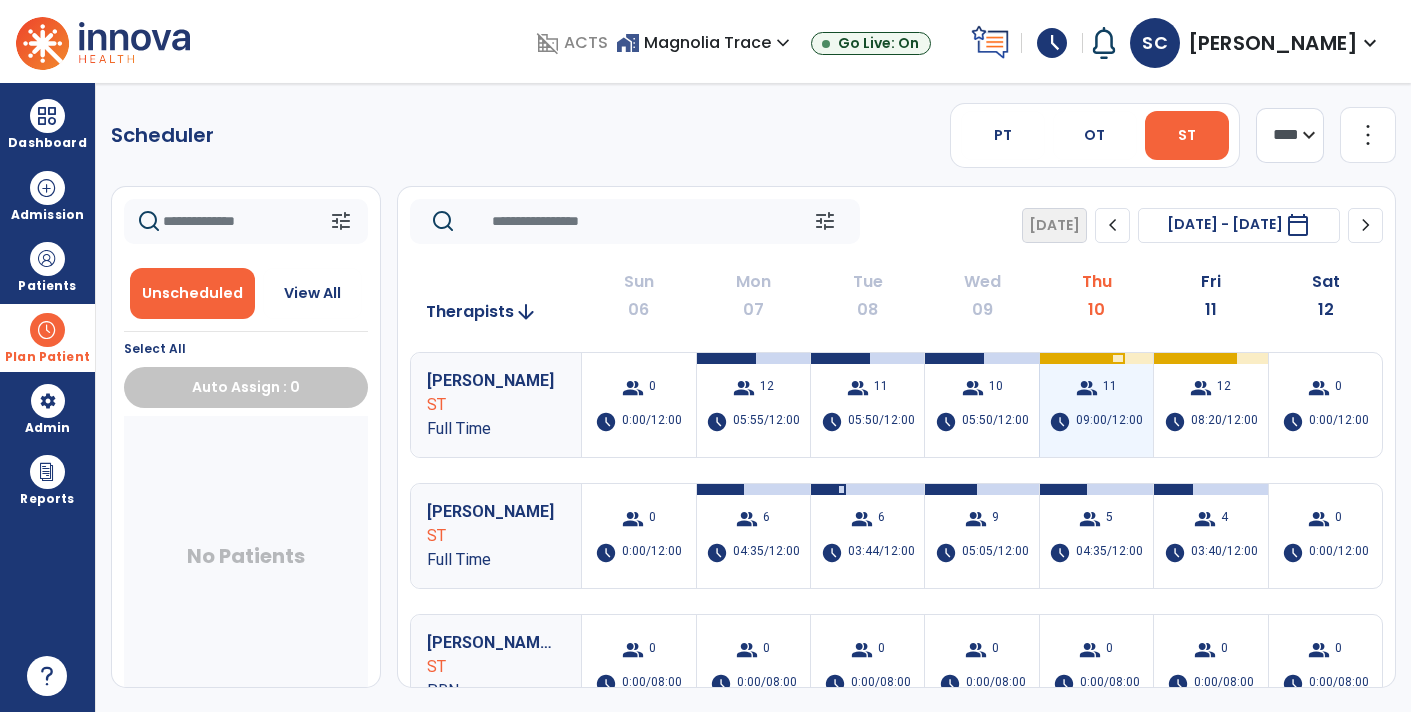 click on "09:00/12:00" at bounding box center [1109, 422] 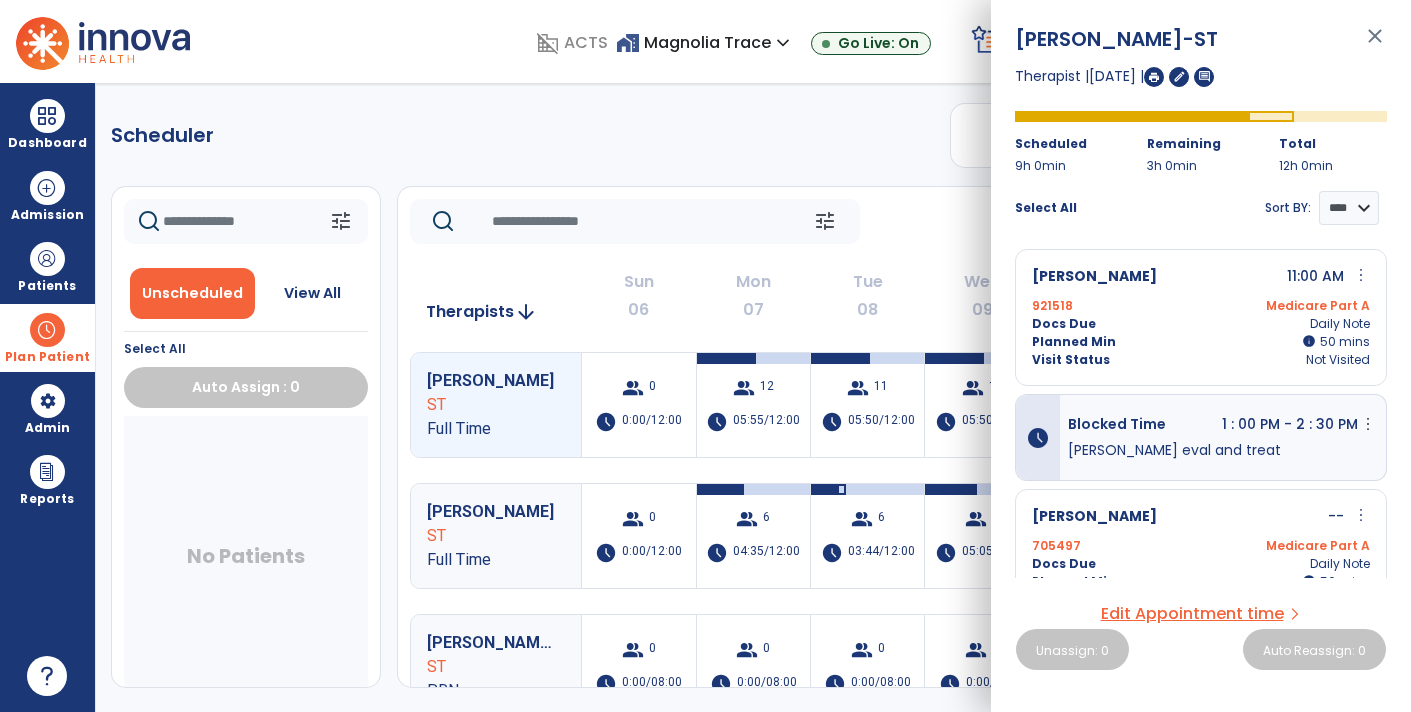 click on "more_vert" at bounding box center [1361, 275] 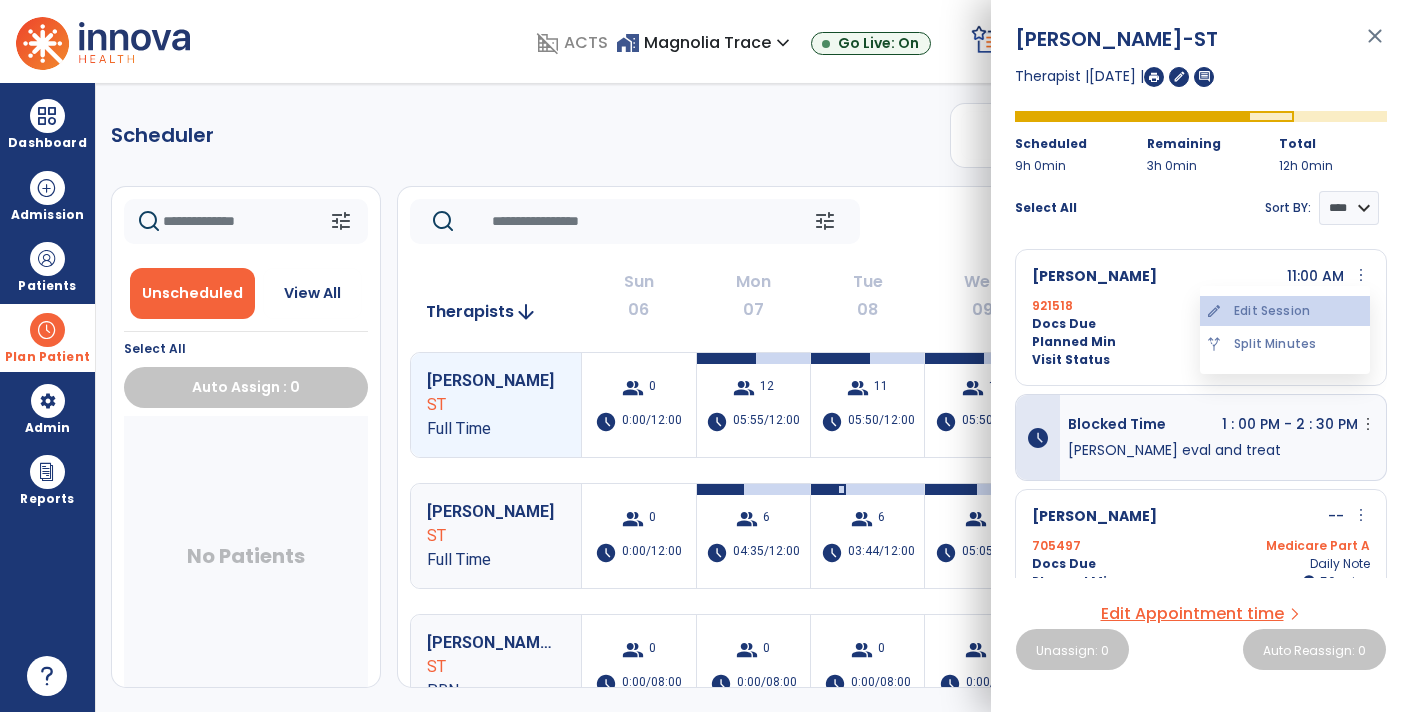 click on "edit   Edit Session" at bounding box center [1285, 311] 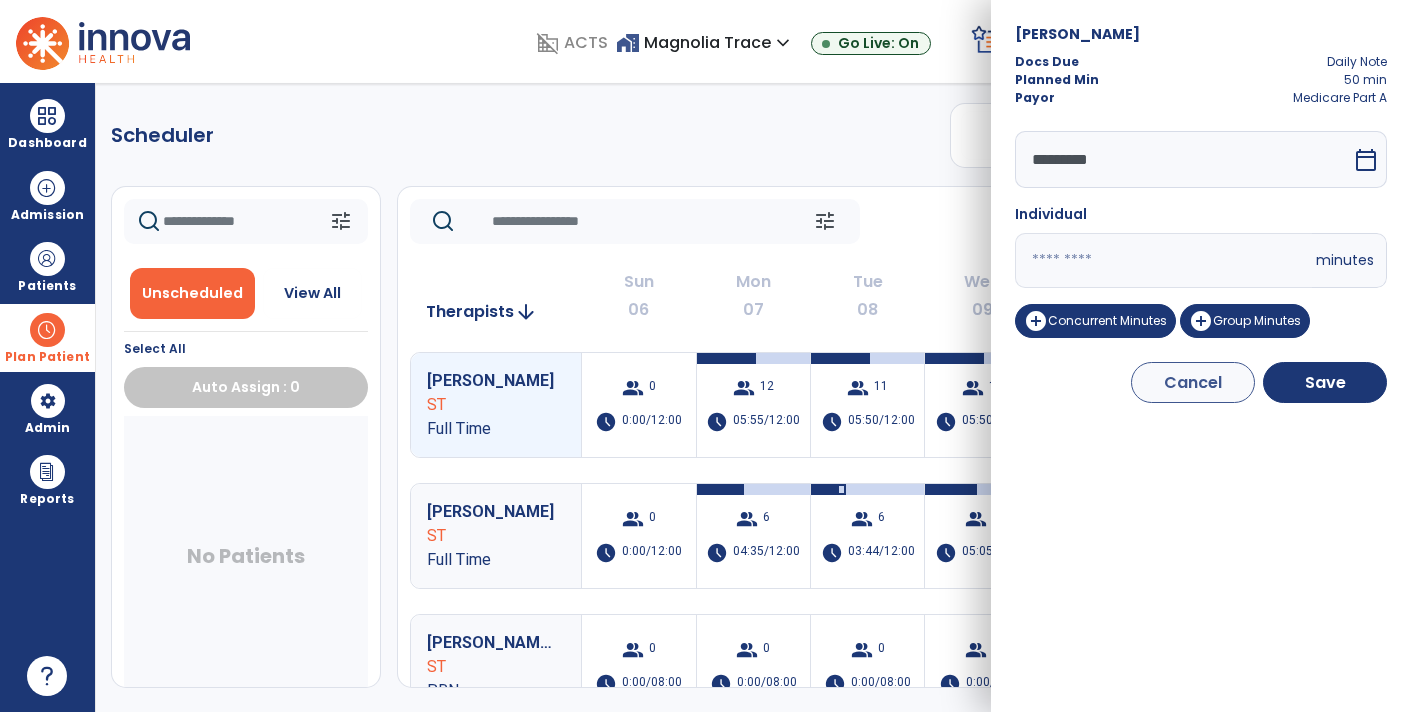 click on "**" at bounding box center (1163, 260) 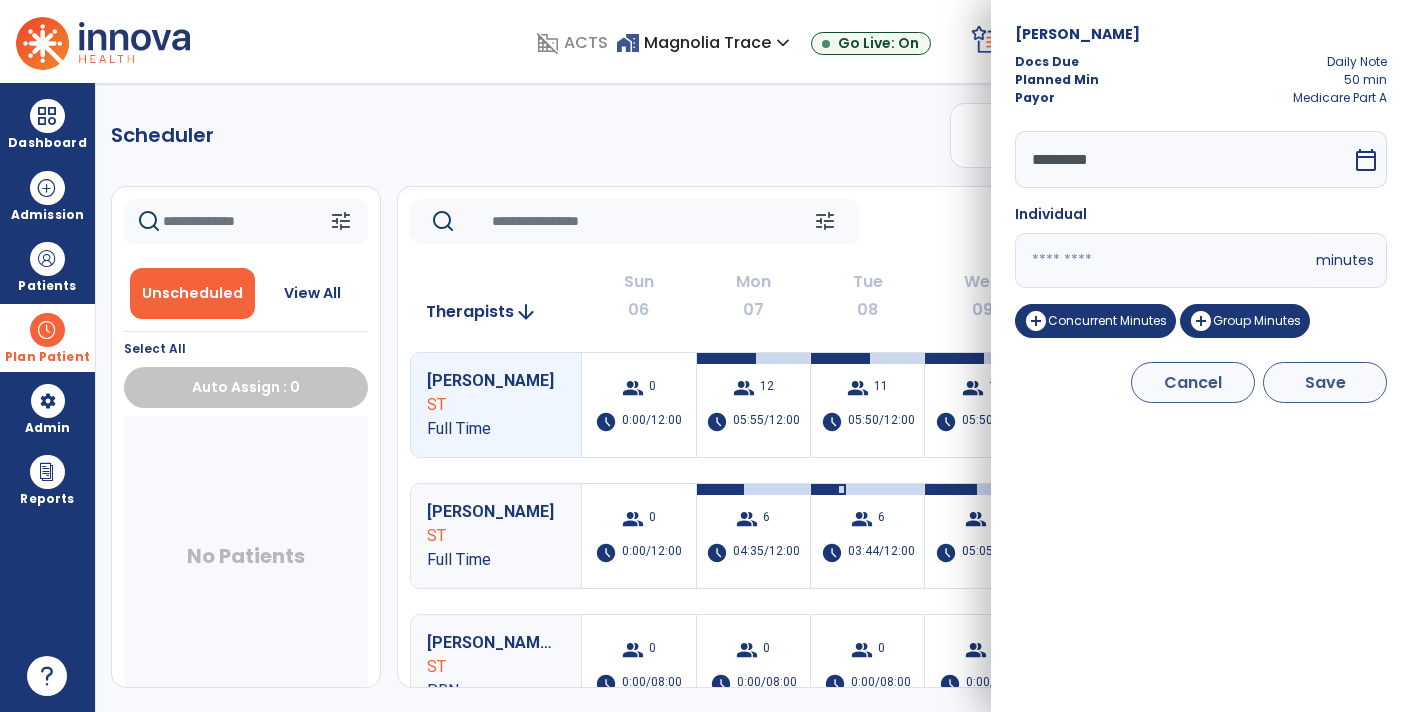 type on "**" 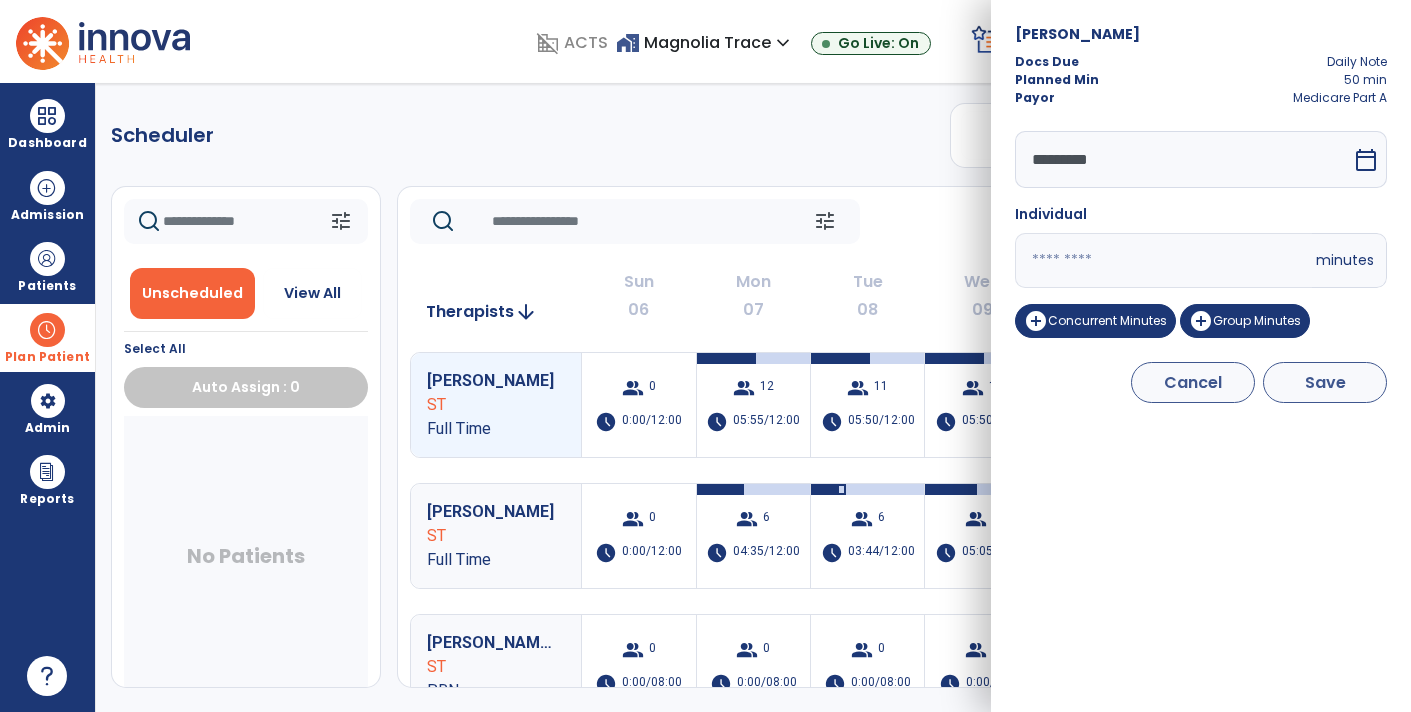 click on "Save" at bounding box center [1325, 382] 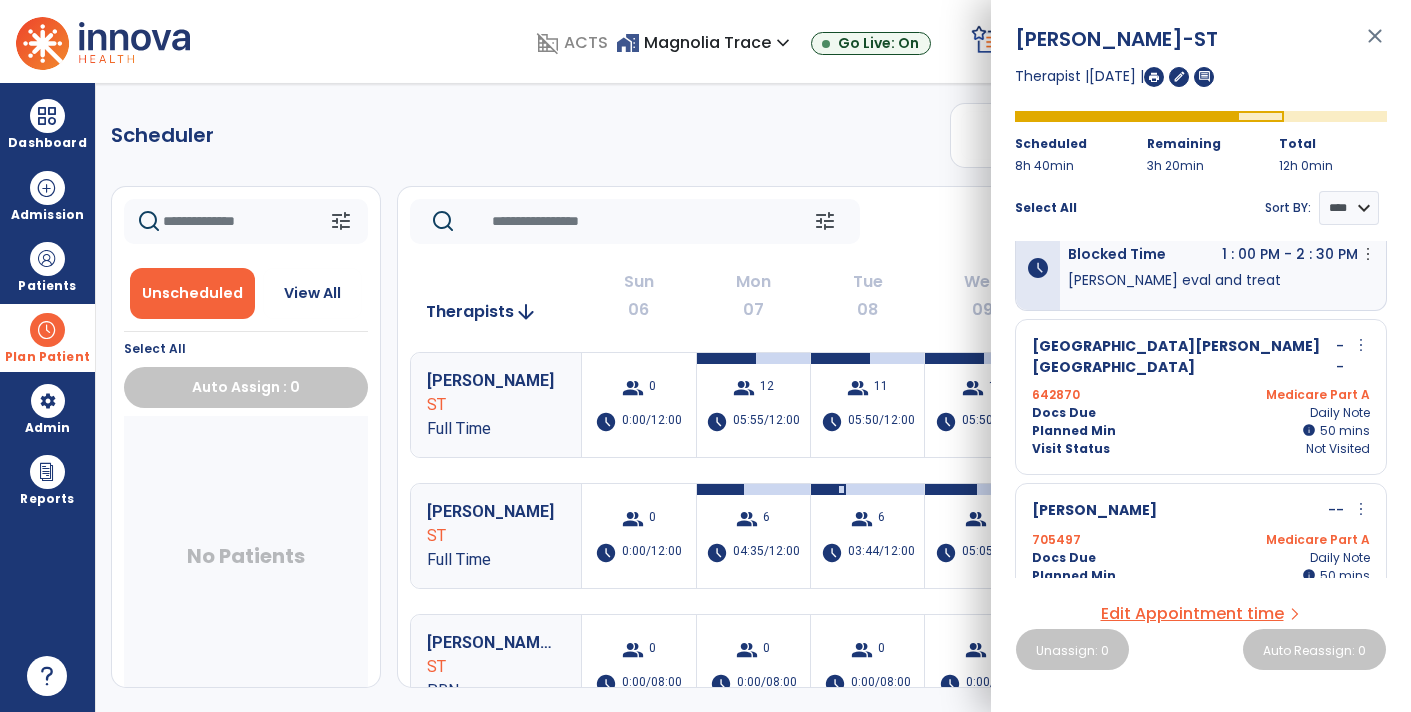 scroll, scrollTop: 169, scrollLeft: 0, axis: vertical 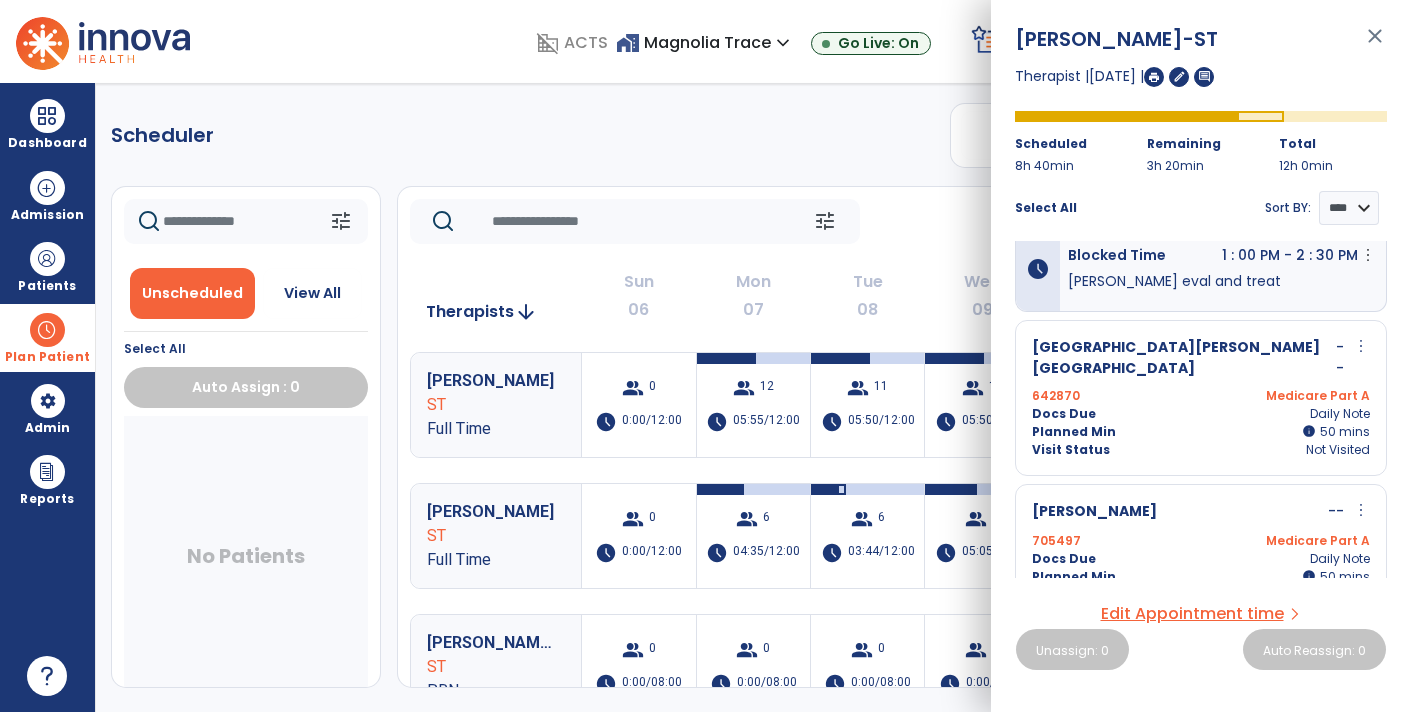 click on "more_vert" at bounding box center [1361, 346] 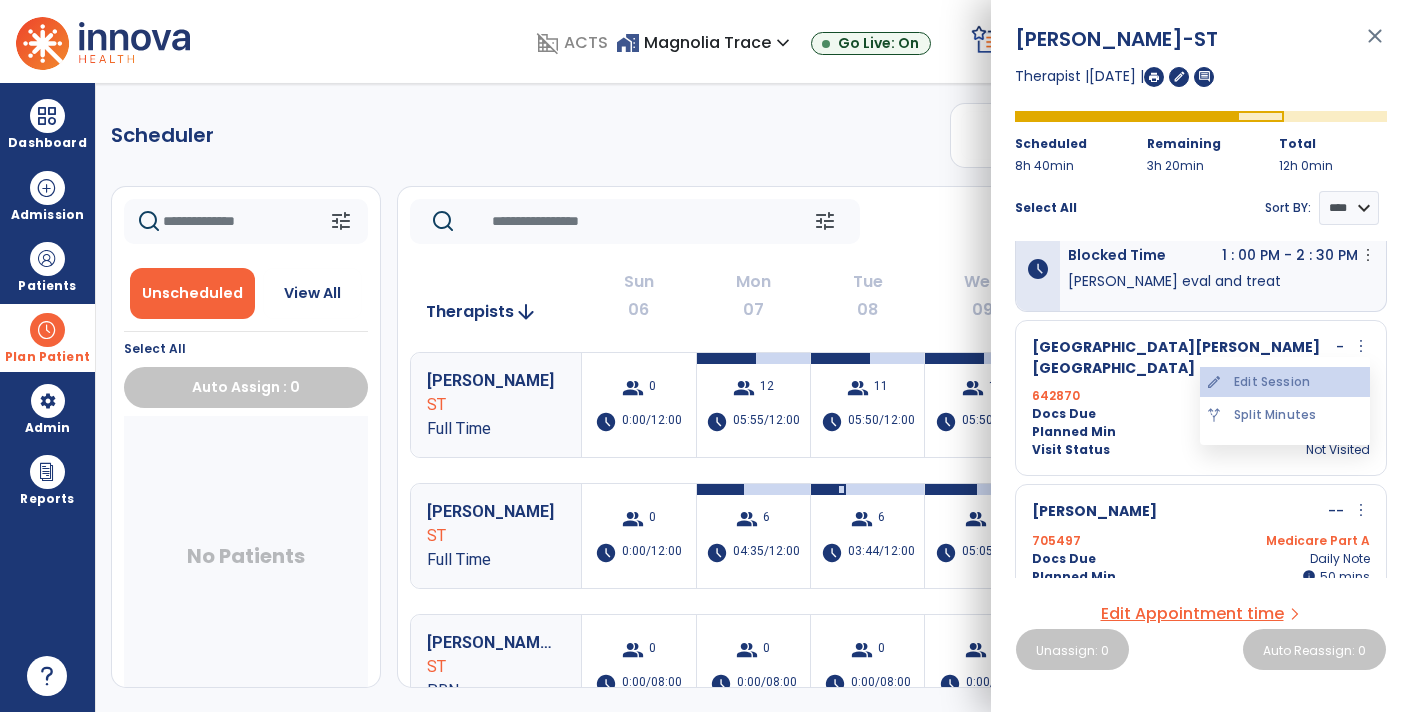 click on "edit   Edit Session" at bounding box center [1285, 382] 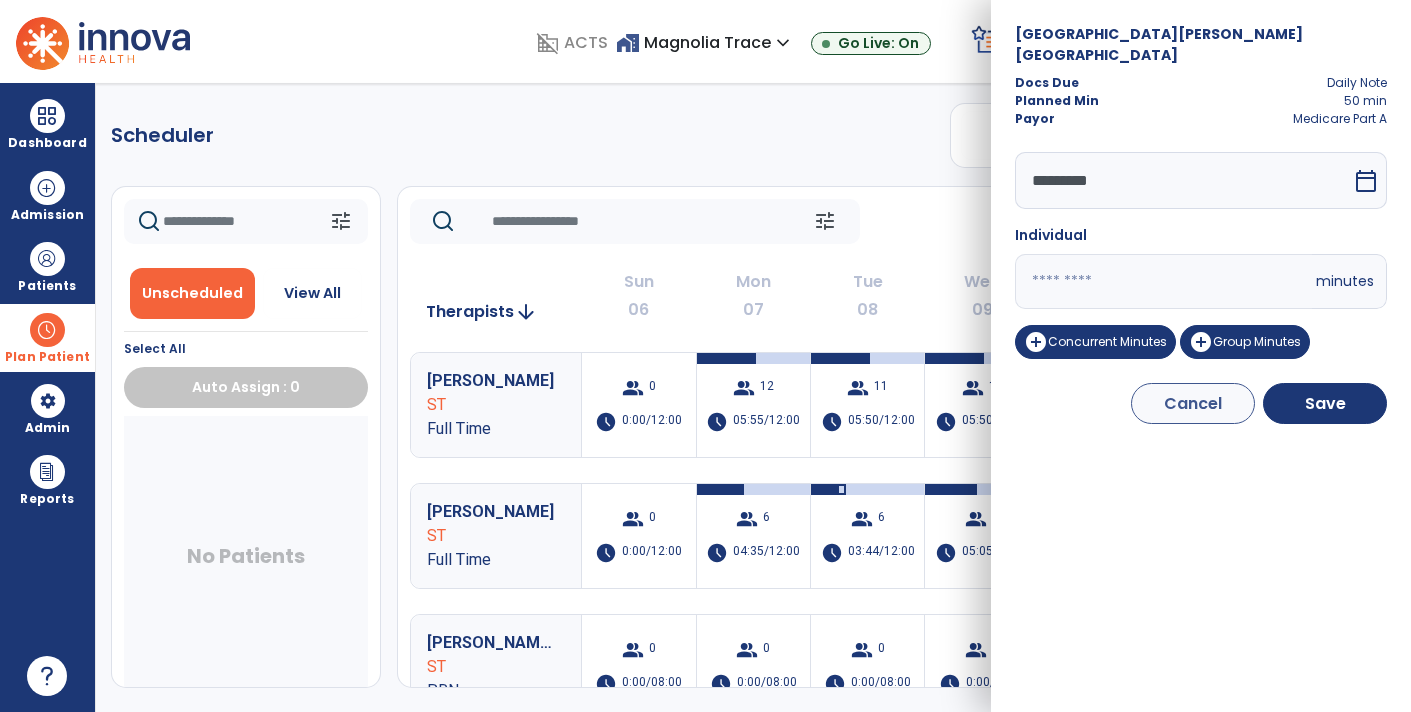 click on "**" at bounding box center [1163, 281] 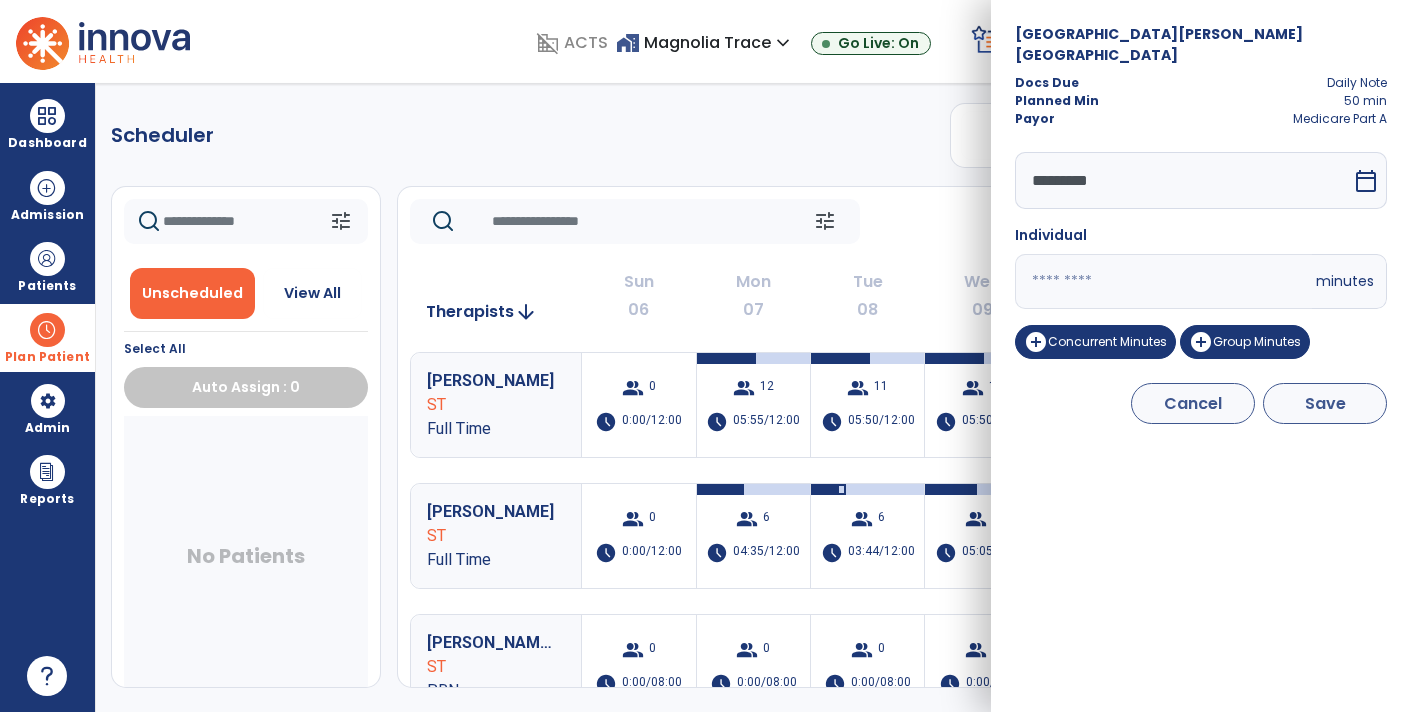type on "**" 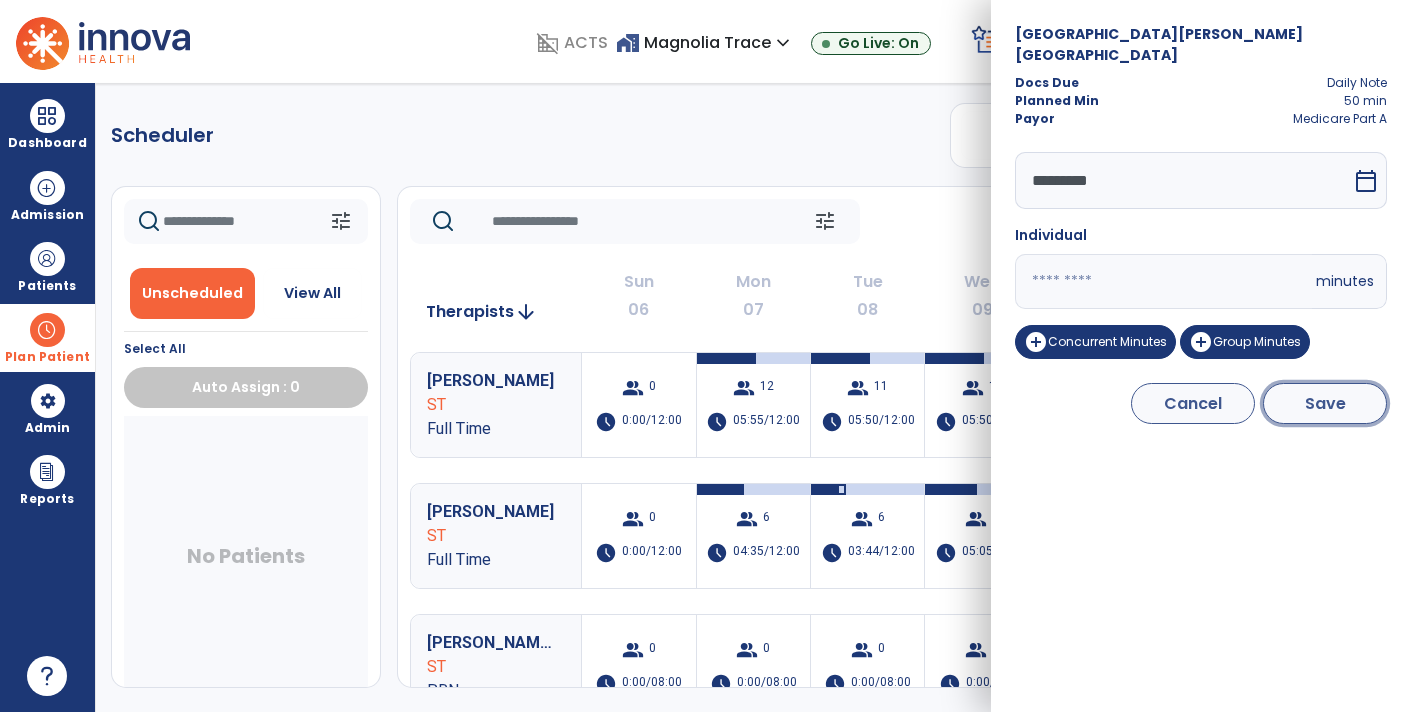 click on "Save" at bounding box center [1325, 403] 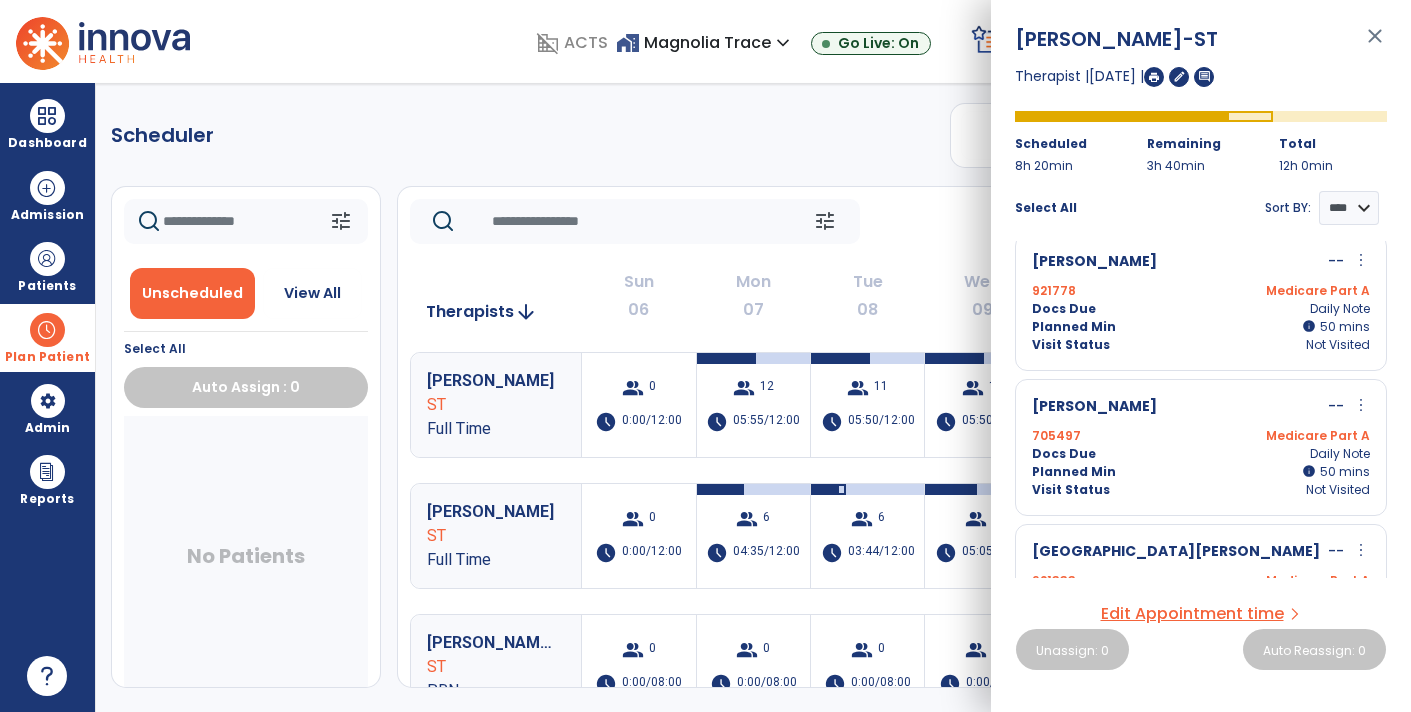 scroll, scrollTop: 263, scrollLeft: 0, axis: vertical 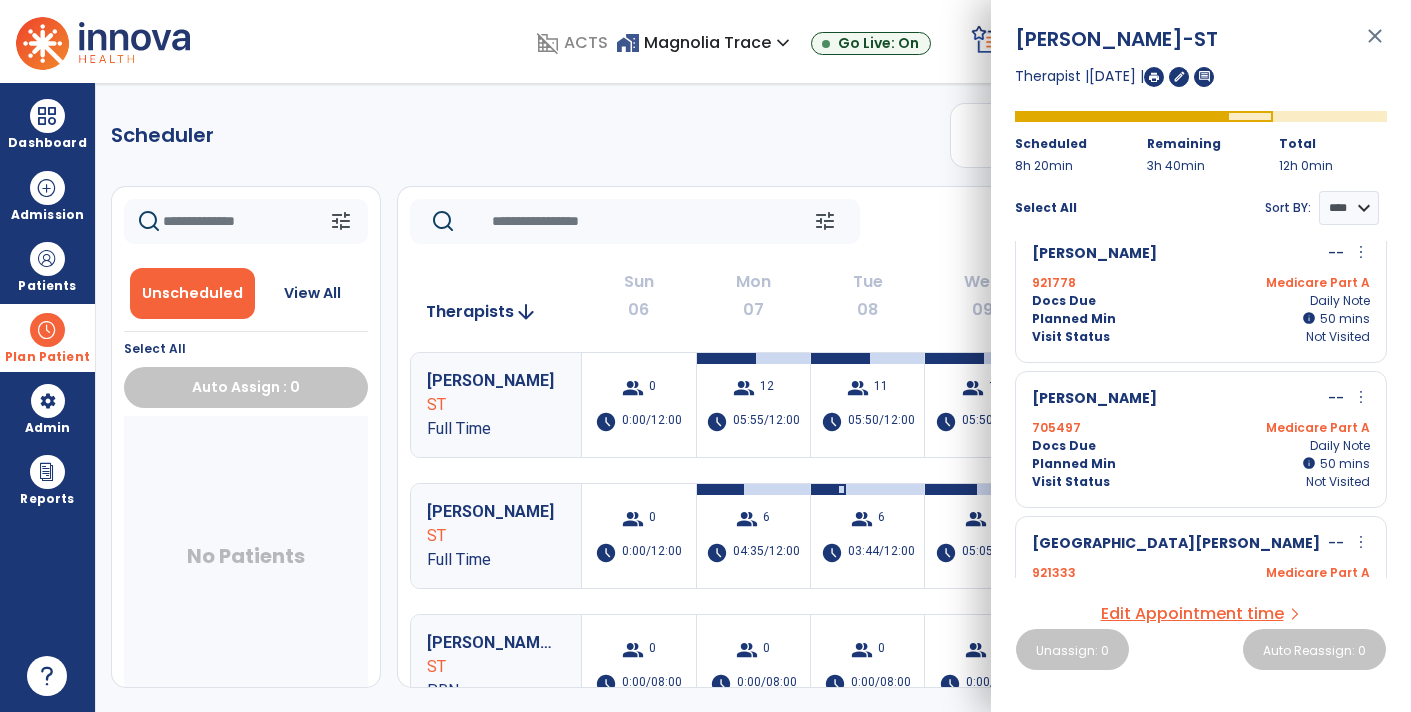 click on "more_vert" at bounding box center (1361, 252) 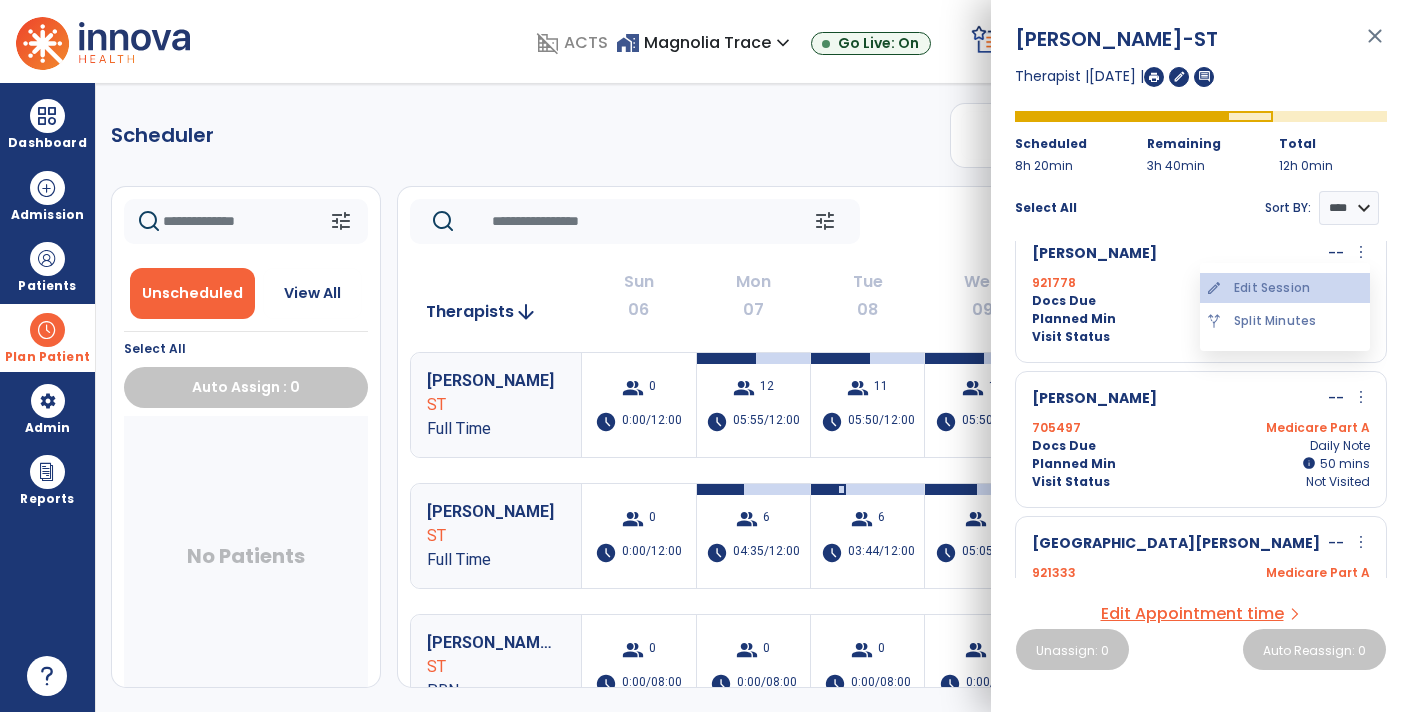 click on "edit   Edit Session" at bounding box center [1285, 288] 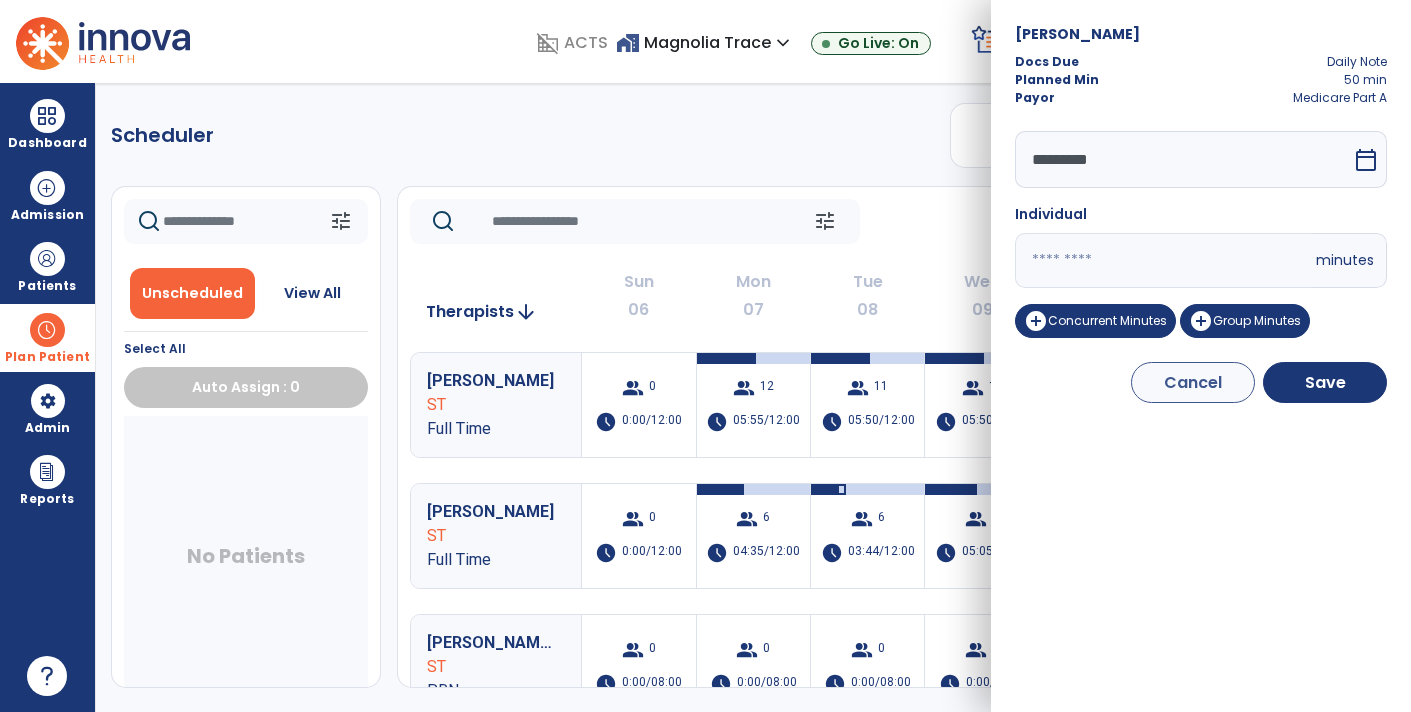 click on "**" at bounding box center [1163, 260] 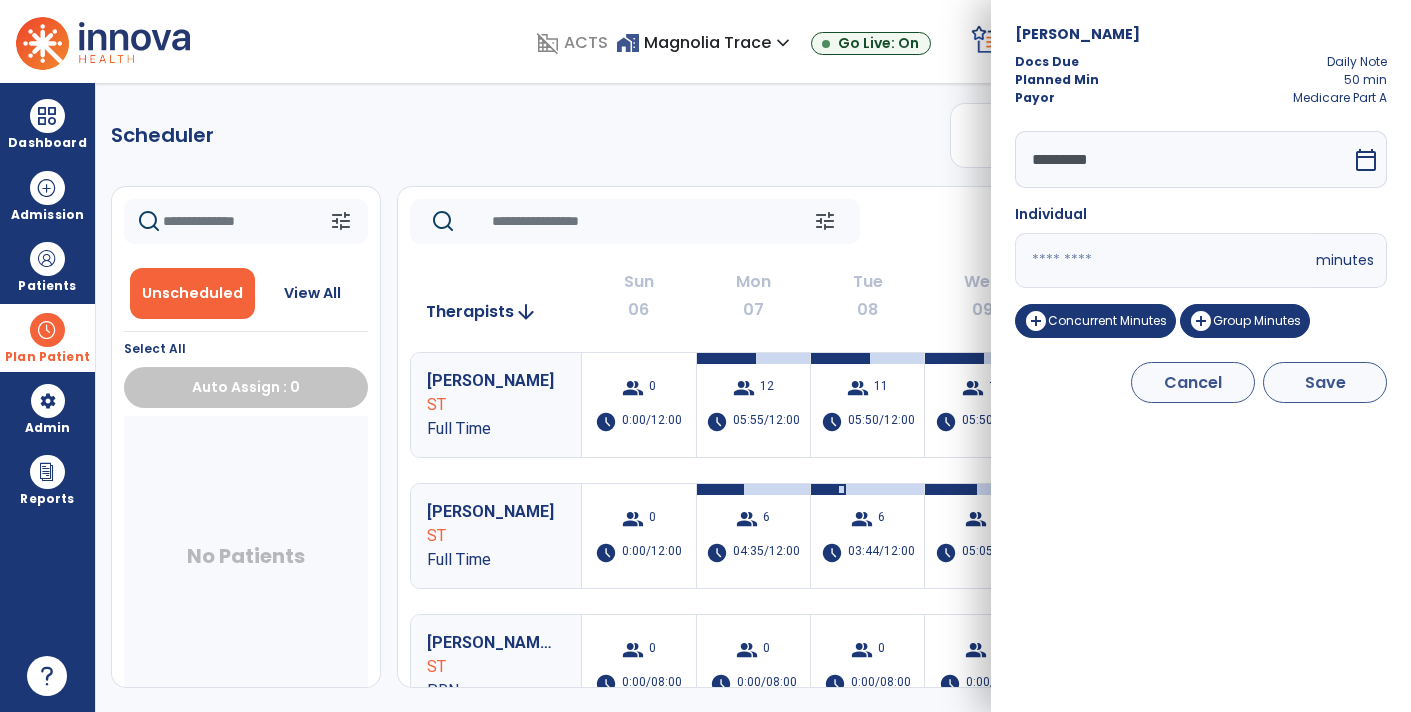 type on "**" 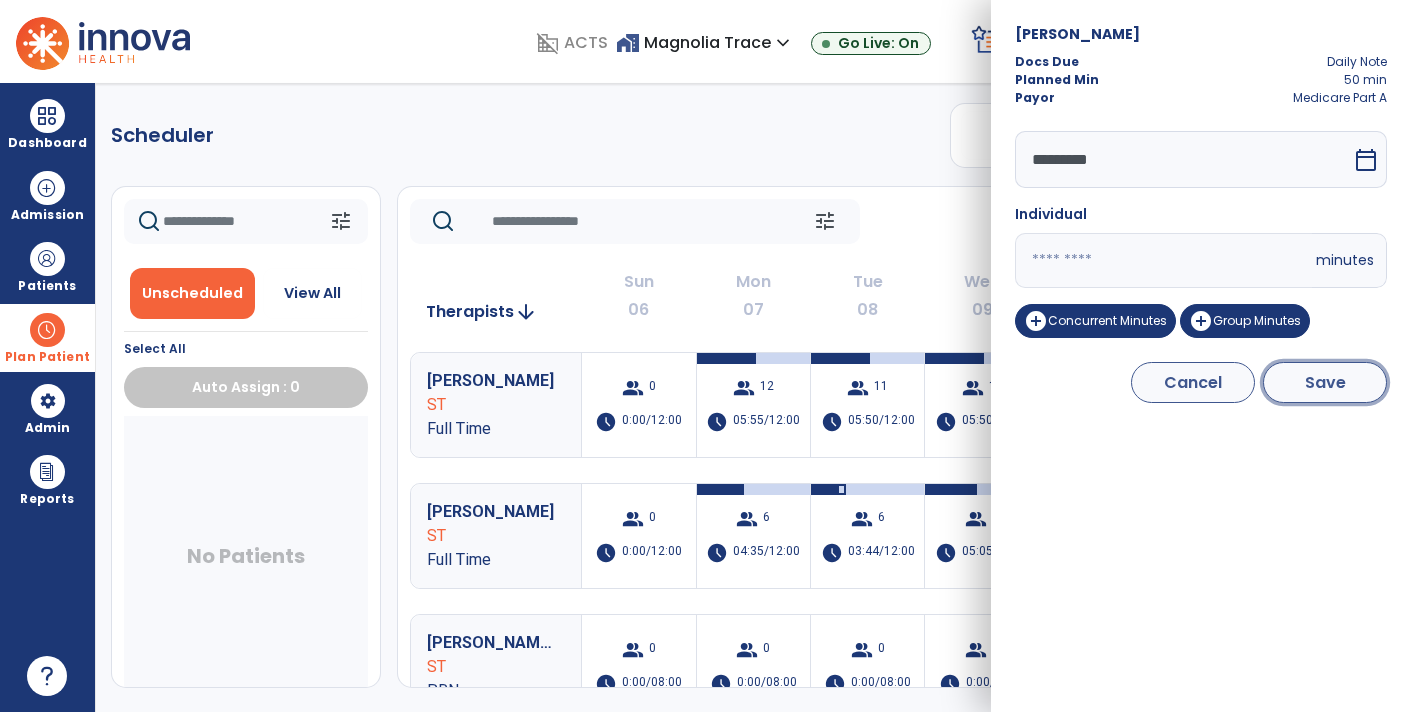 click on "Save" at bounding box center [1325, 382] 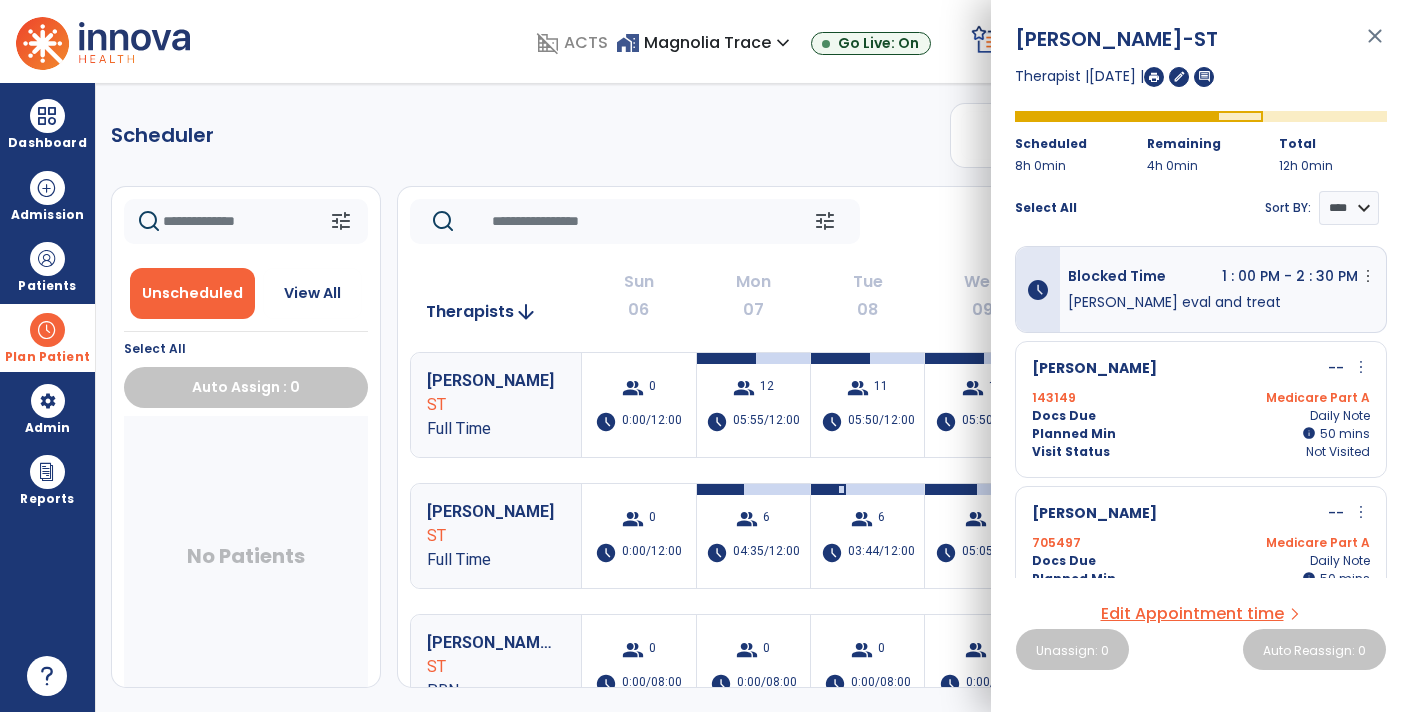 scroll, scrollTop: 156, scrollLeft: 0, axis: vertical 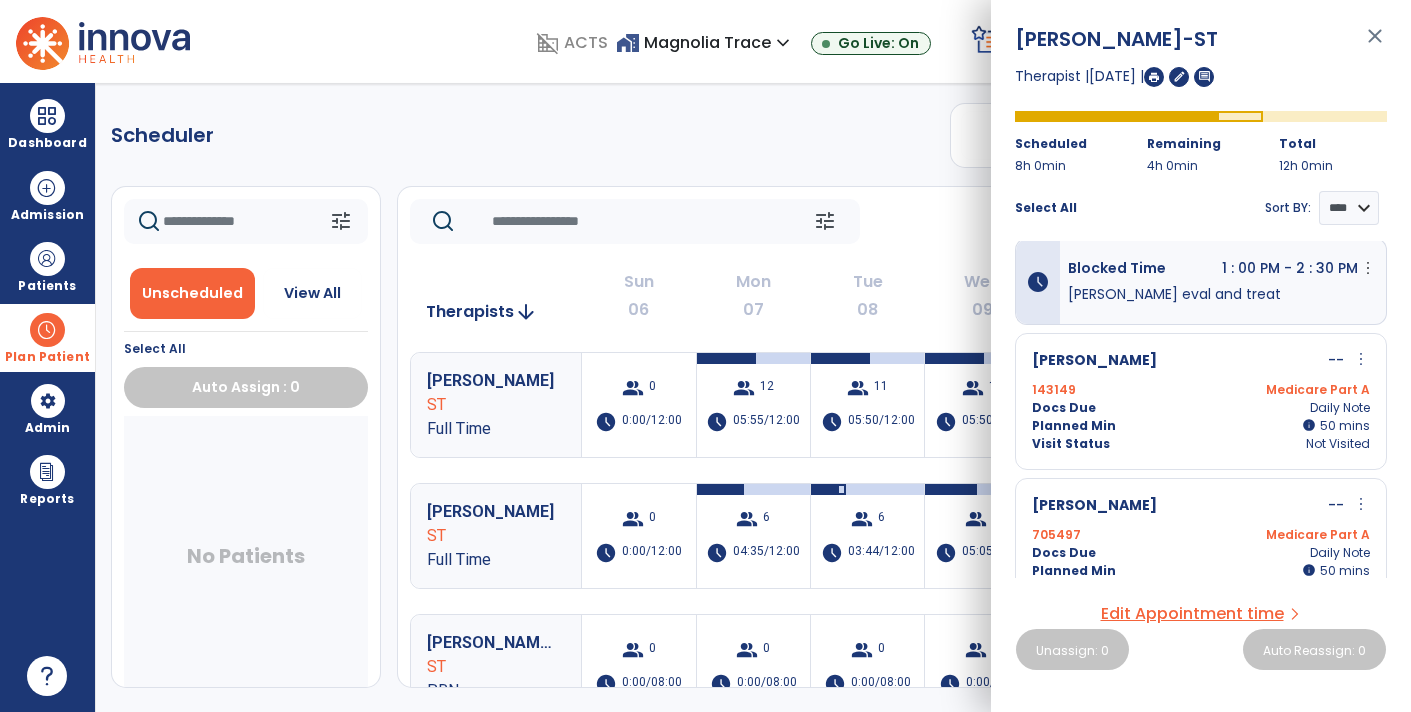 click on "more_vert" at bounding box center (1361, 359) 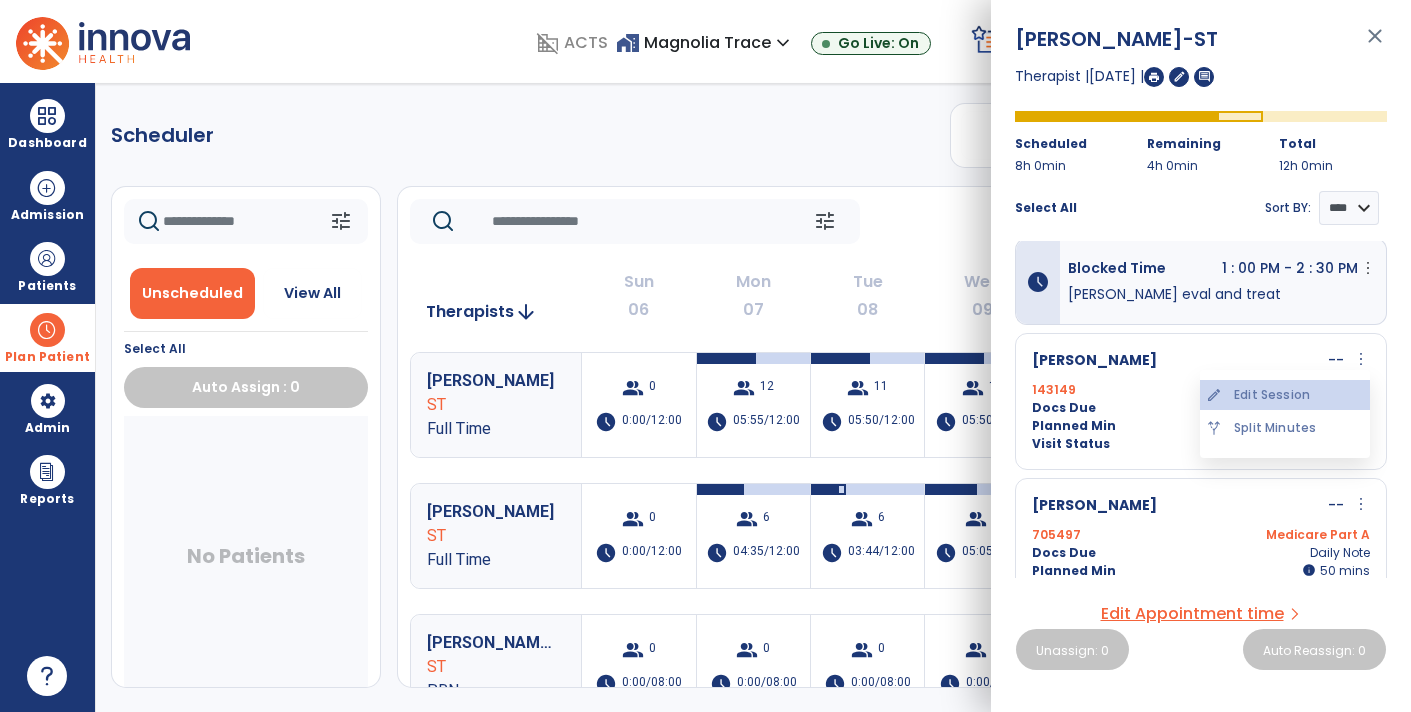 click on "edit   Edit Session" at bounding box center [1285, 395] 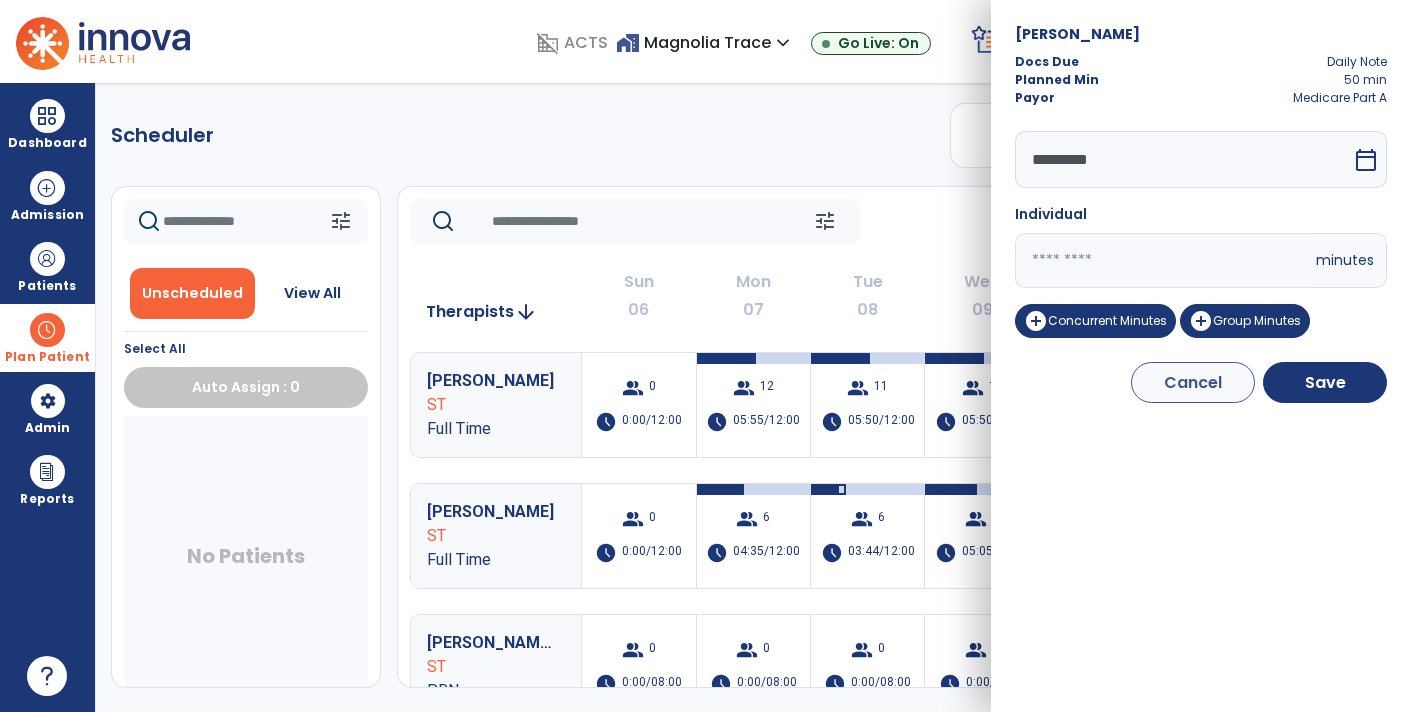 click on "**" at bounding box center [1163, 260] 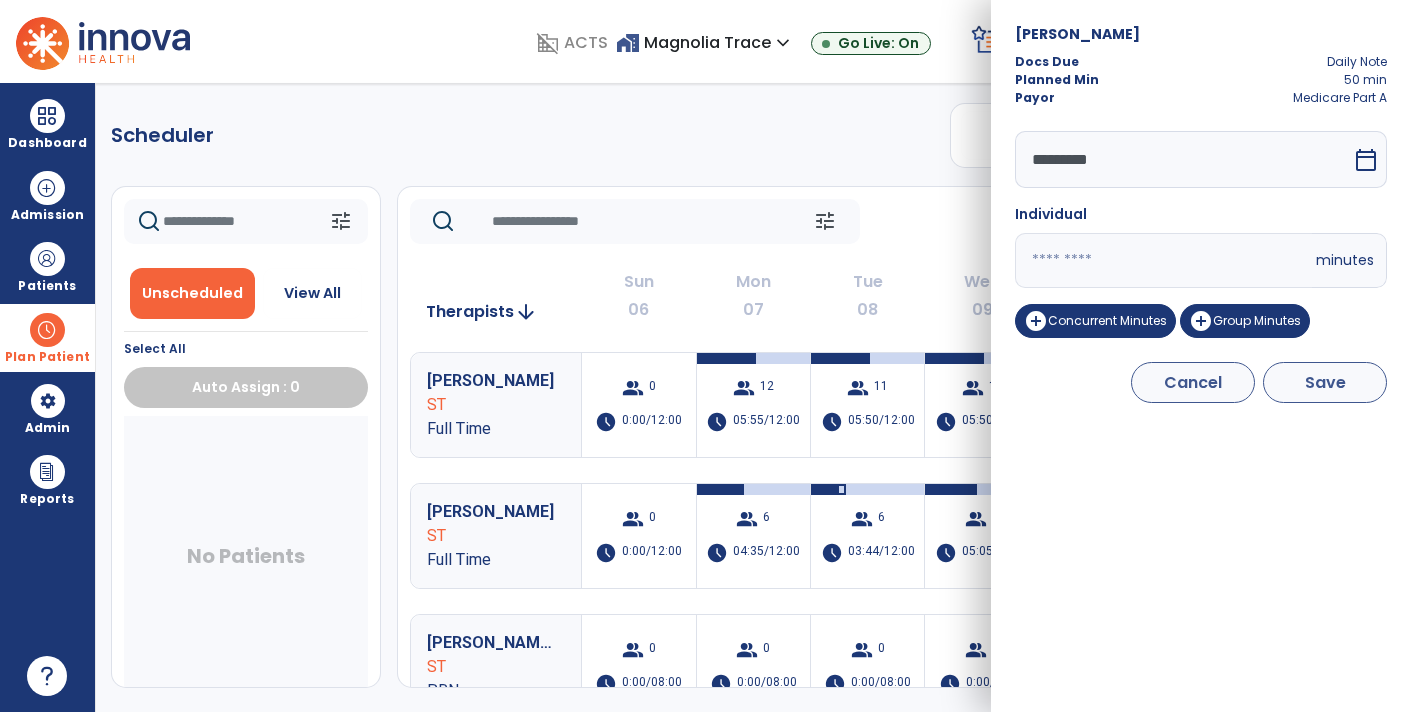 type on "**" 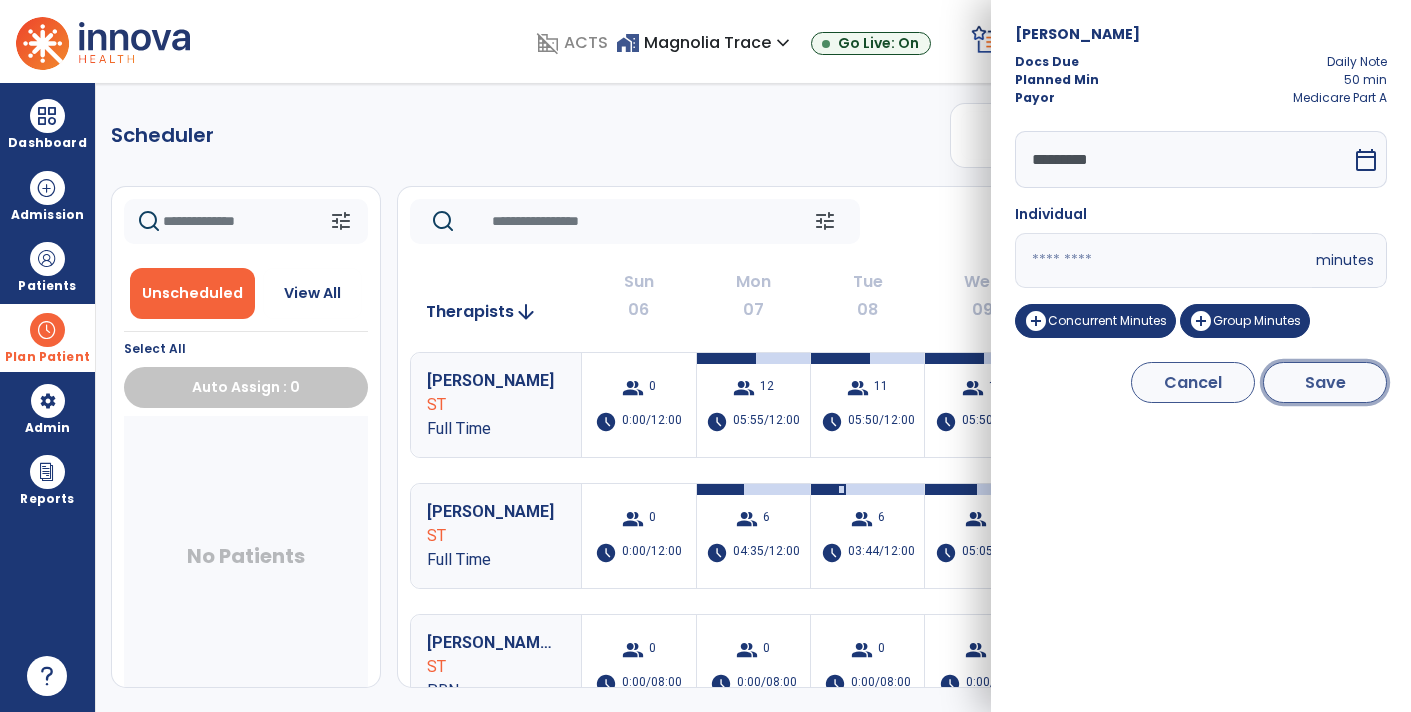 click on "Save" at bounding box center [1325, 382] 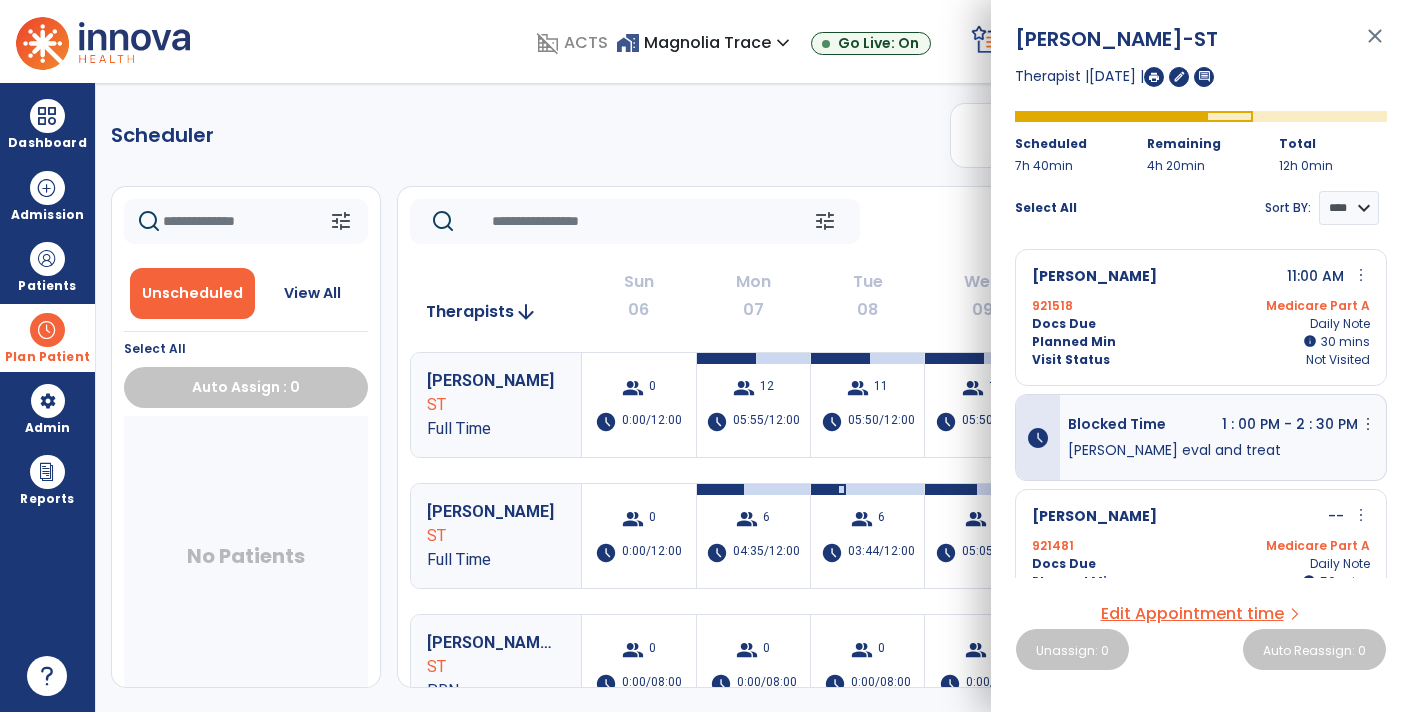 click on "more_vert" at bounding box center (1361, 515) 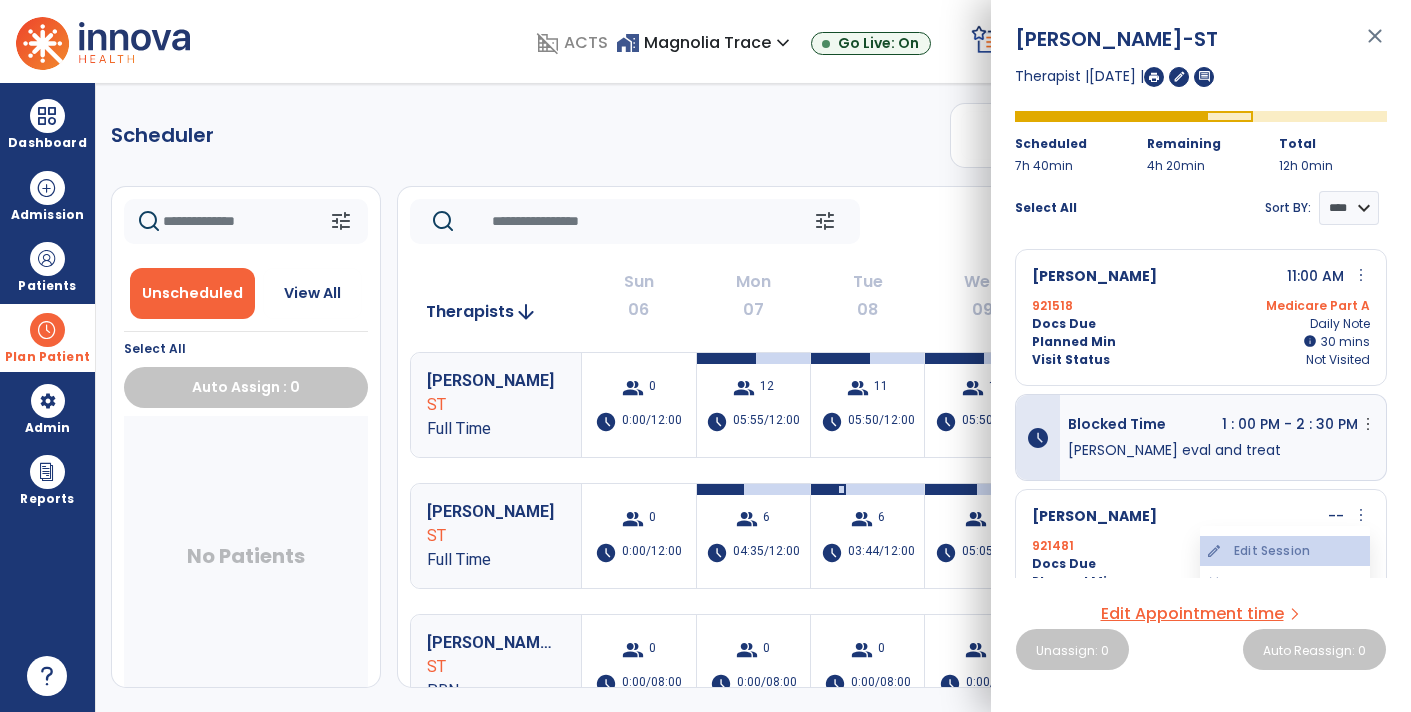click on "edit   Edit Session" at bounding box center (1285, 551) 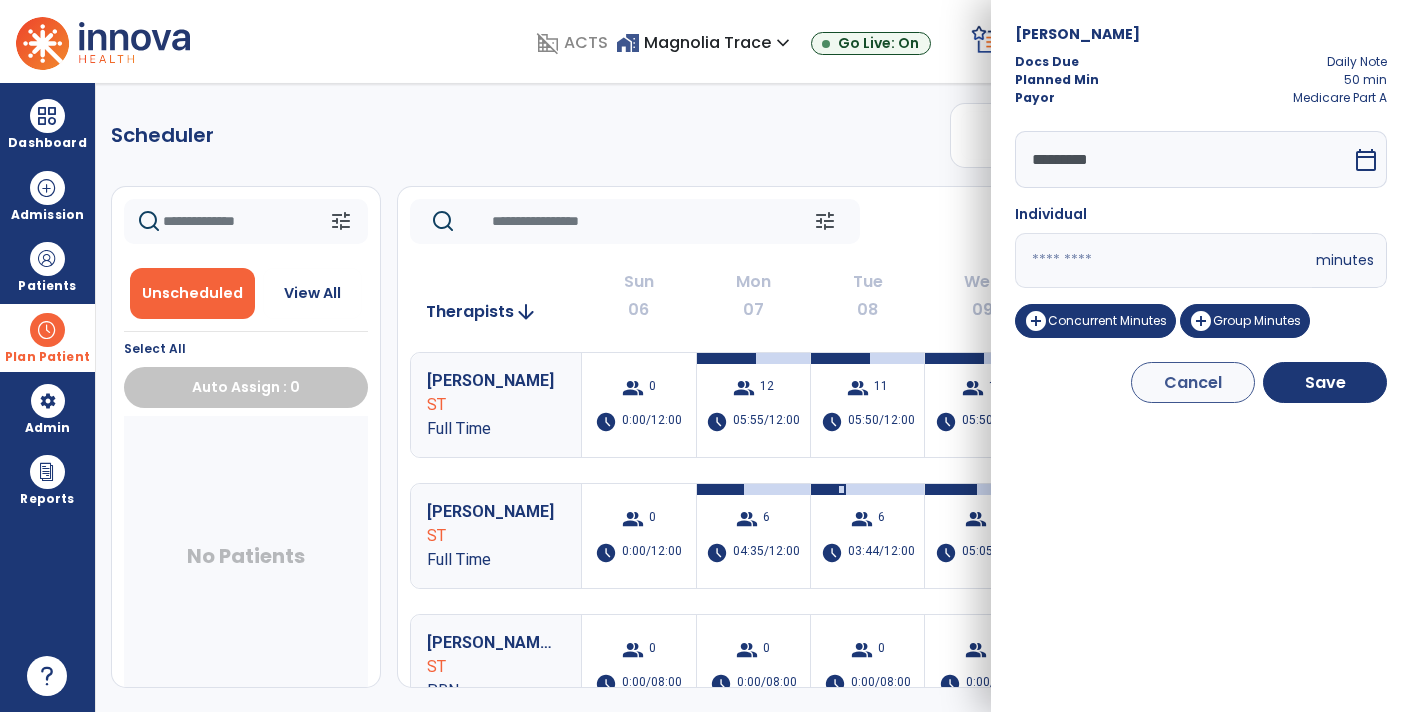 click on "**" at bounding box center (1163, 260) 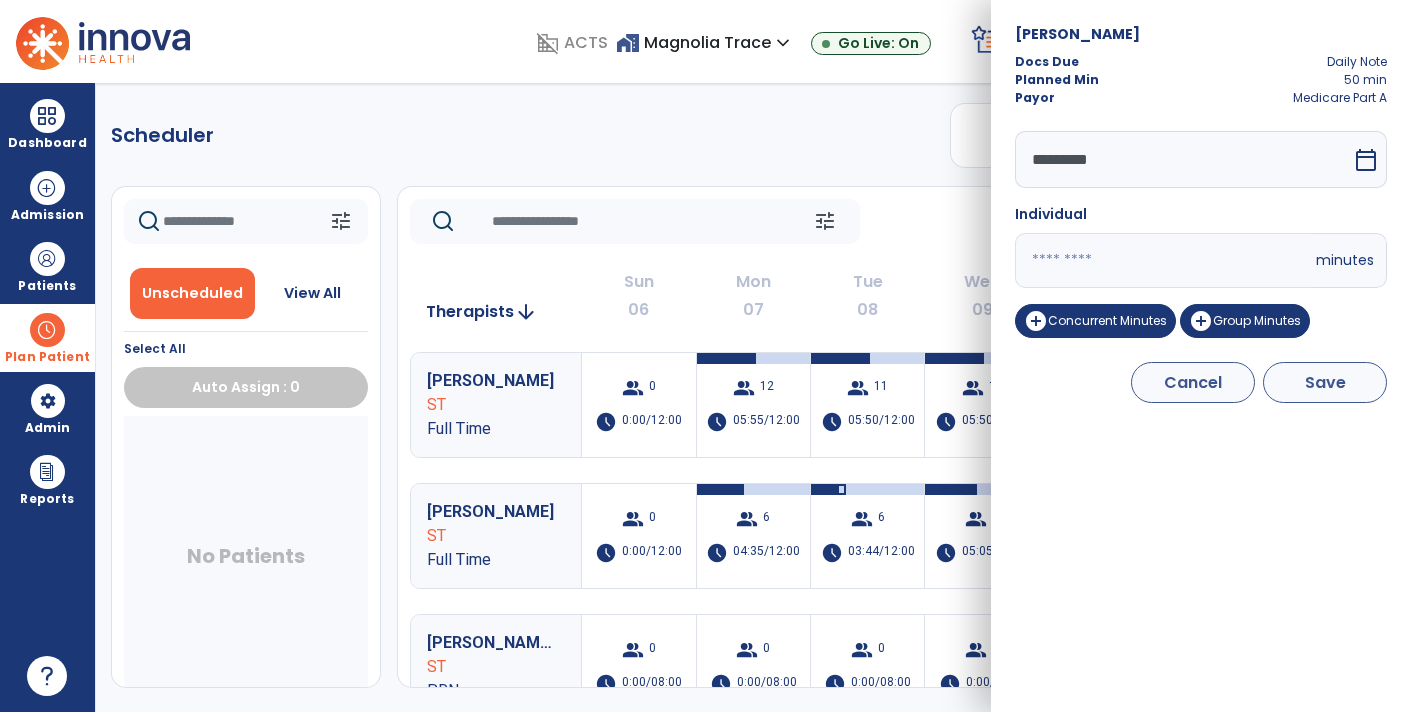 type on "**" 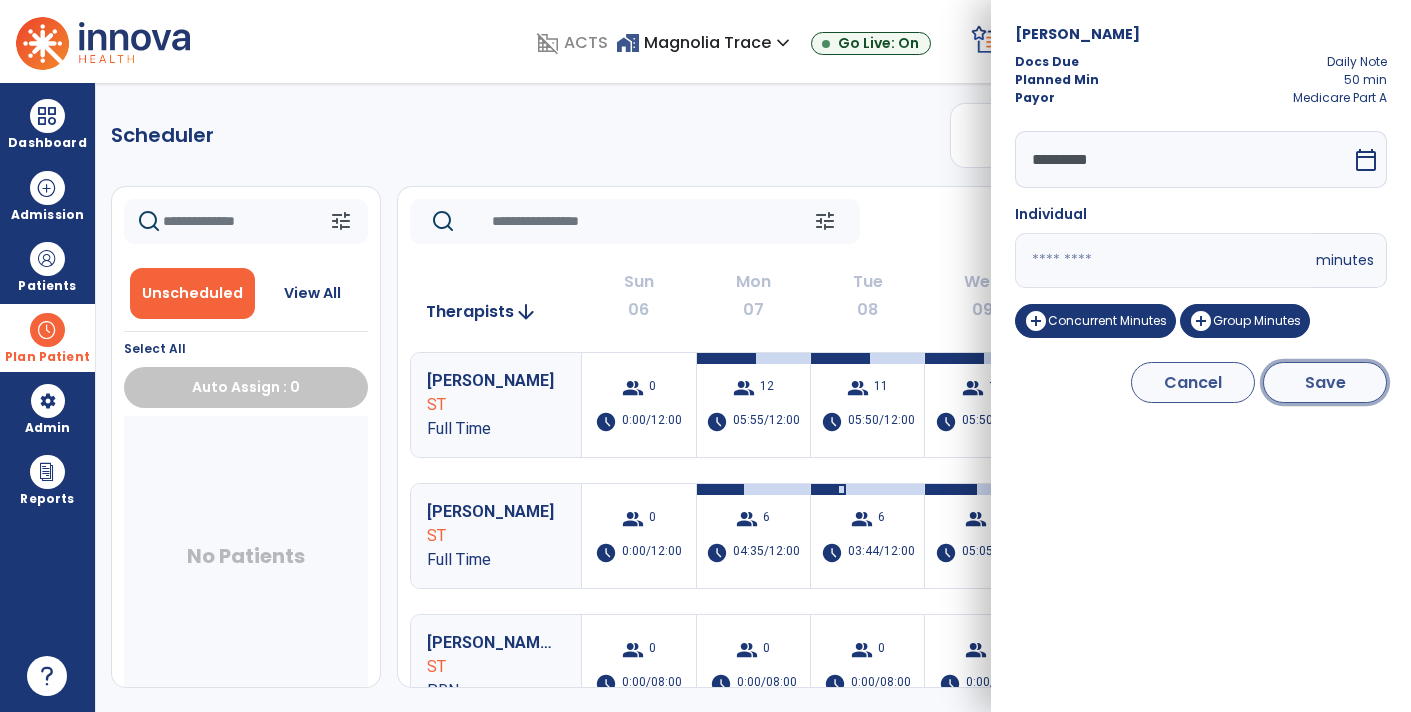 click on "Save" at bounding box center [1325, 382] 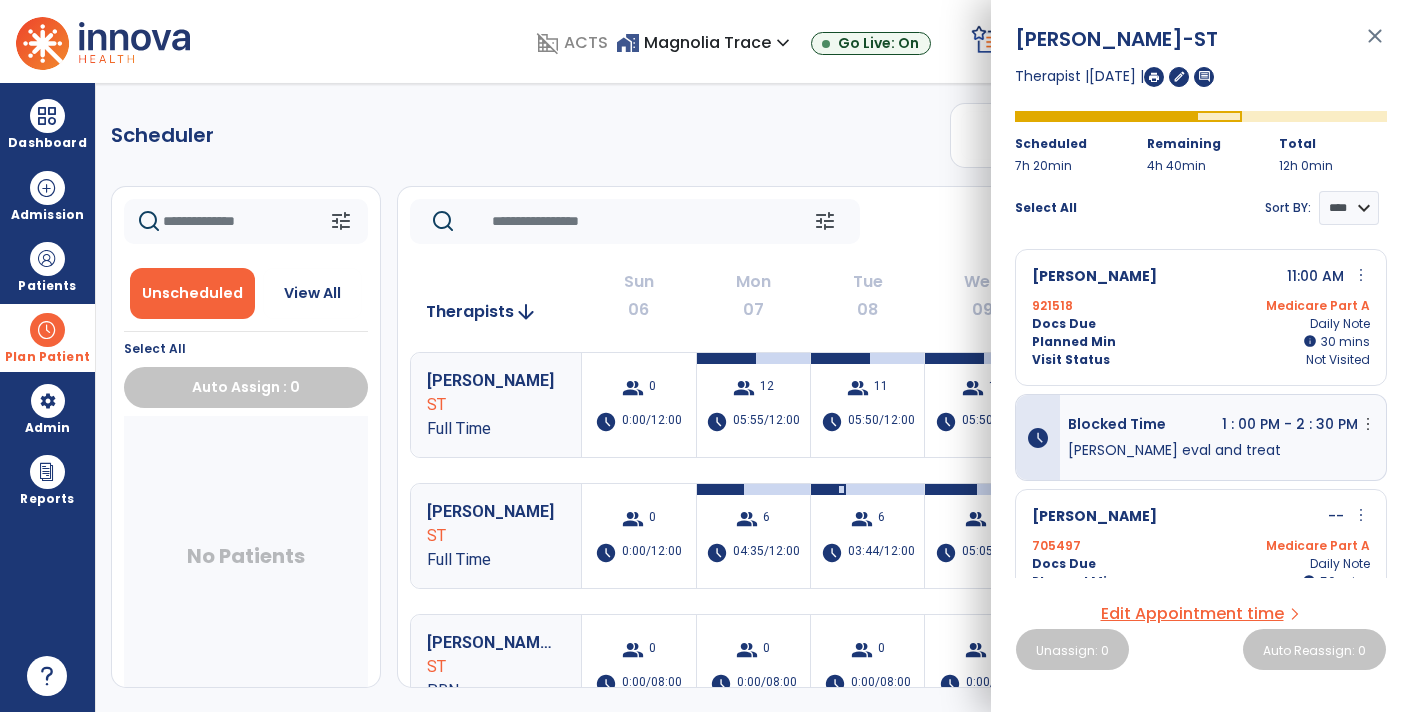 click on "more_vert" at bounding box center (1361, 515) 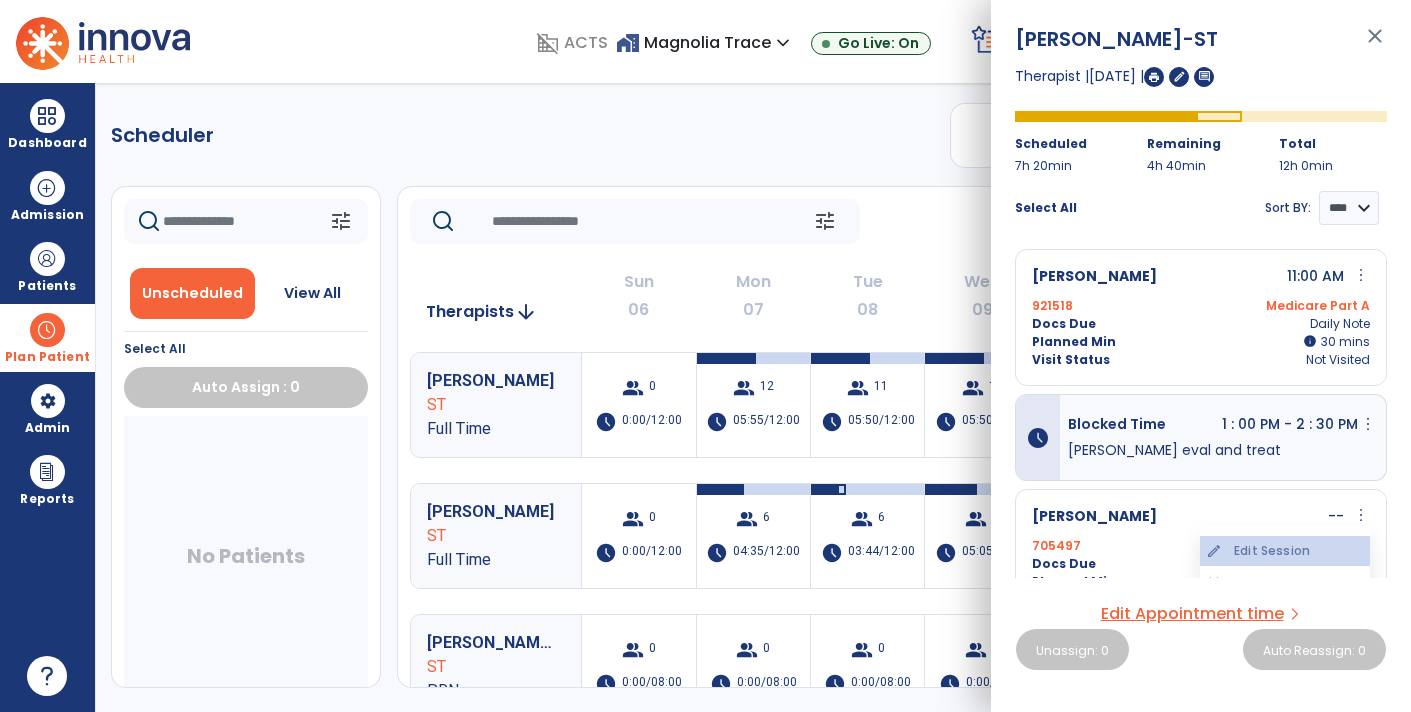 click on "edit   Edit Session" at bounding box center (1285, 551) 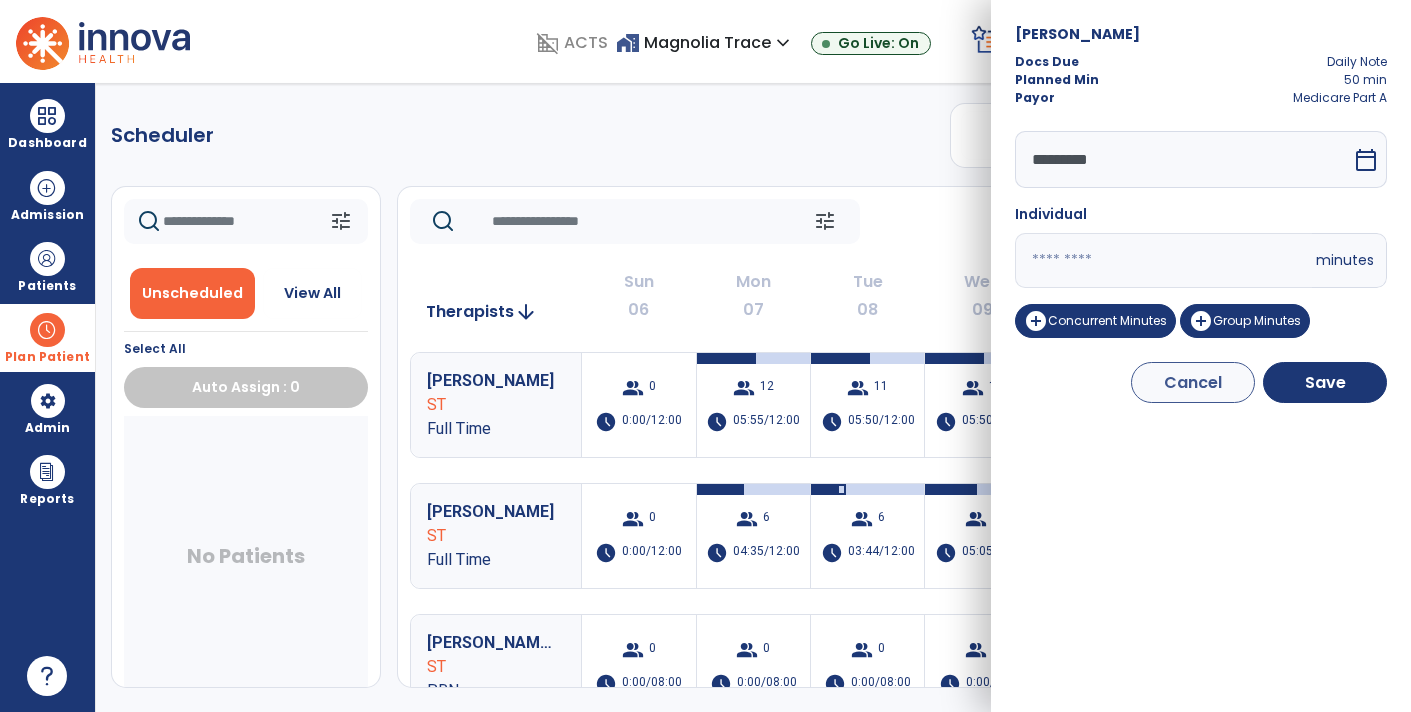 click on "**" at bounding box center [1163, 260] 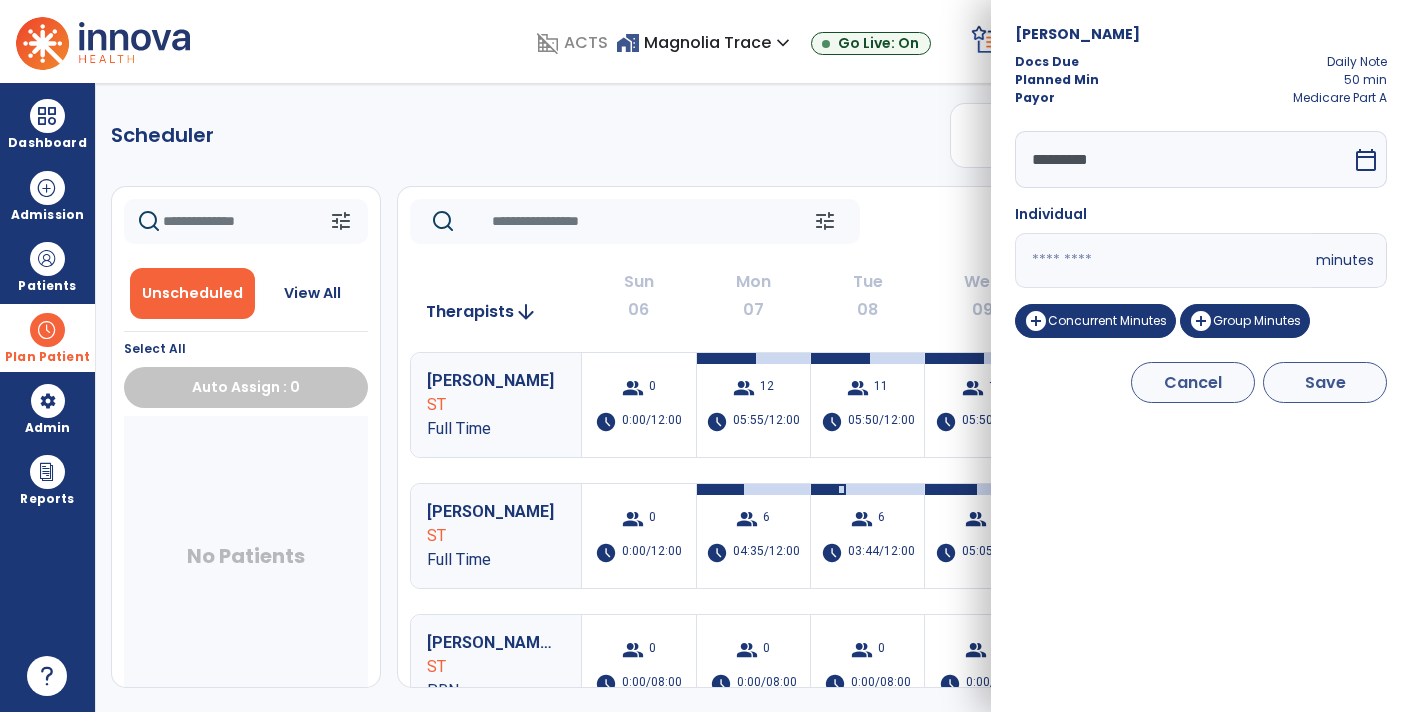 type on "**" 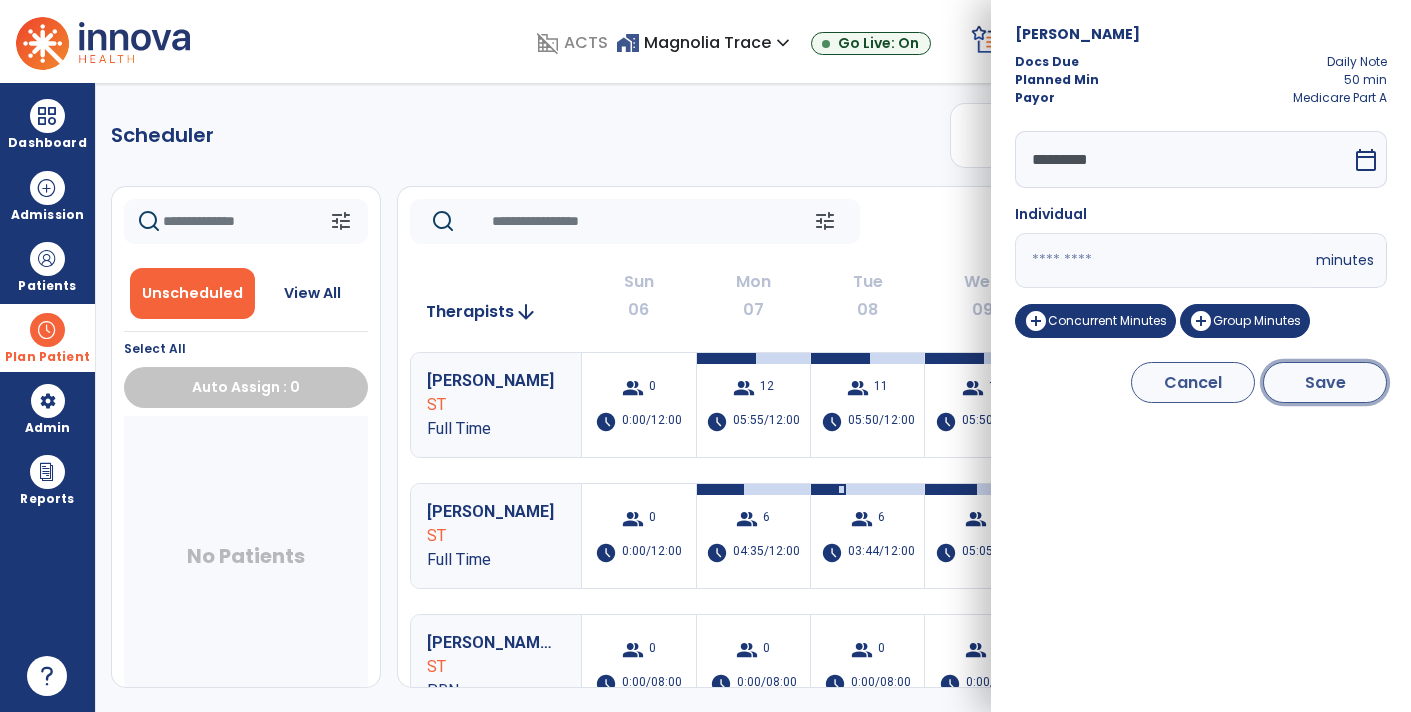 click on "Save" at bounding box center [1325, 382] 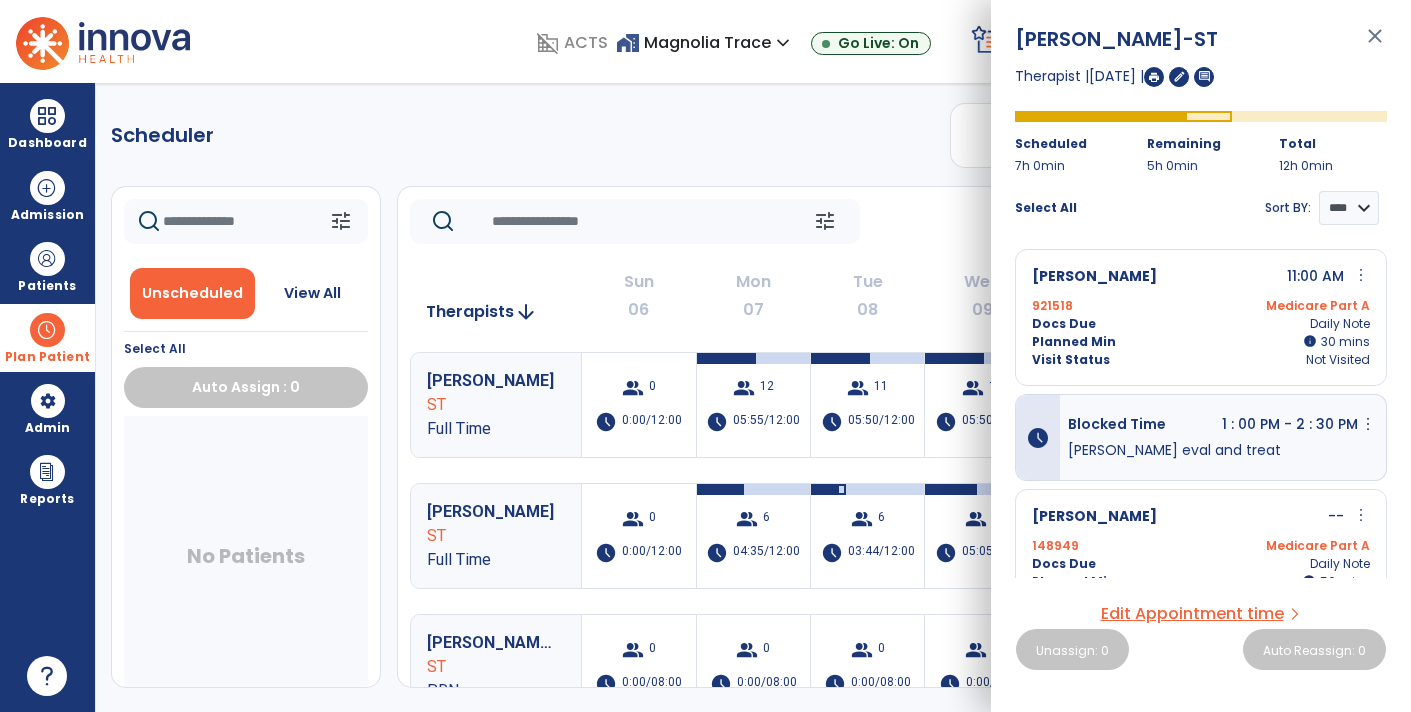 click on "more_vert" at bounding box center [1361, 515] 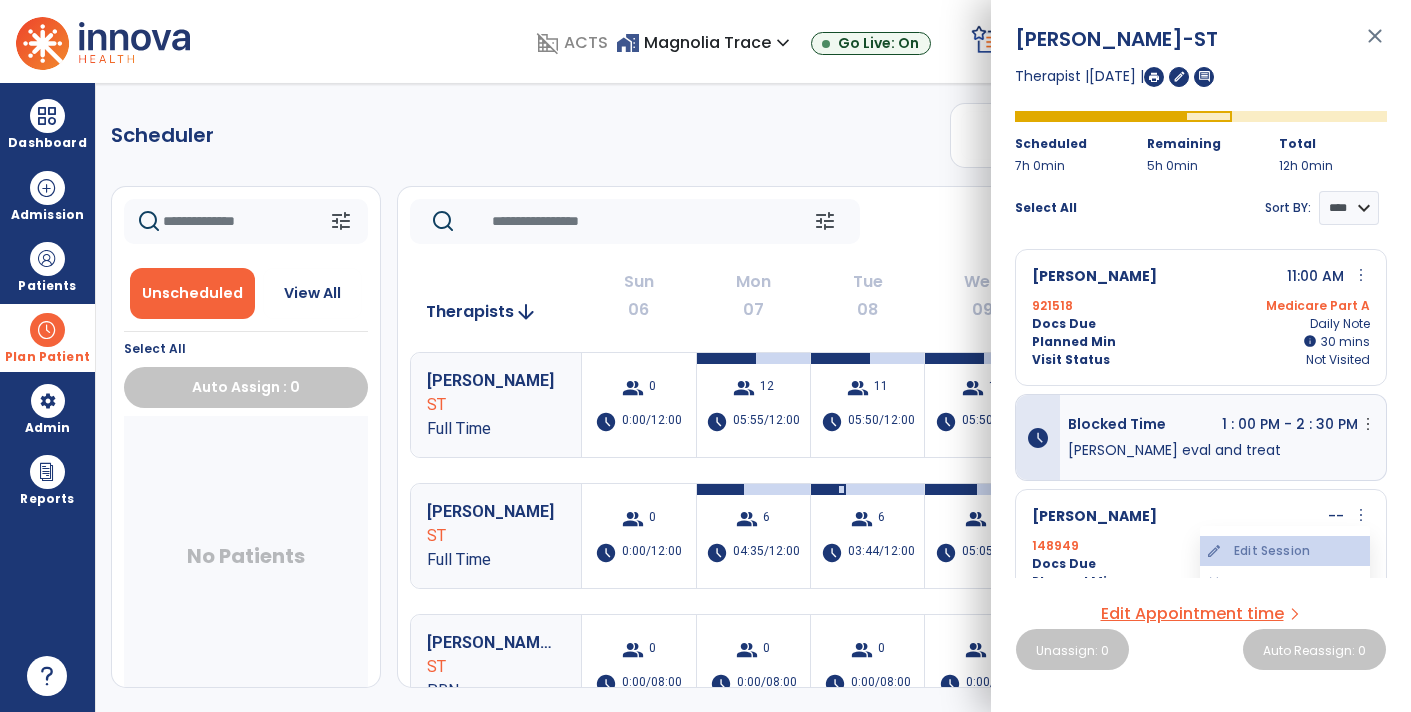 click on "edit   Edit Session" at bounding box center [1285, 551] 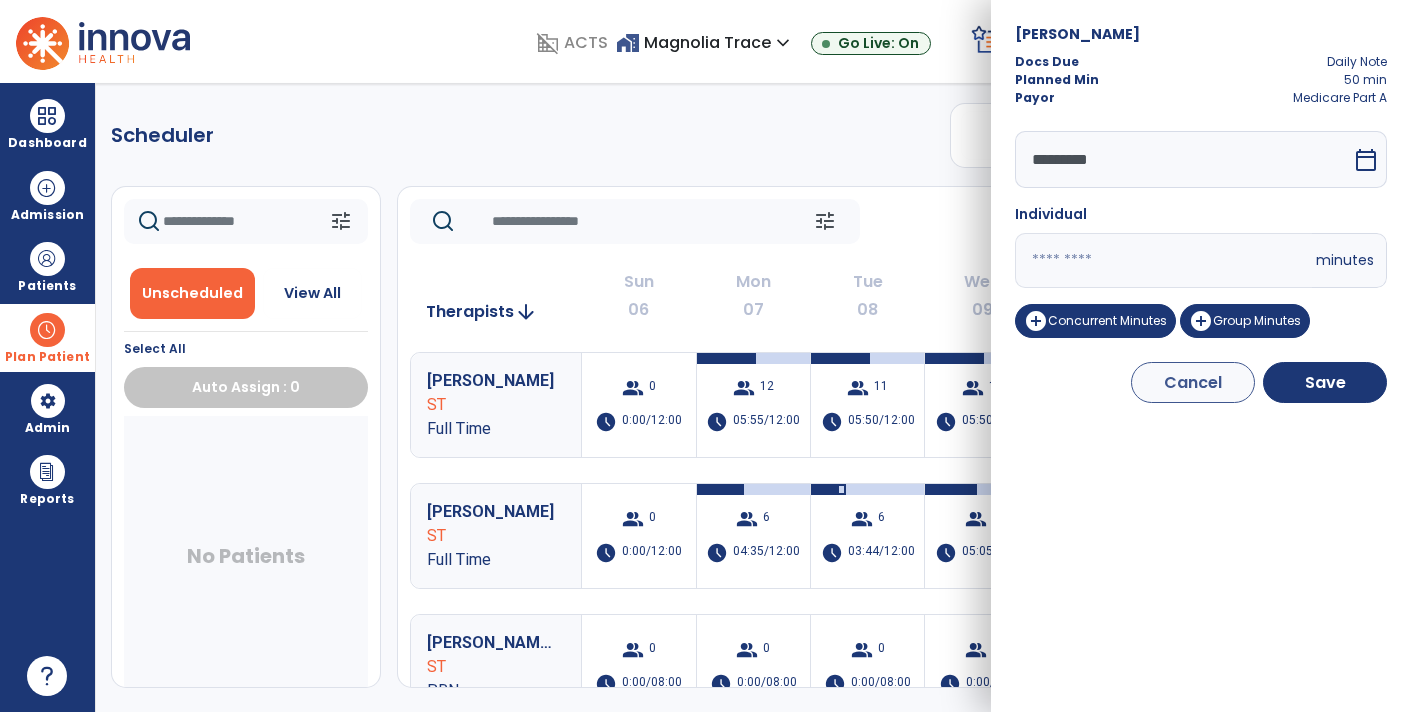 click on "**" at bounding box center (1163, 260) 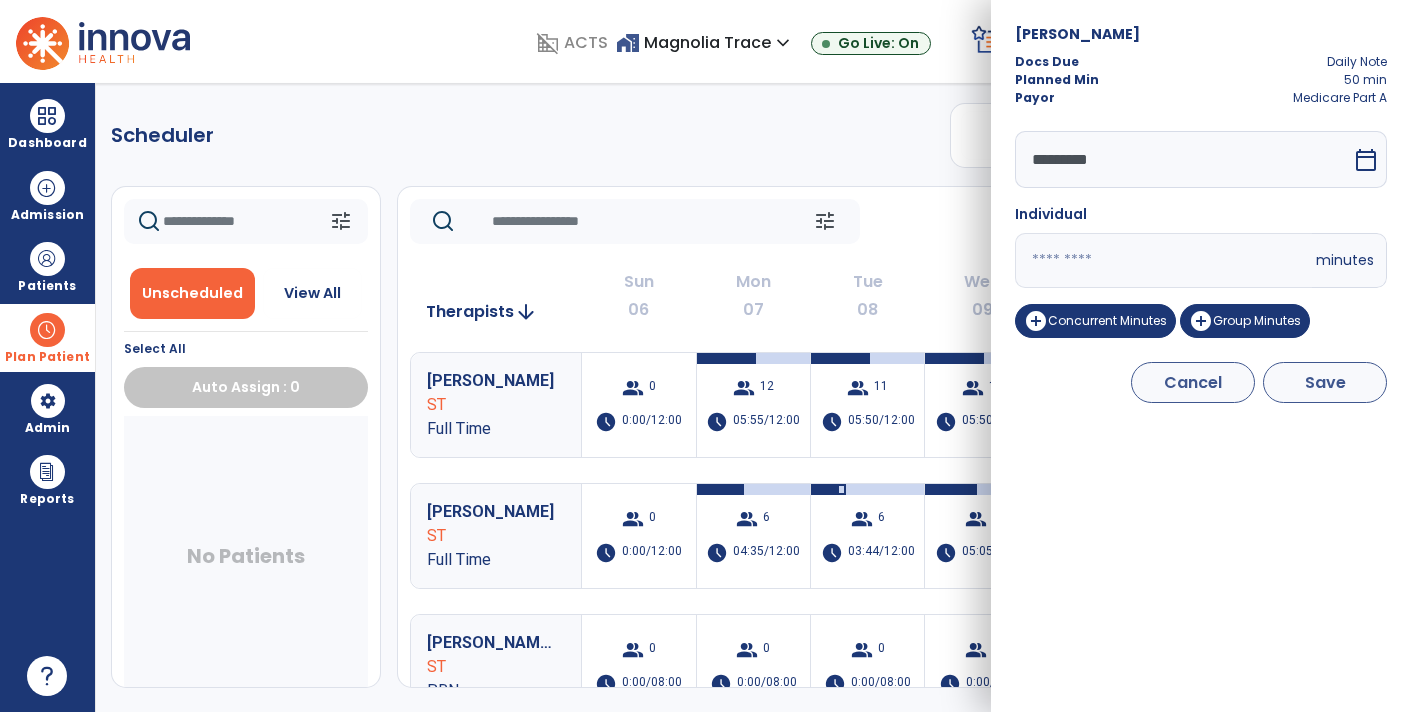type on "**" 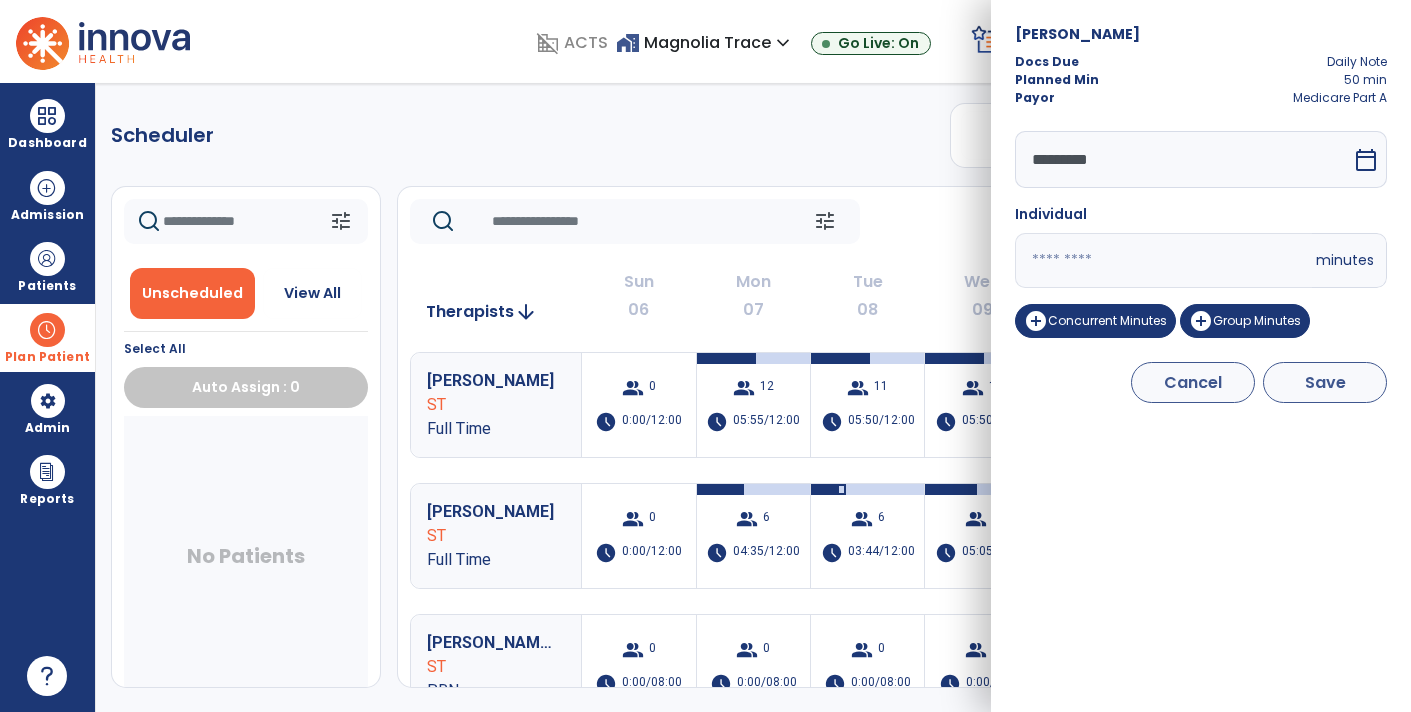 click on "Save" at bounding box center [1325, 382] 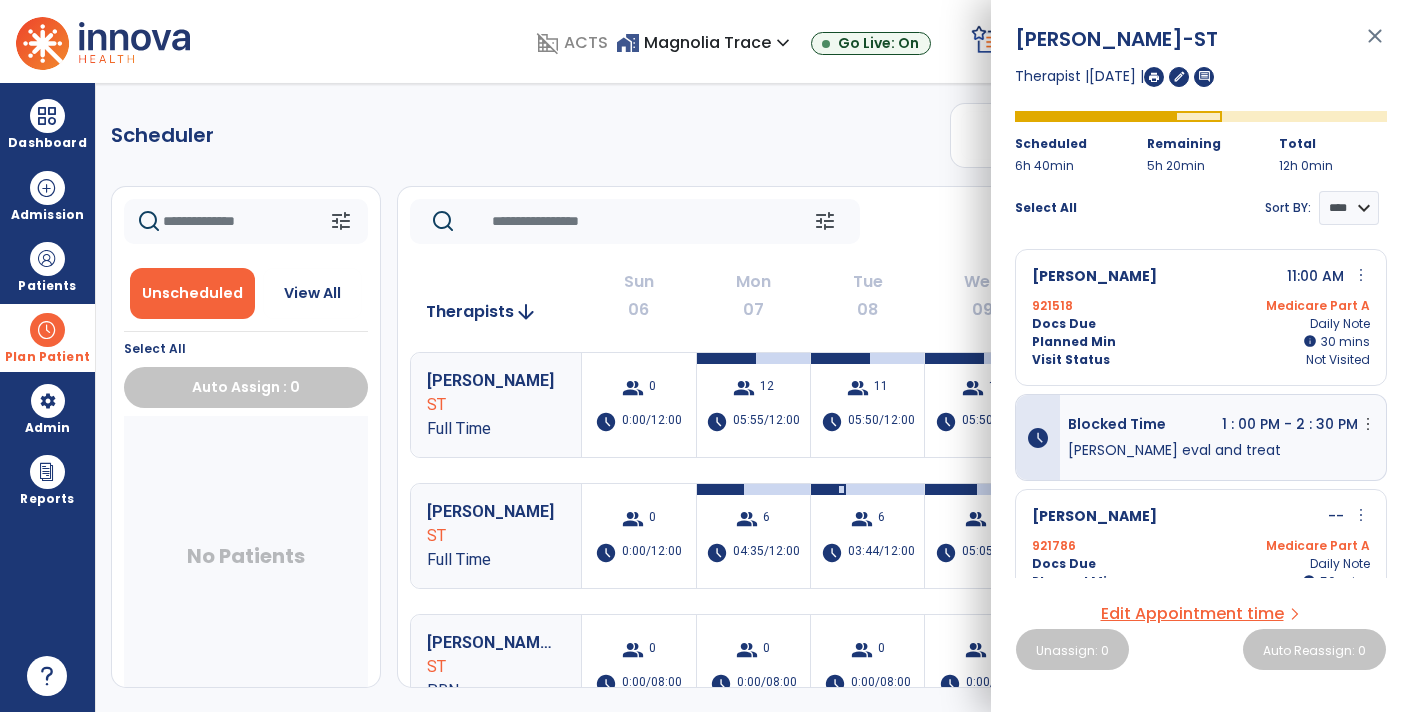 click on "more_vert" at bounding box center (1361, 515) 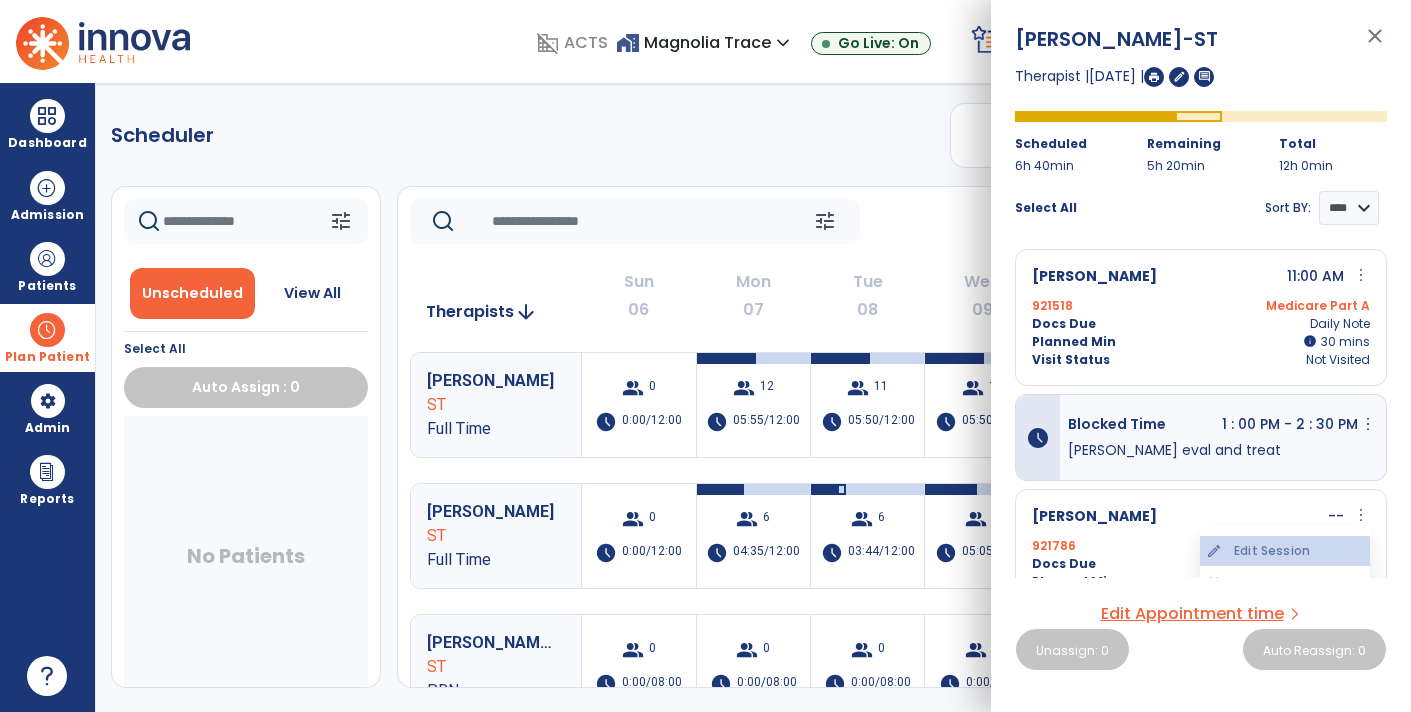 click on "edit   Edit Session" at bounding box center [1285, 551] 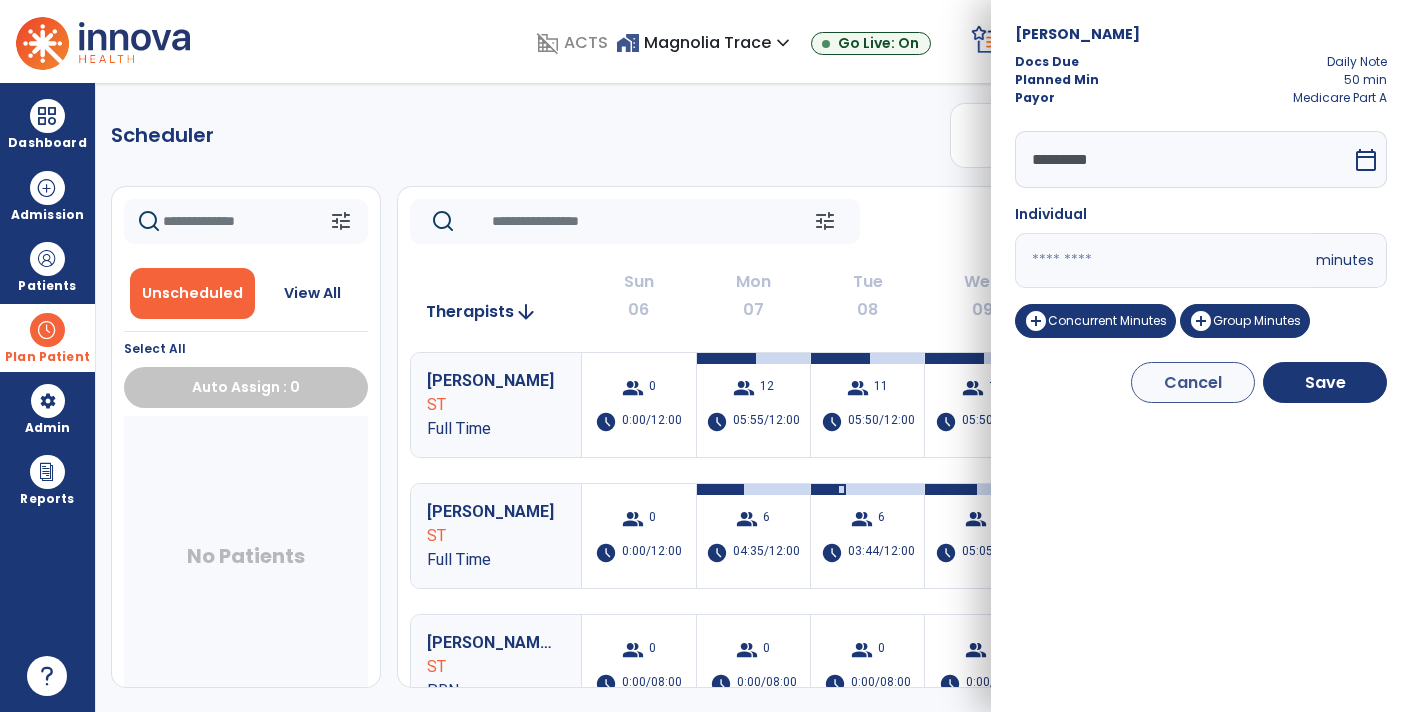 click on "**" at bounding box center (1163, 260) 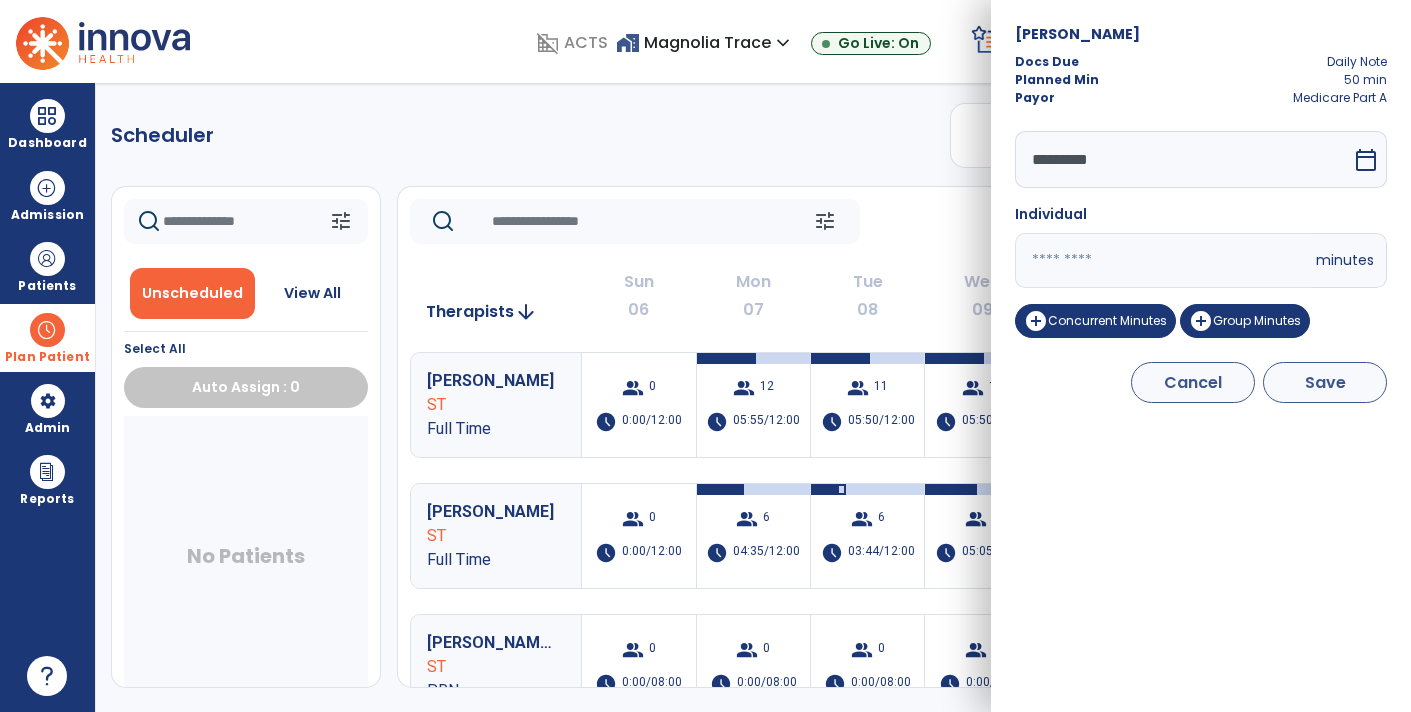 type on "**" 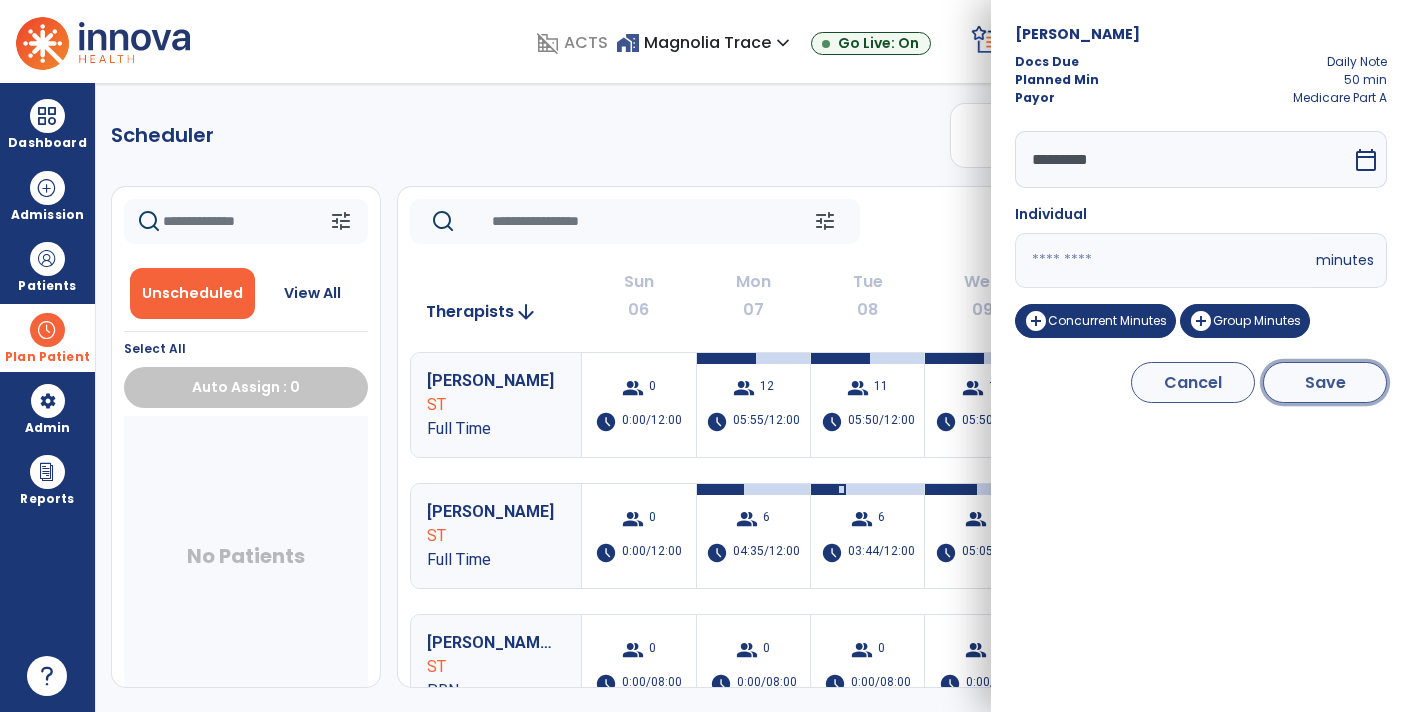 click on "Save" at bounding box center [1325, 382] 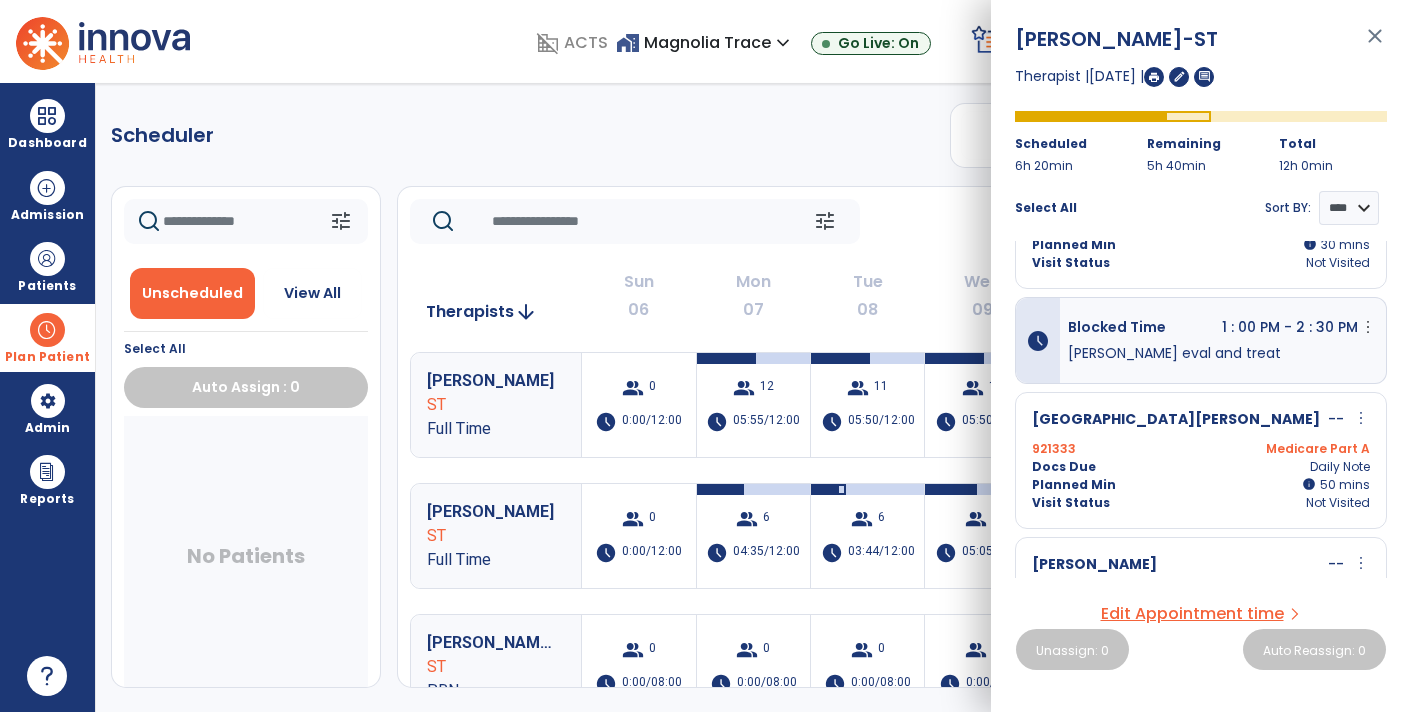 scroll, scrollTop: 94, scrollLeft: 0, axis: vertical 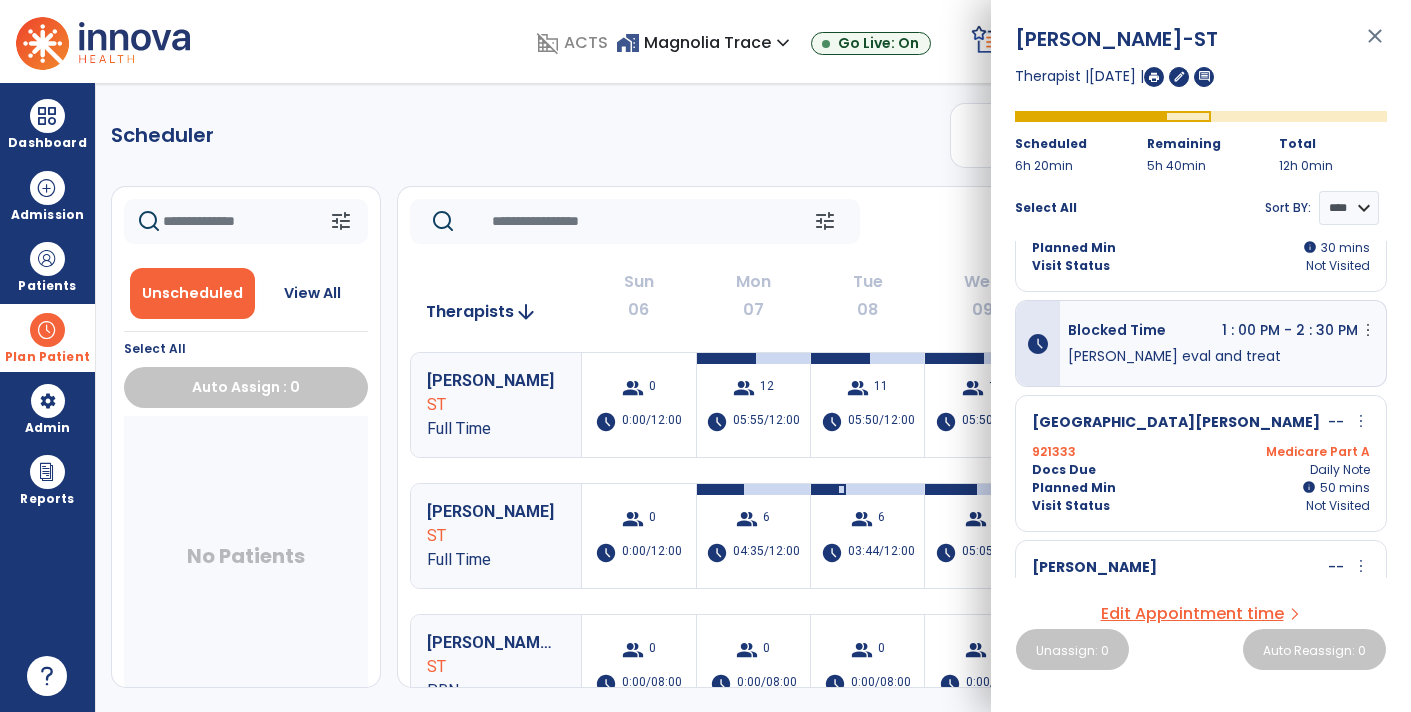 click on "more_vert" at bounding box center (1361, 421) 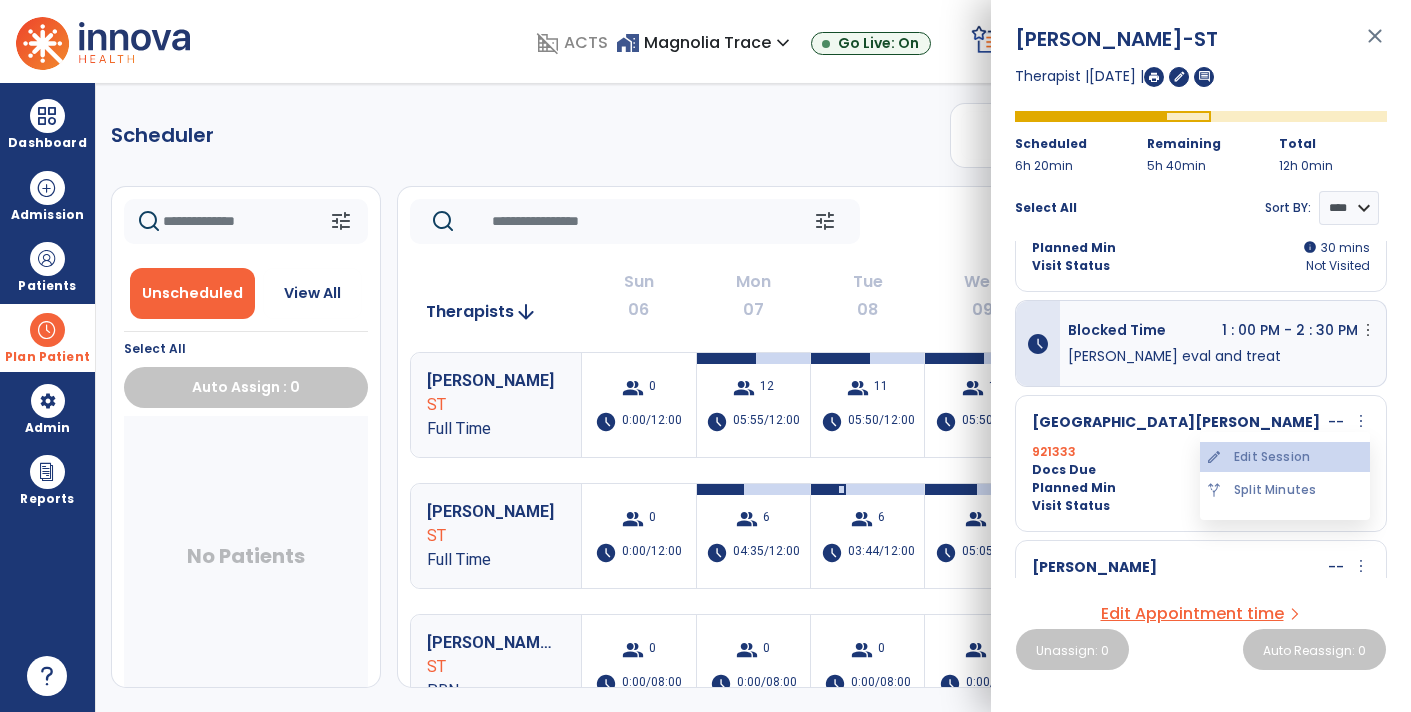 click on "edit   Edit Session" at bounding box center [1285, 457] 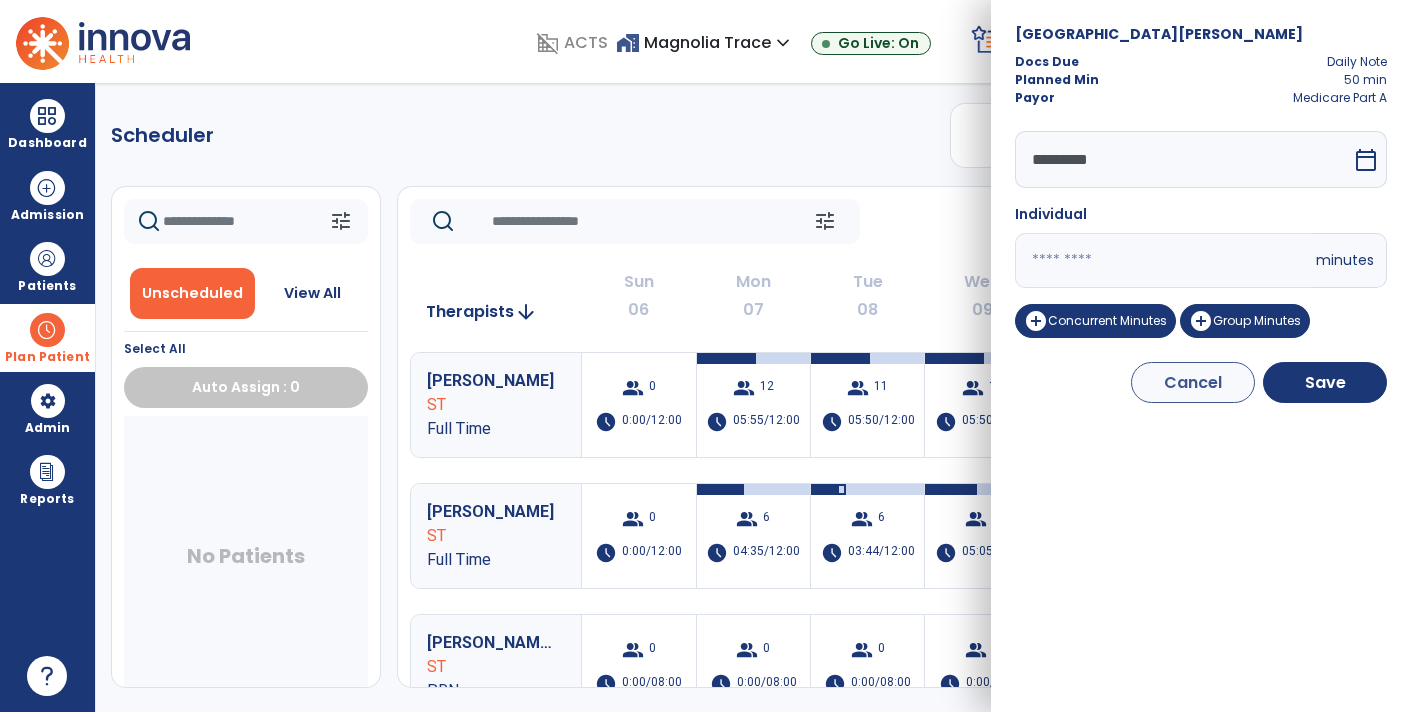 click on "**" at bounding box center [1163, 260] 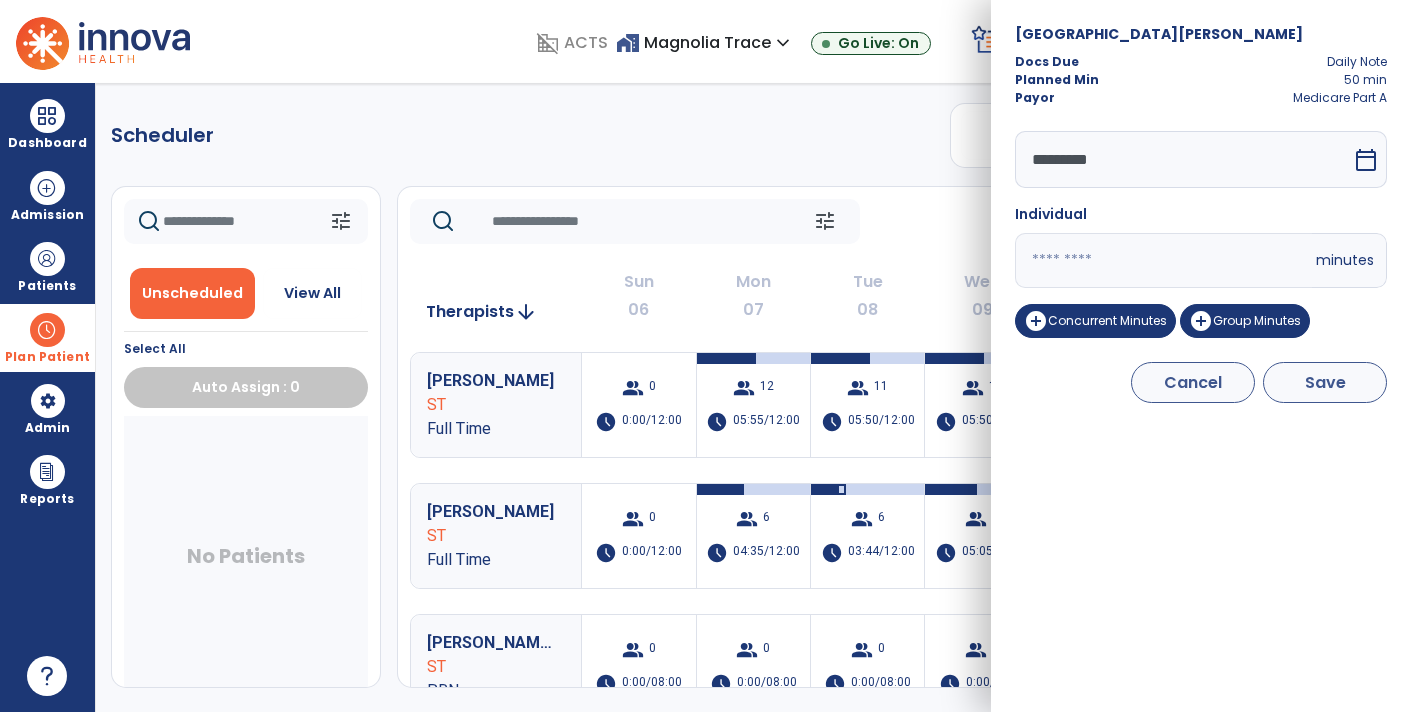 type on "**" 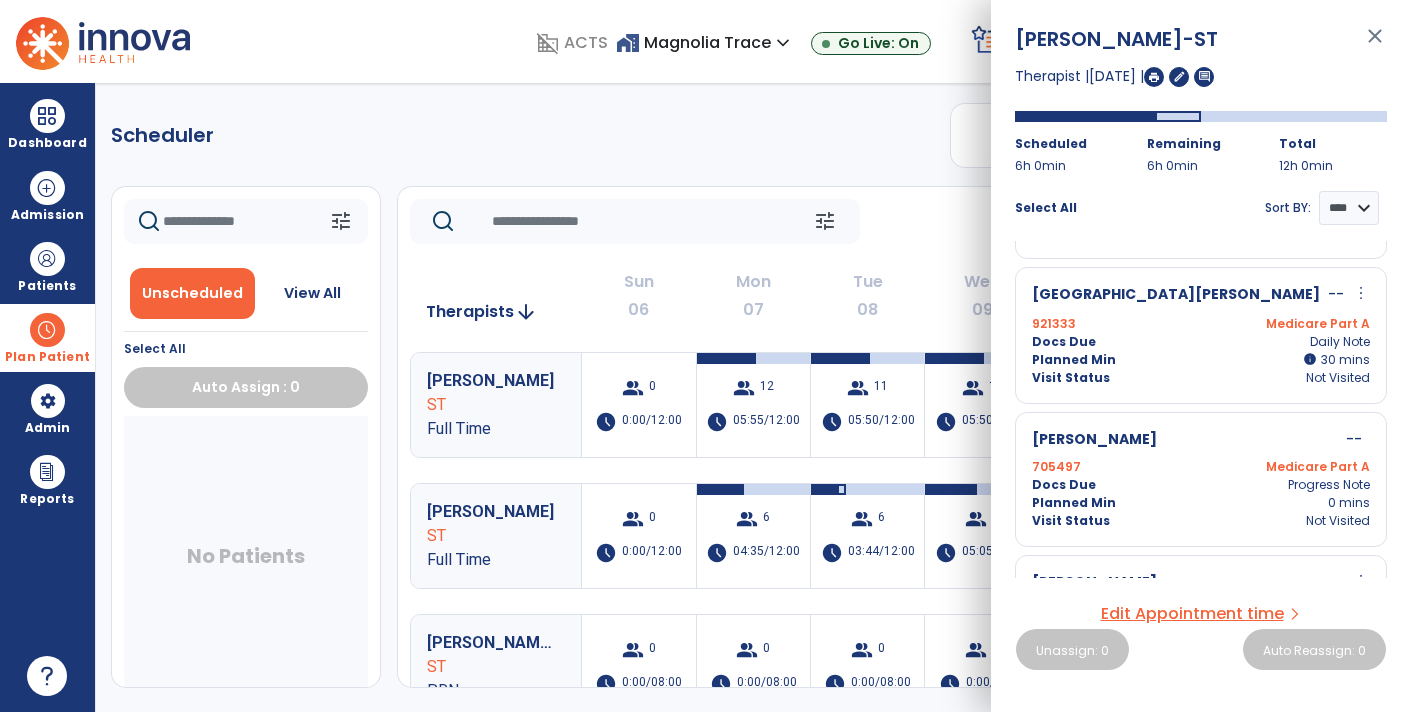 scroll, scrollTop: 1261, scrollLeft: 0, axis: vertical 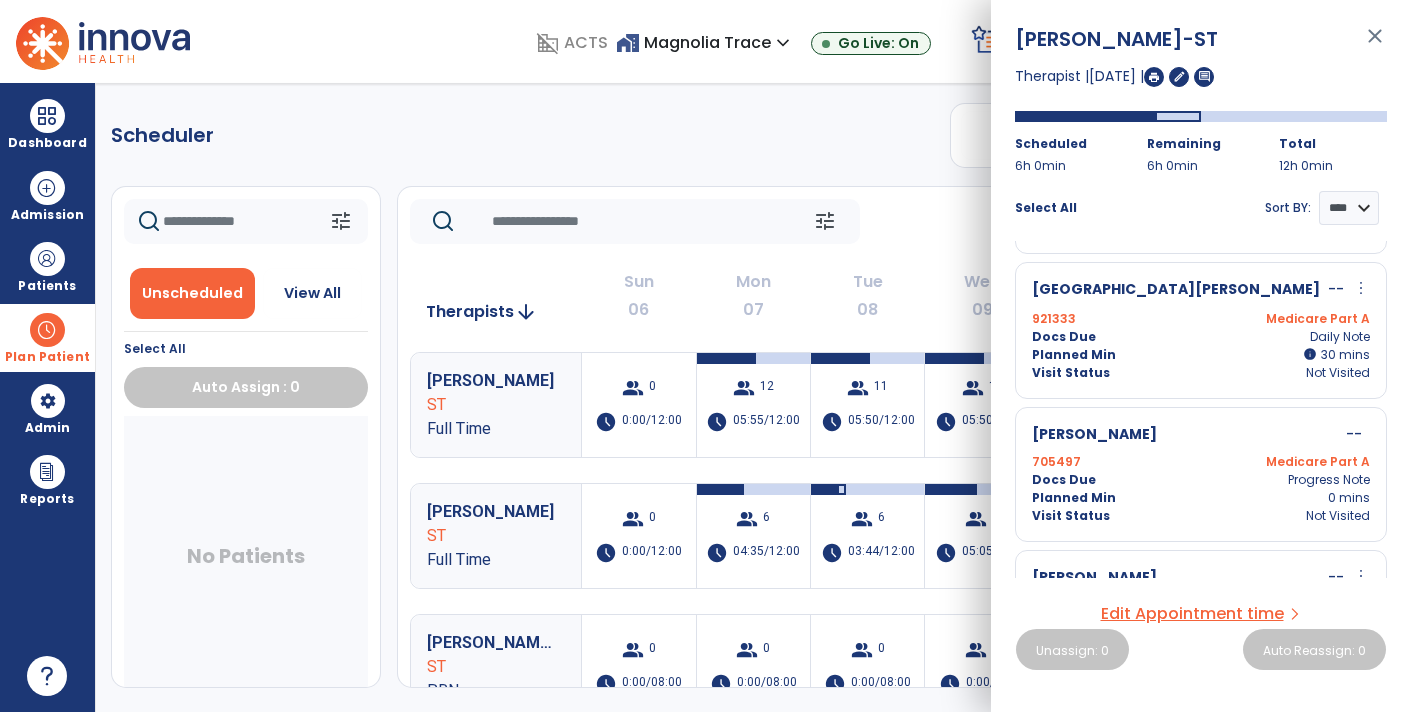click at bounding box center [1154, 77] 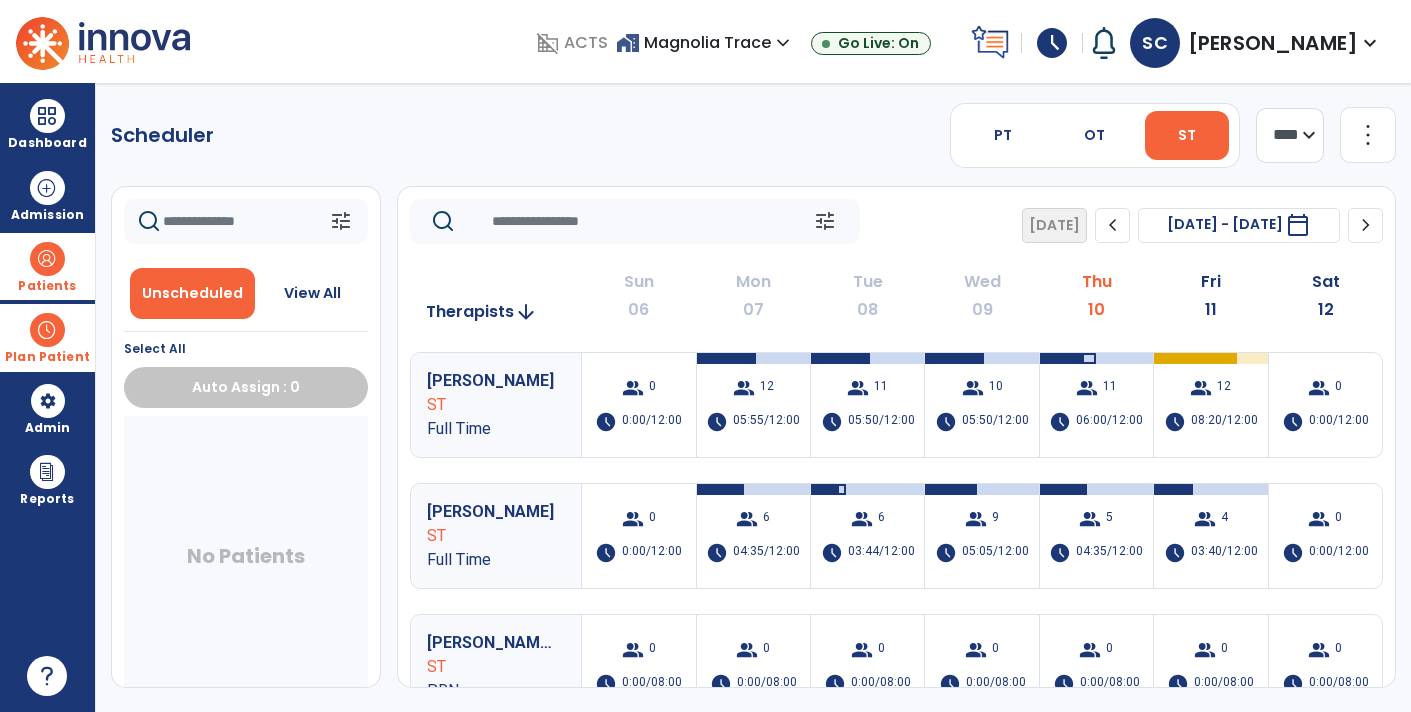 click at bounding box center (47, 259) 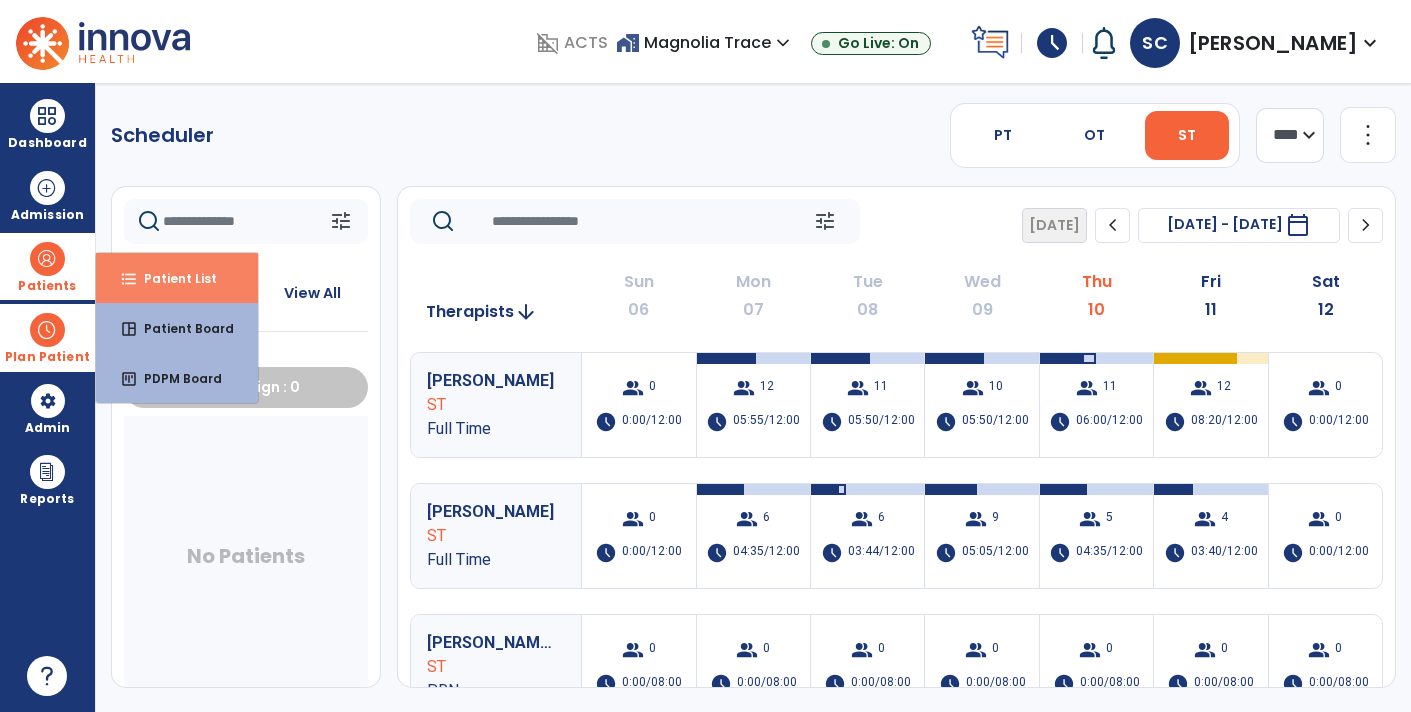 click on "Patient List" at bounding box center (172, 278) 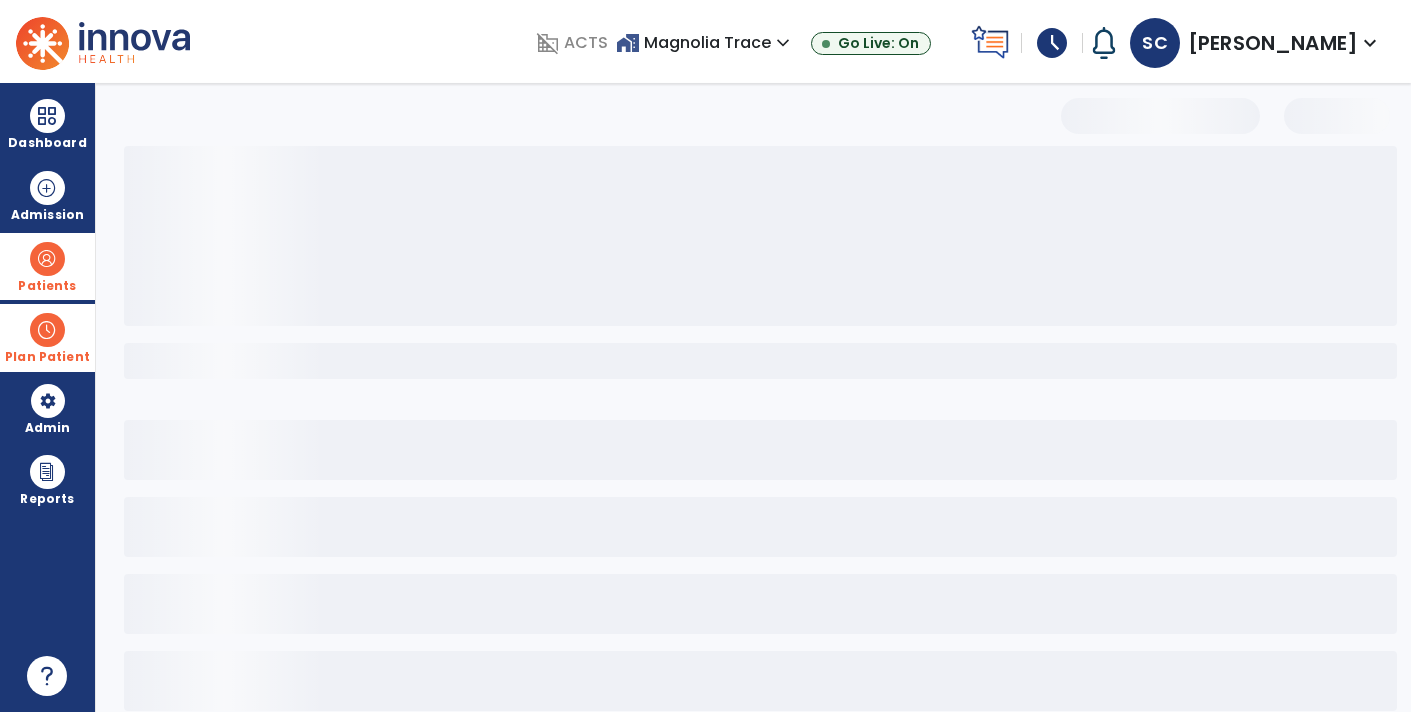select on "***" 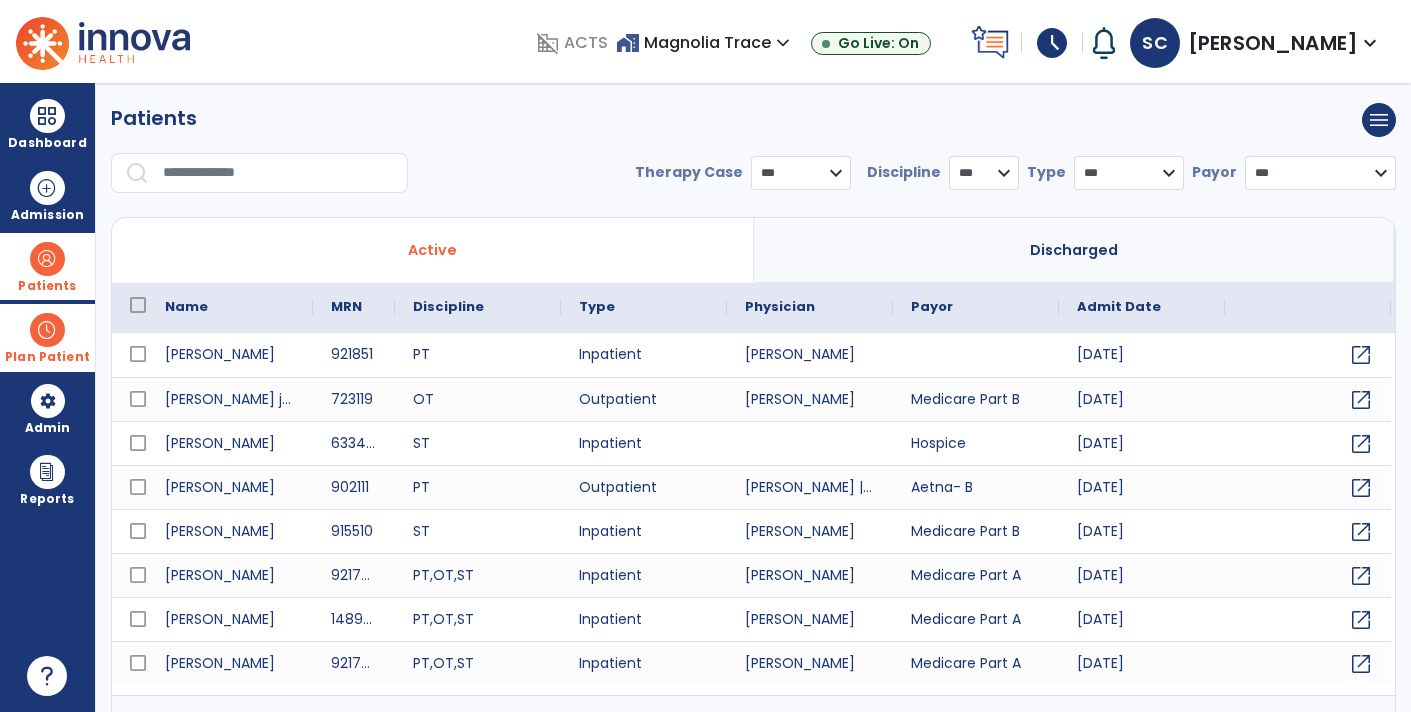 click at bounding box center (278, 173) 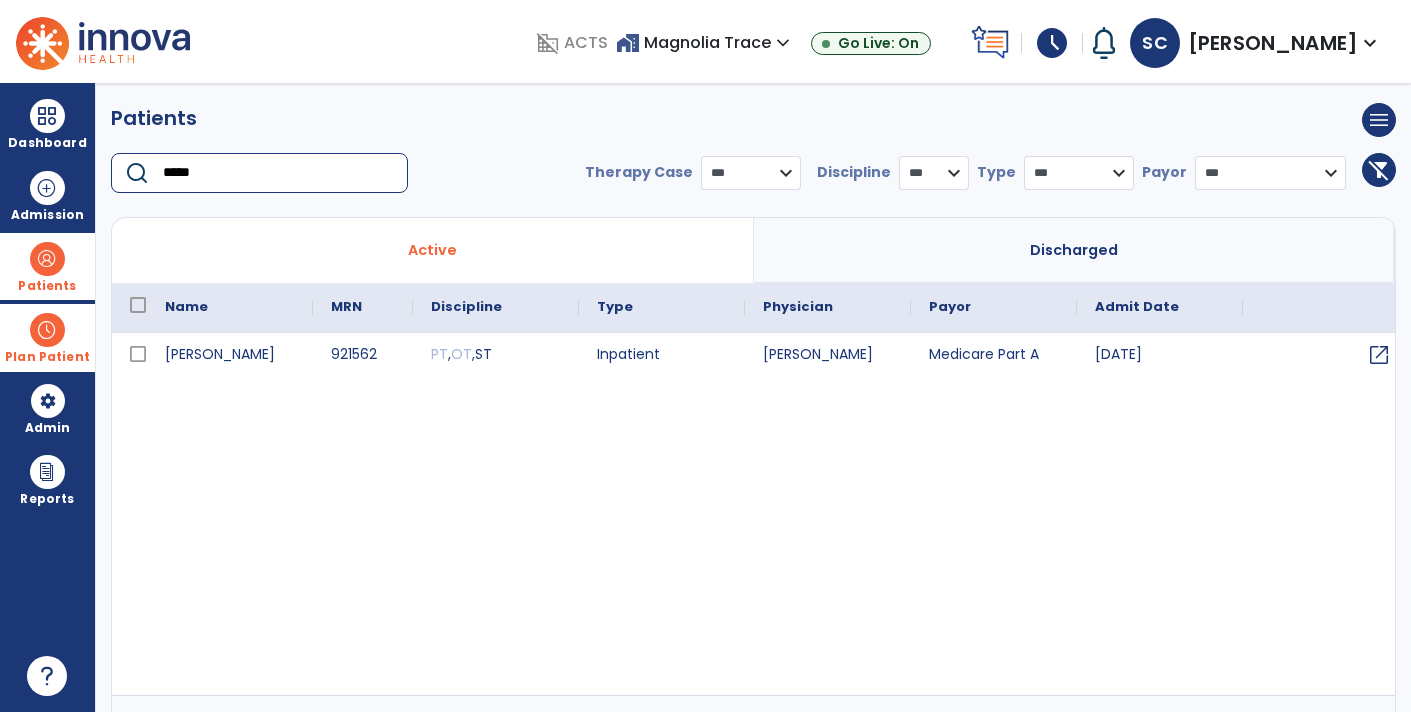 type on "*****" 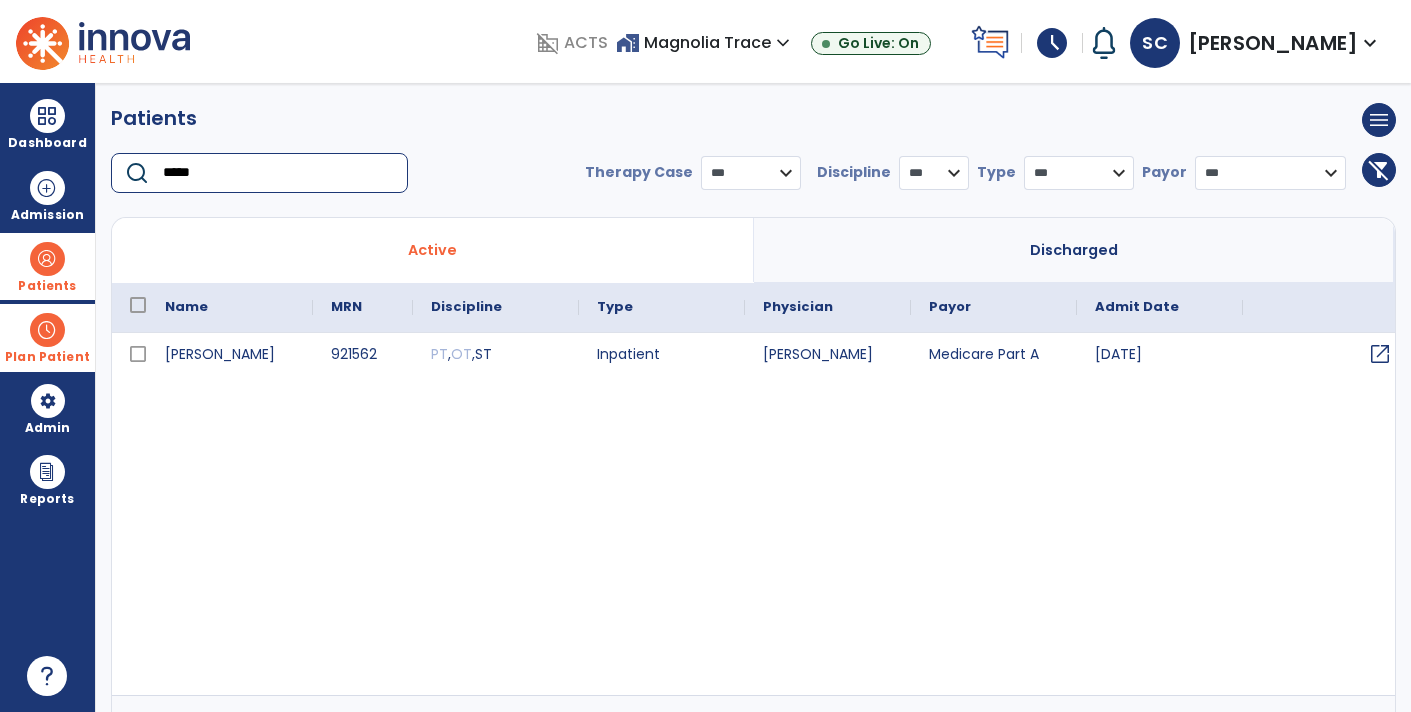 click on "open_in_new" at bounding box center (1380, 354) 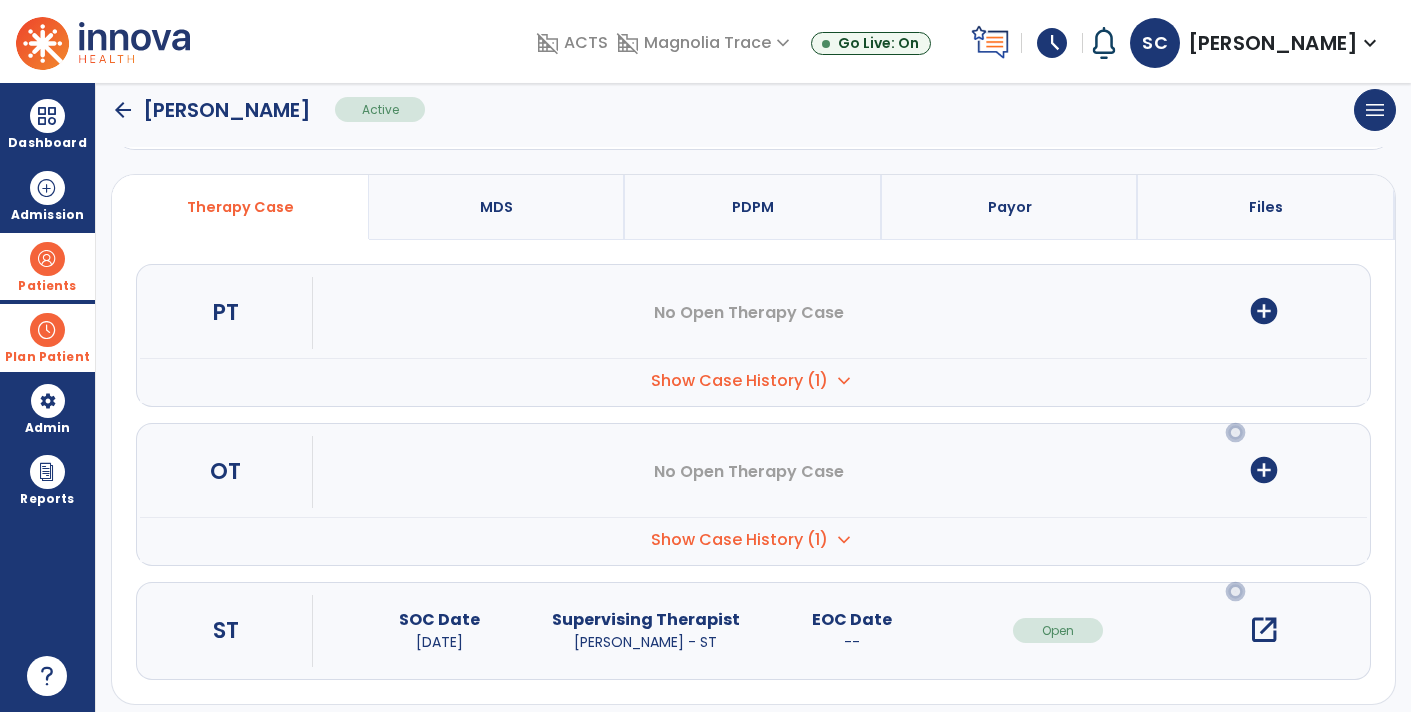 scroll, scrollTop: 134, scrollLeft: 0, axis: vertical 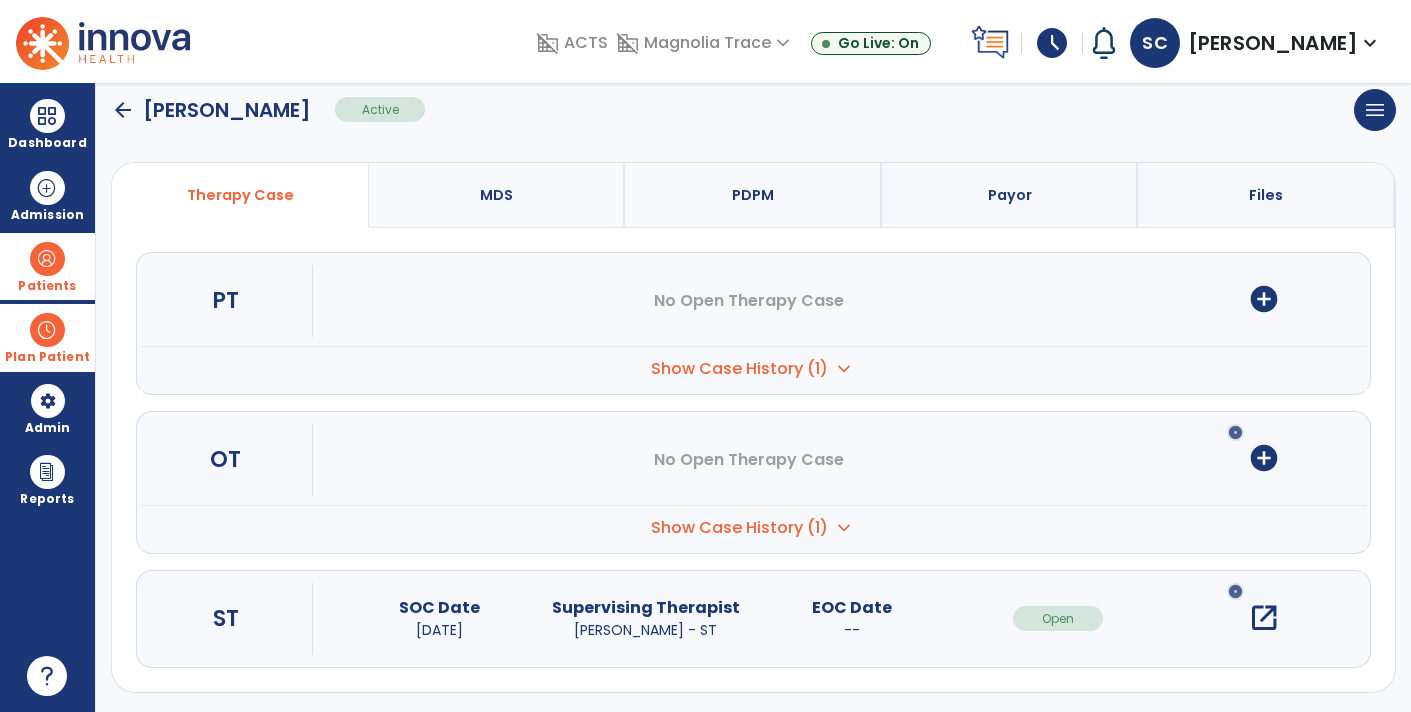 click on "open_in_new" at bounding box center [1264, 618] 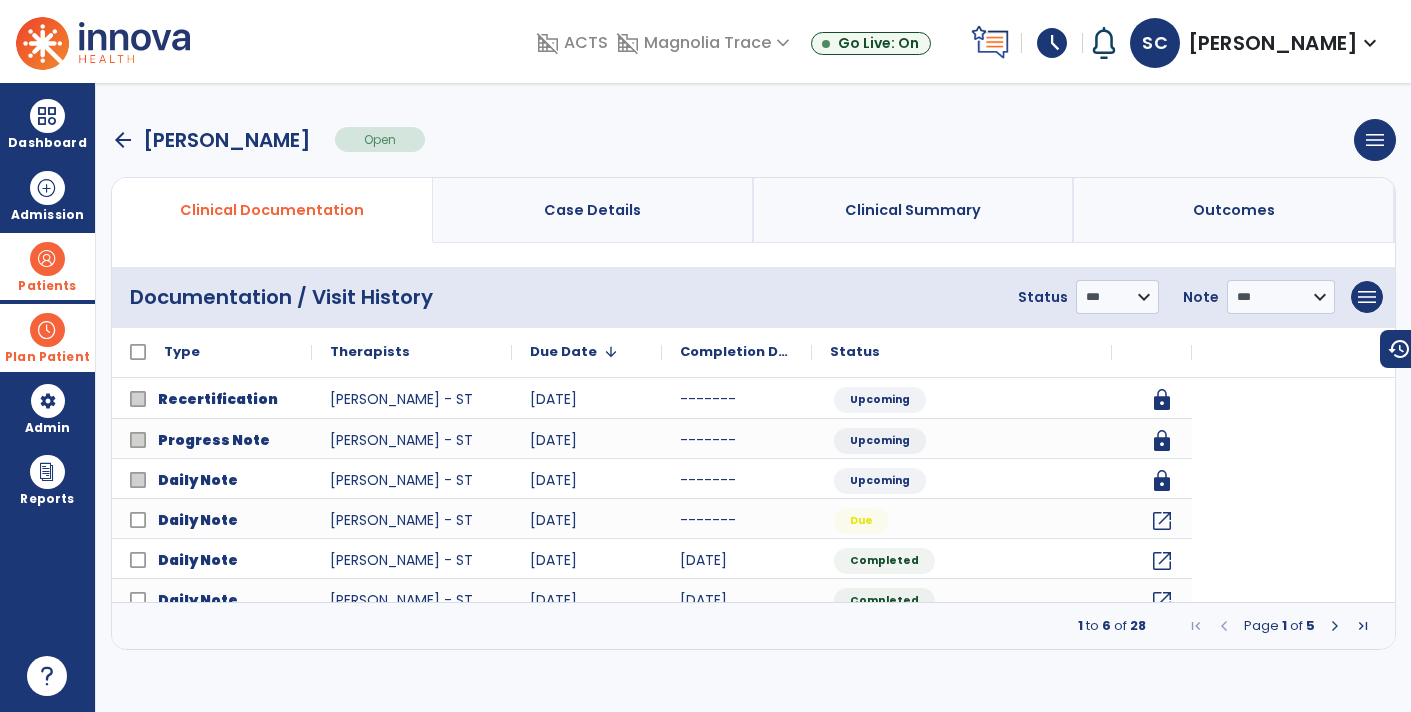 scroll, scrollTop: 0, scrollLeft: 0, axis: both 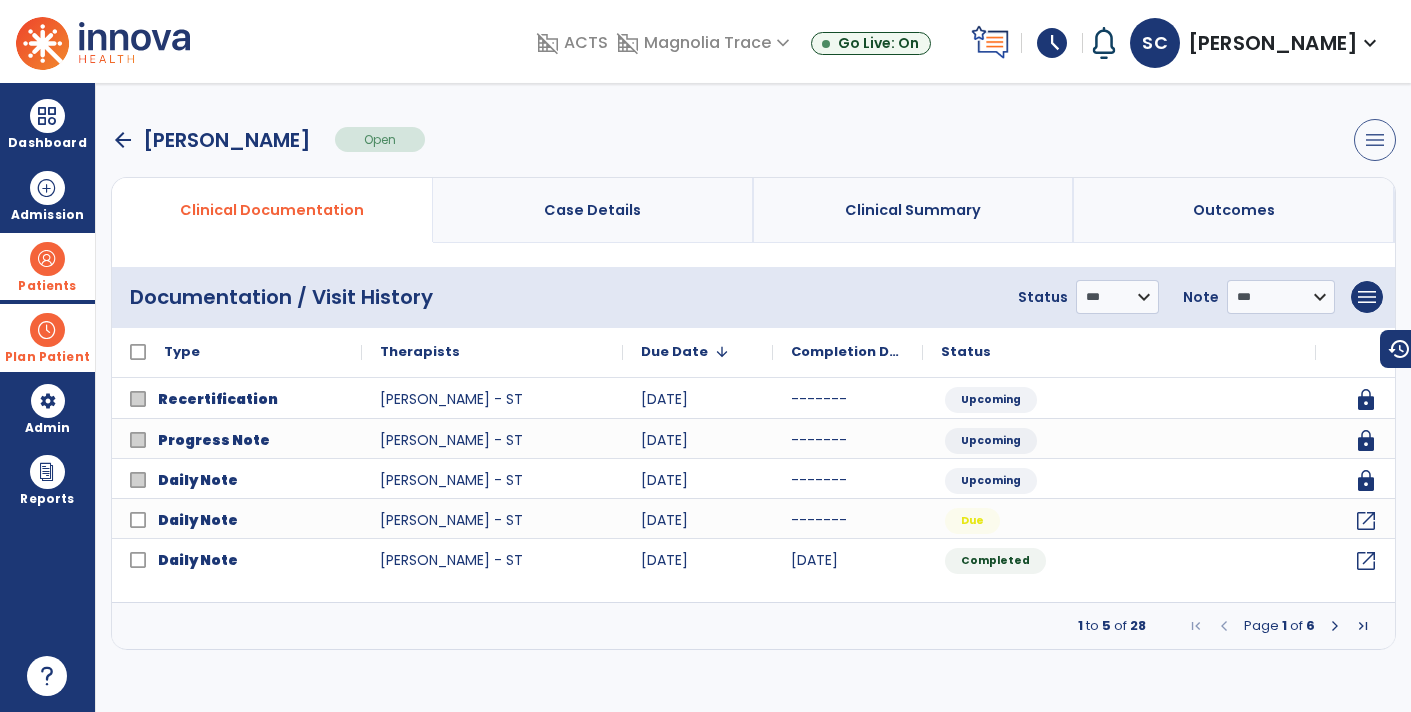 click on "menu" at bounding box center (1375, 140) 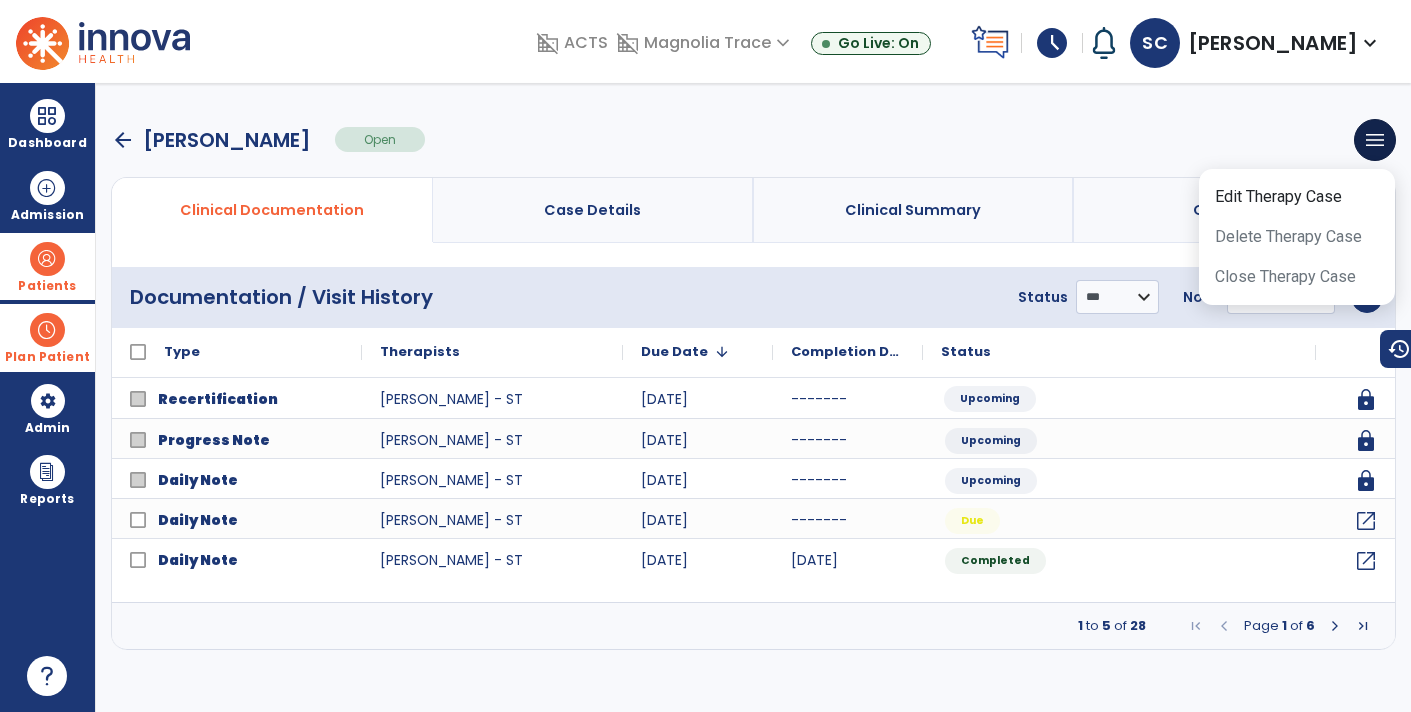click on "Upcoming" 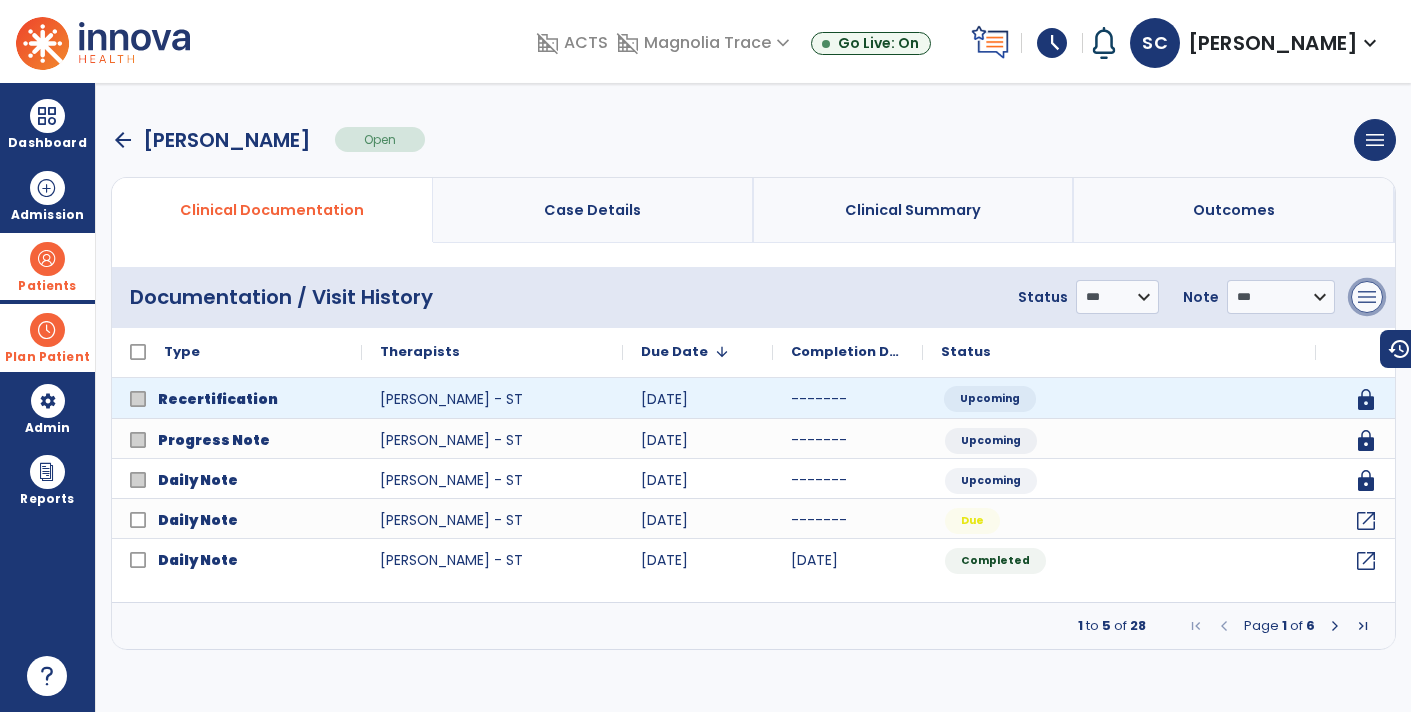 click on "menu" at bounding box center (1367, 297) 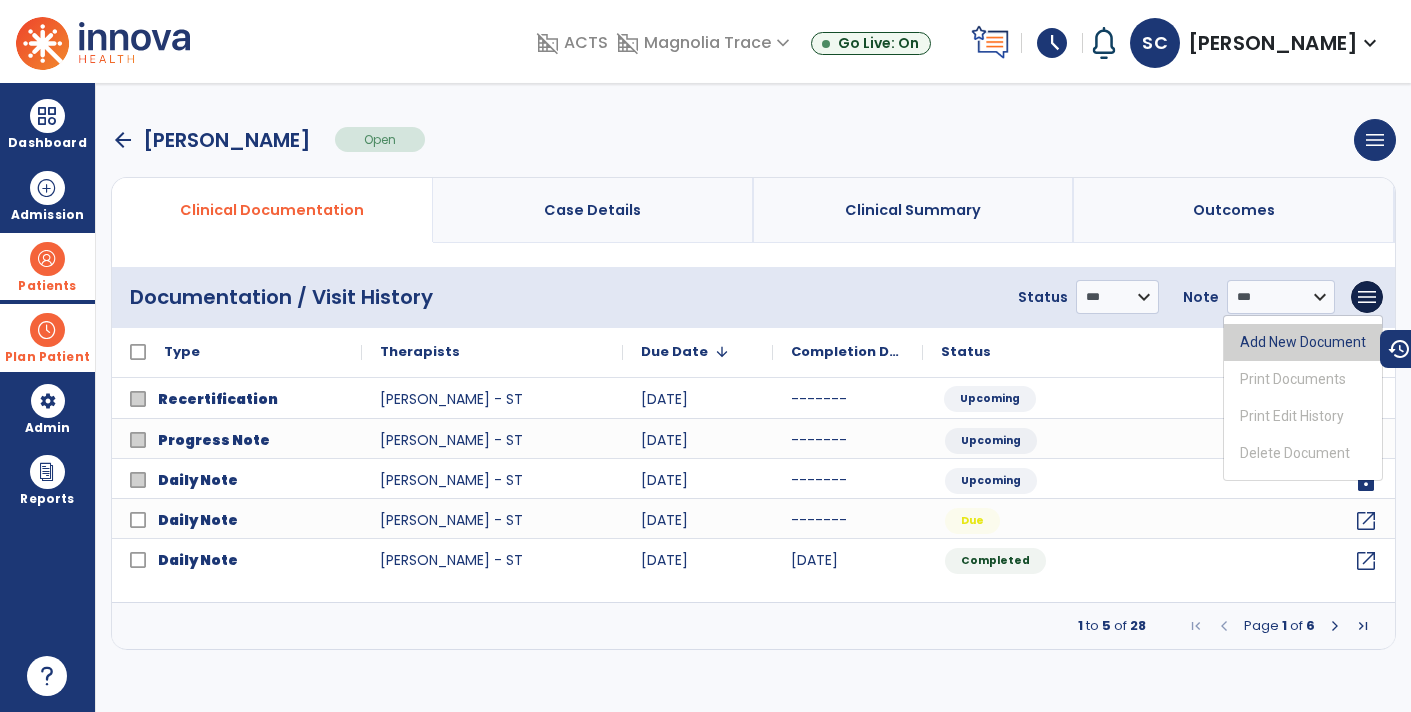 click on "Add New Document" at bounding box center [1303, 342] 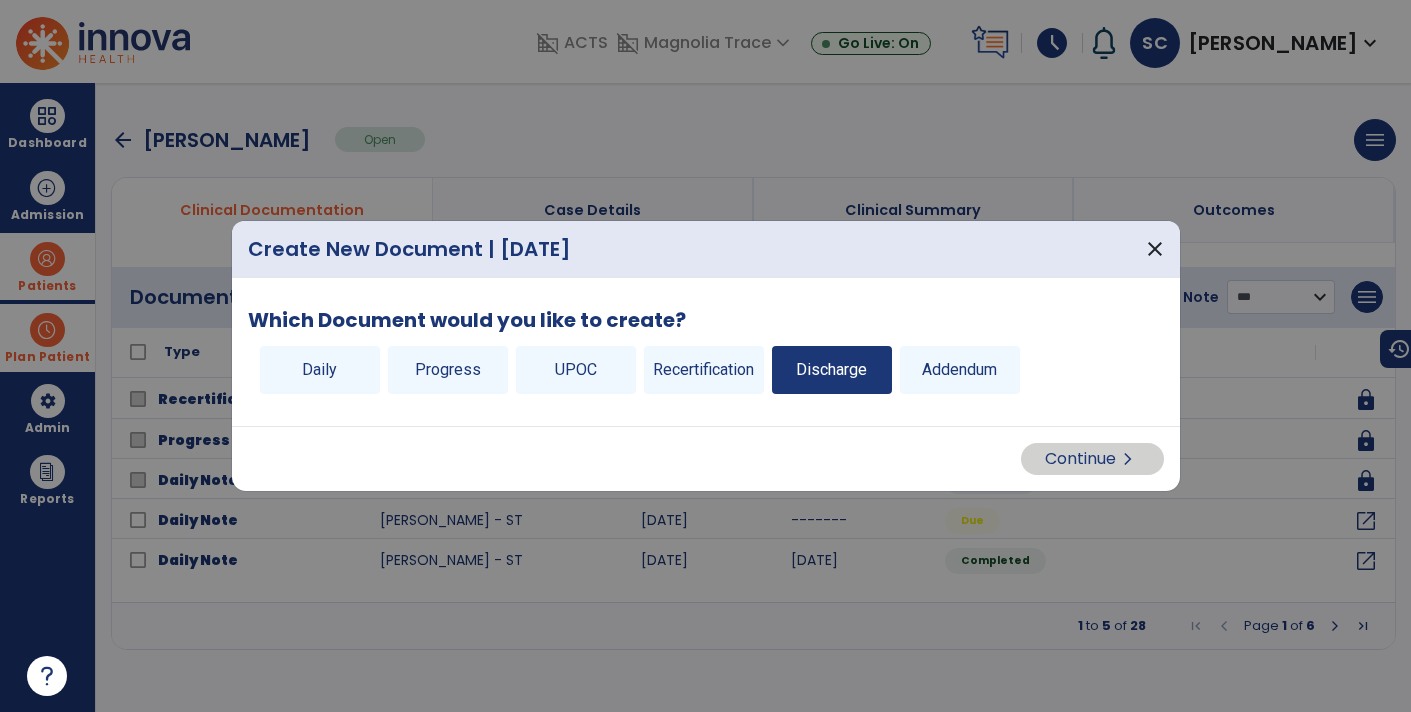 click on "Discharge" at bounding box center [832, 370] 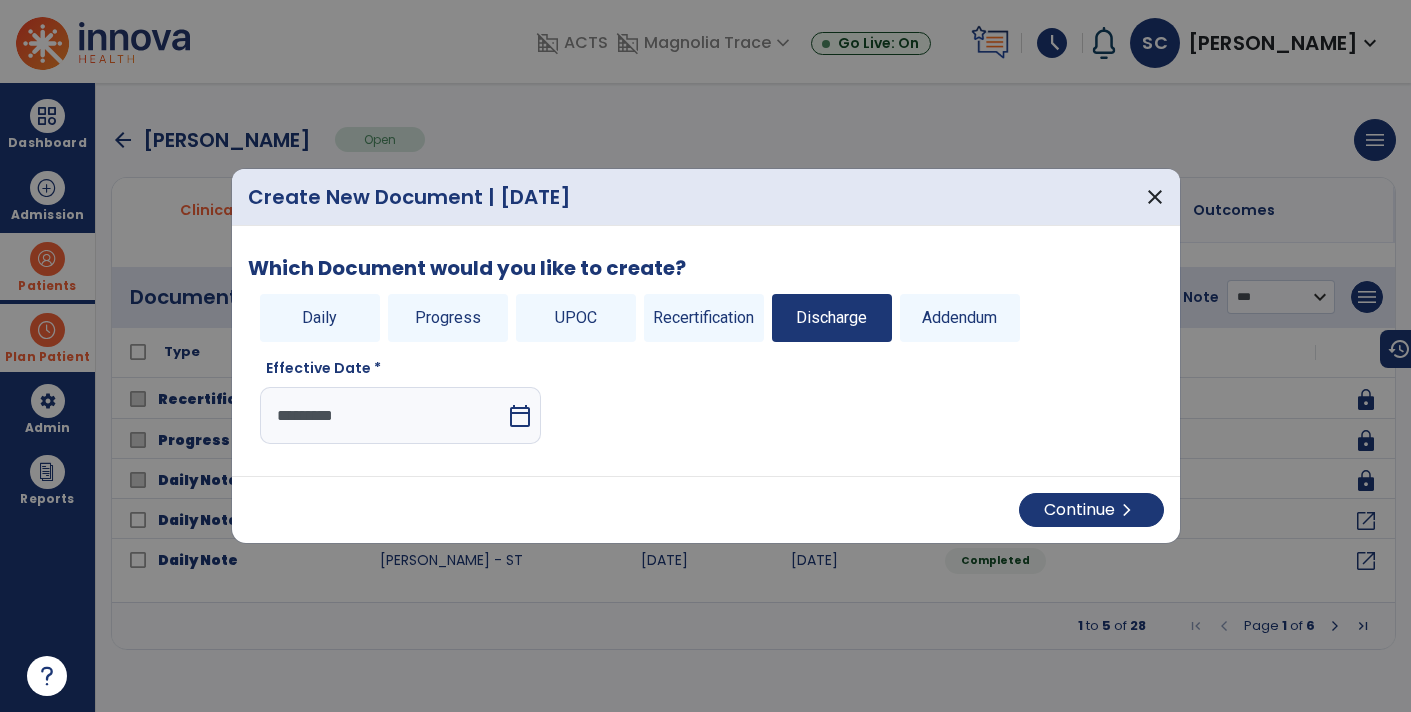 click on "calendar_today" at bounding box center (522, 415) 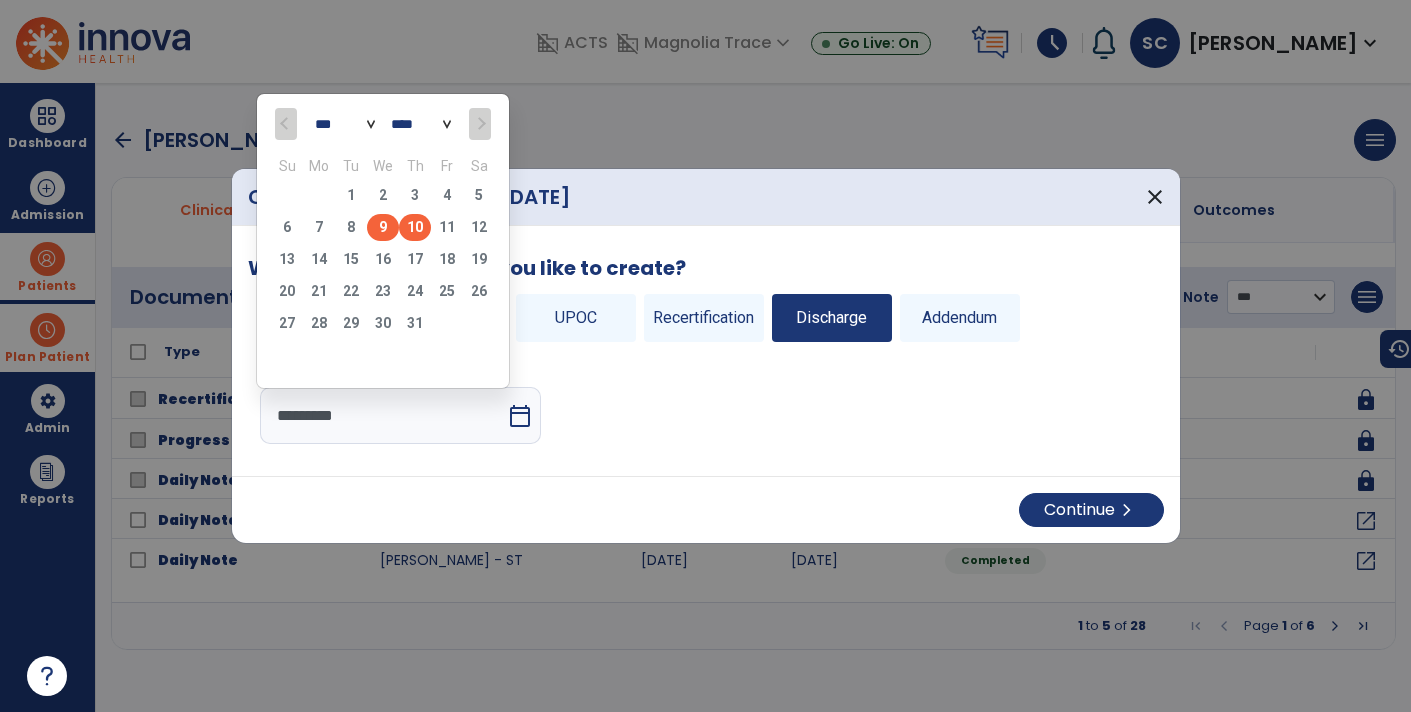 click on "9" 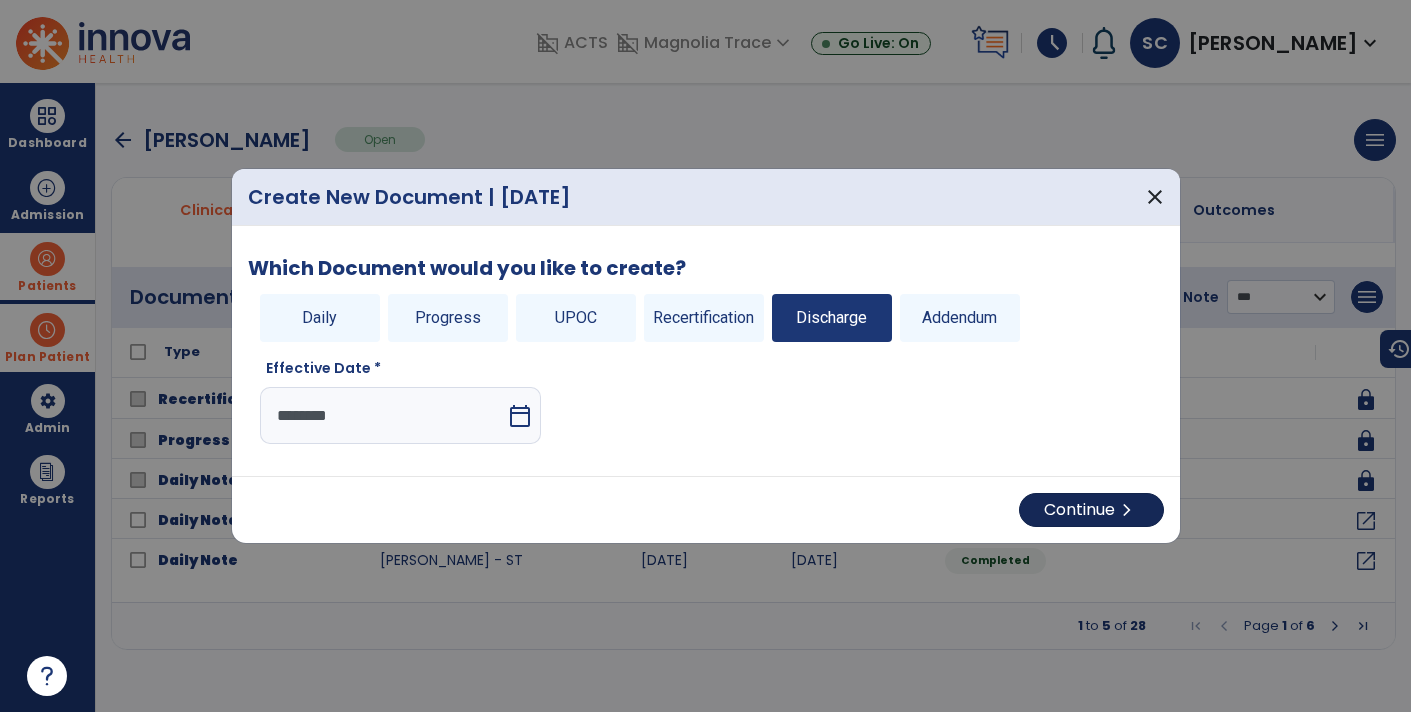 click on "Continue   chevron_right" at bounding box center (1091, 510) 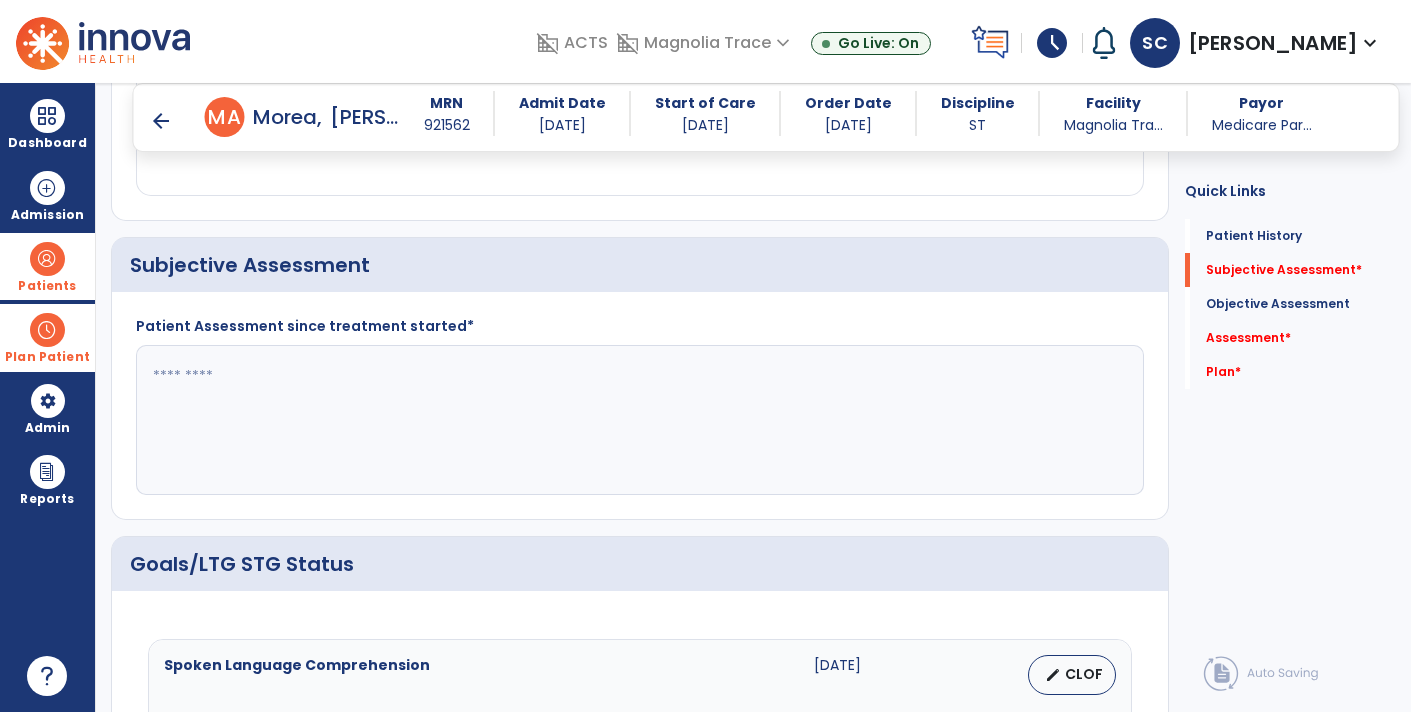 scroll, scrollTop: 384, scrollLeft: 0, axis: vertical 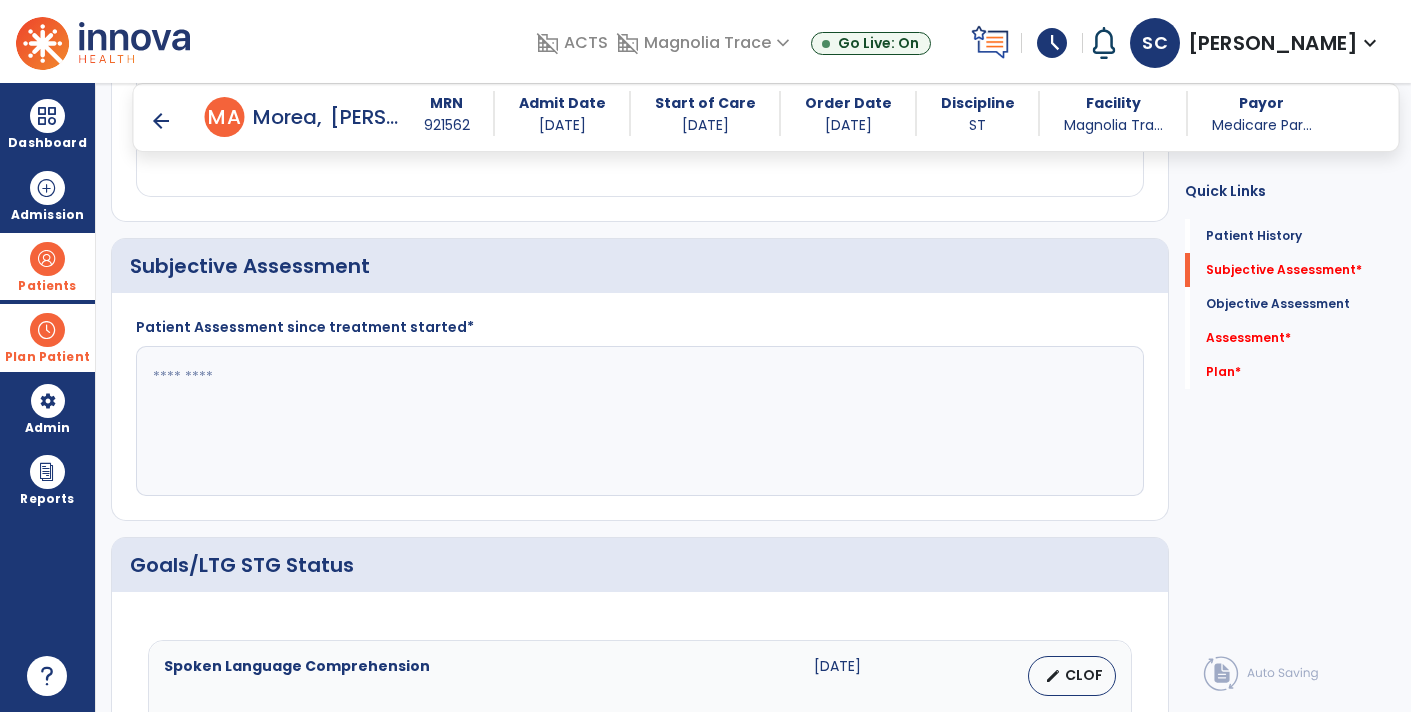 click 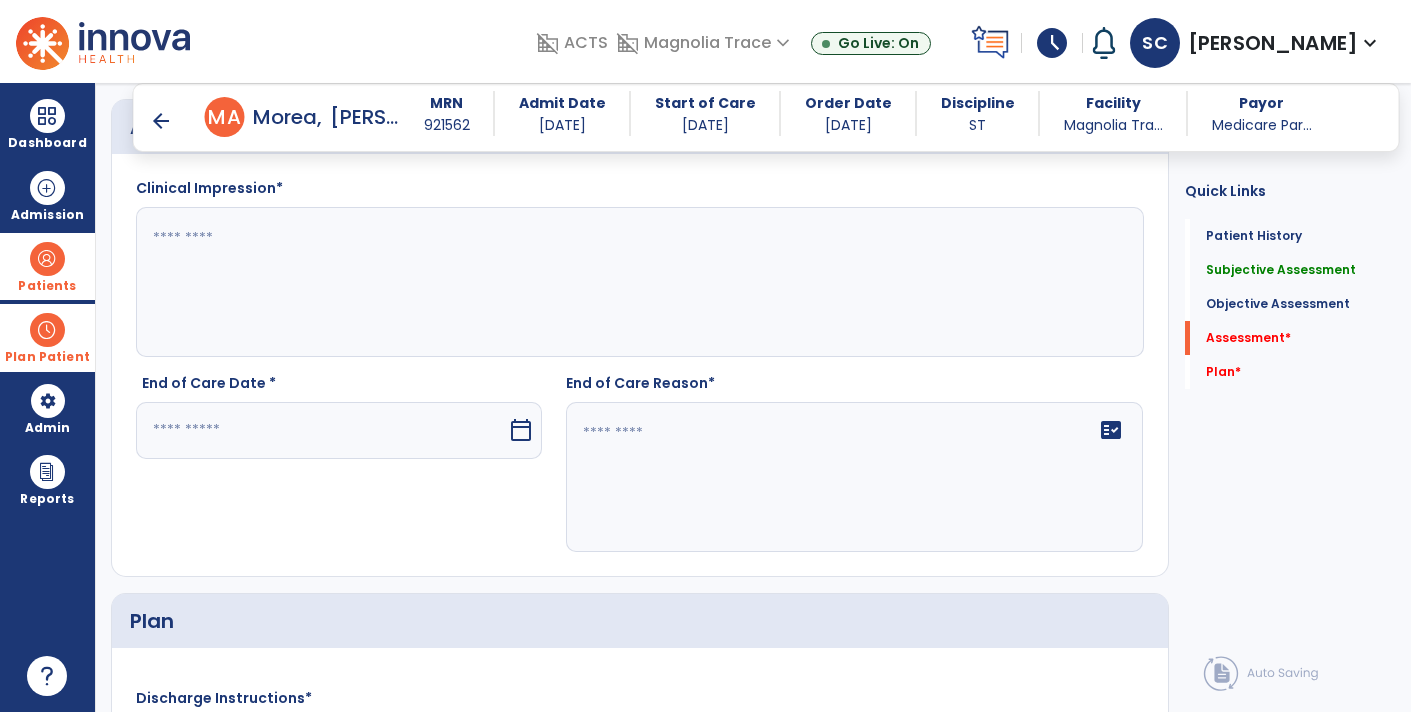 scroll, scrollTop: 2557, scrollLeft: 0, axis: vertical 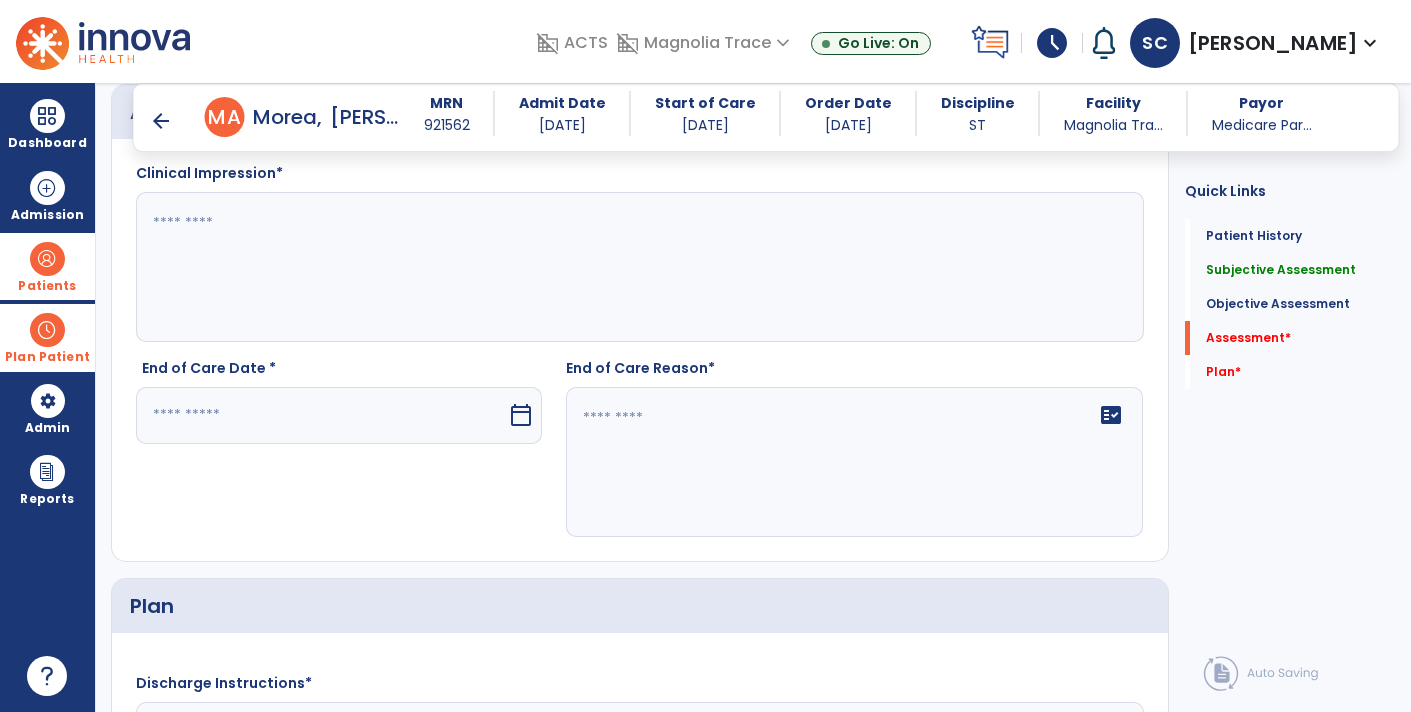 type on "**********" 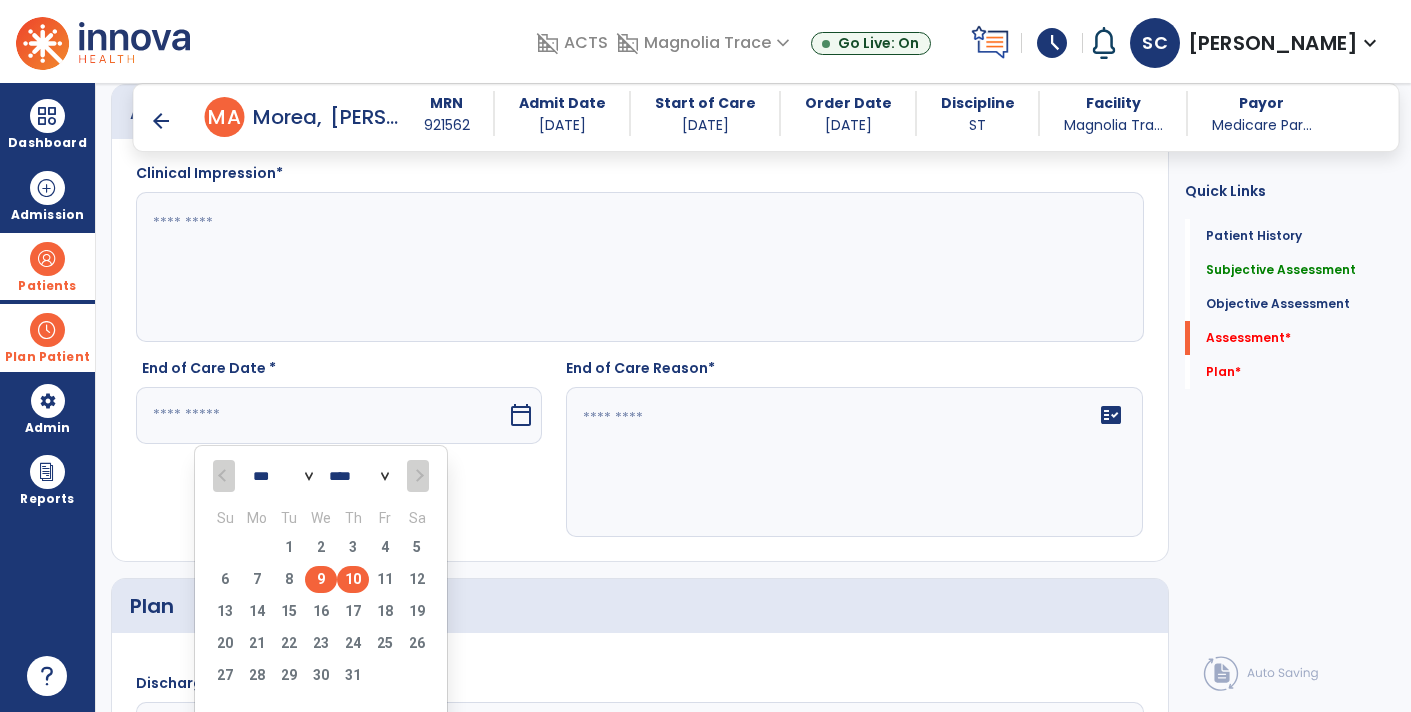click on "9" at bounding box center (321, 579) 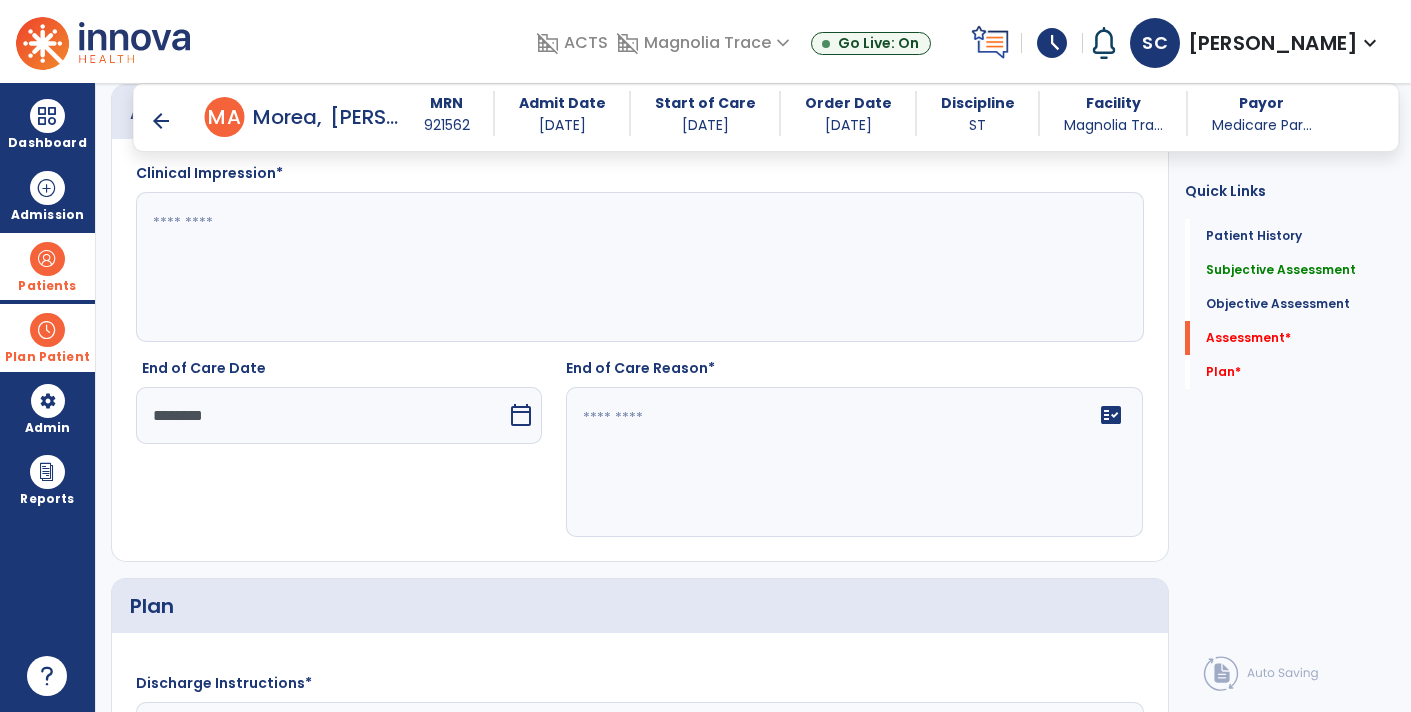 click 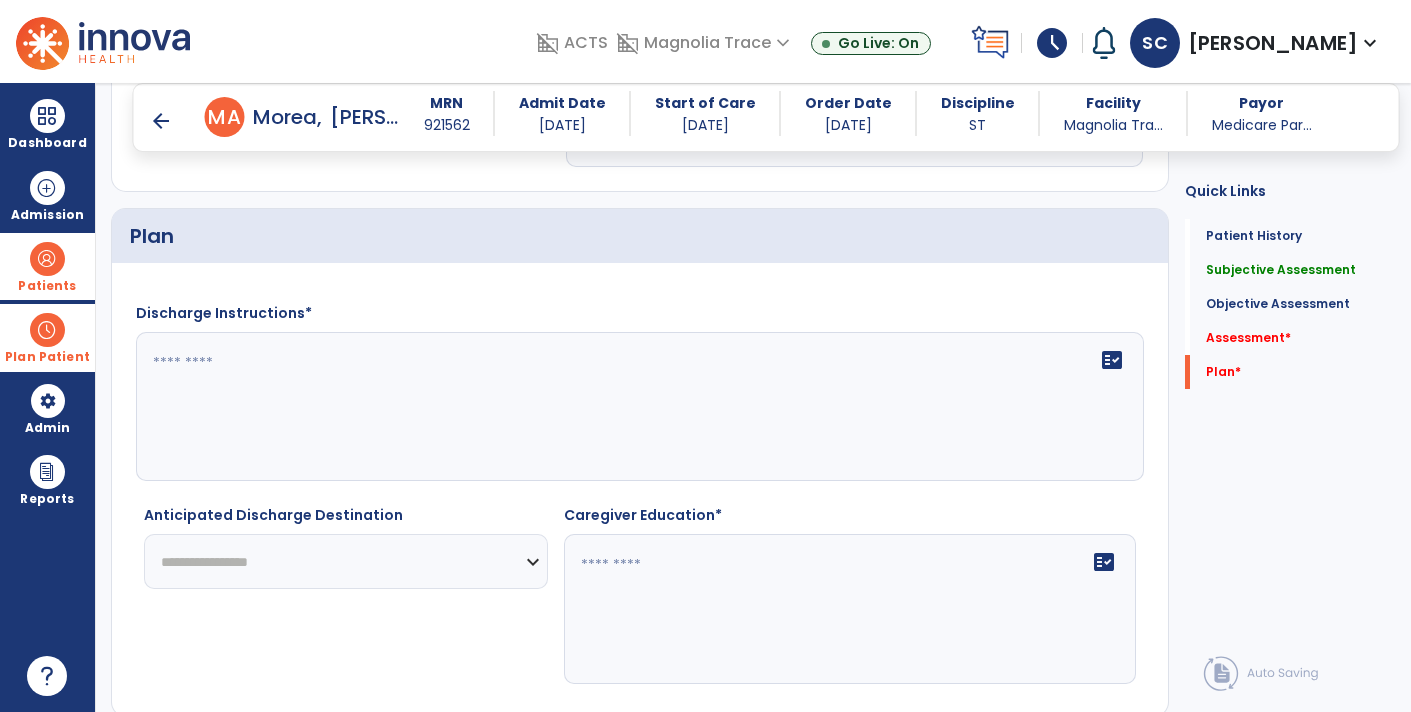 scroll, scrollTop: 2994, scrollLeft: 0, axis: vertical 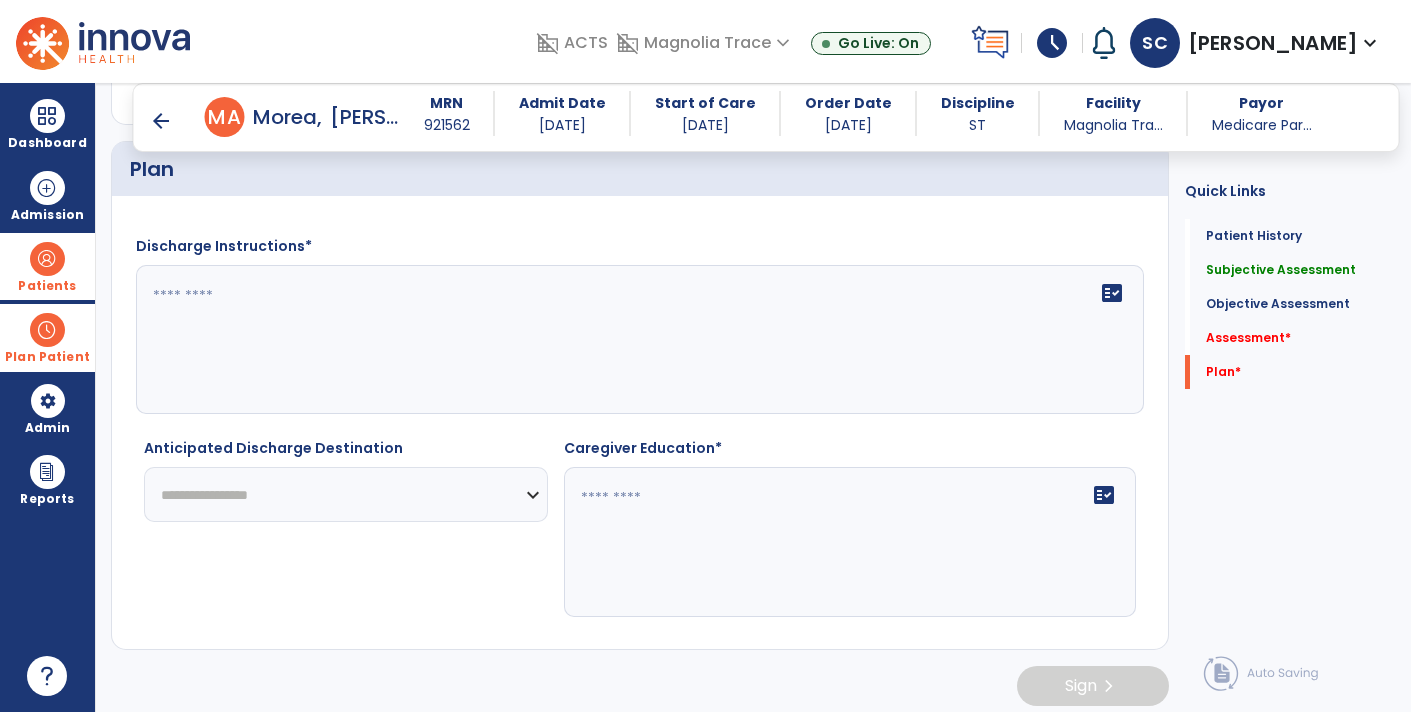 type on "**********" 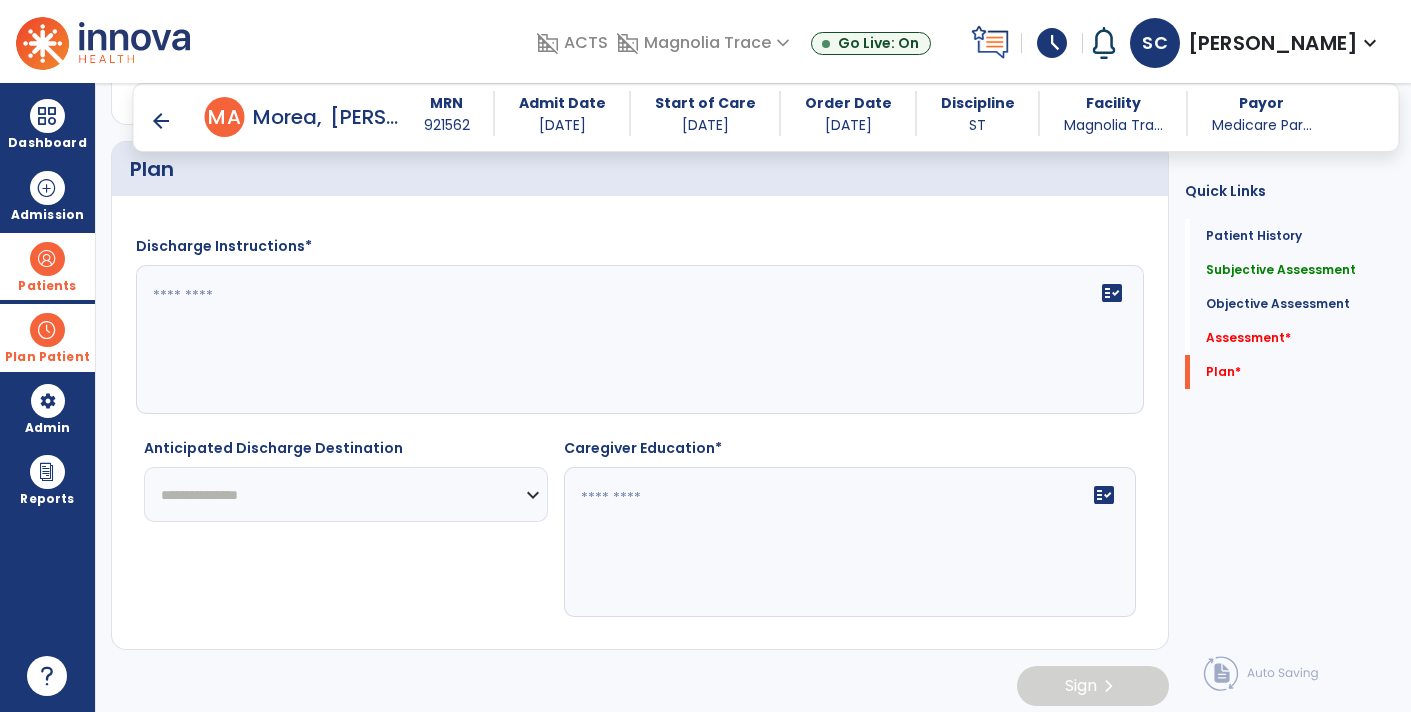 click on "**********" 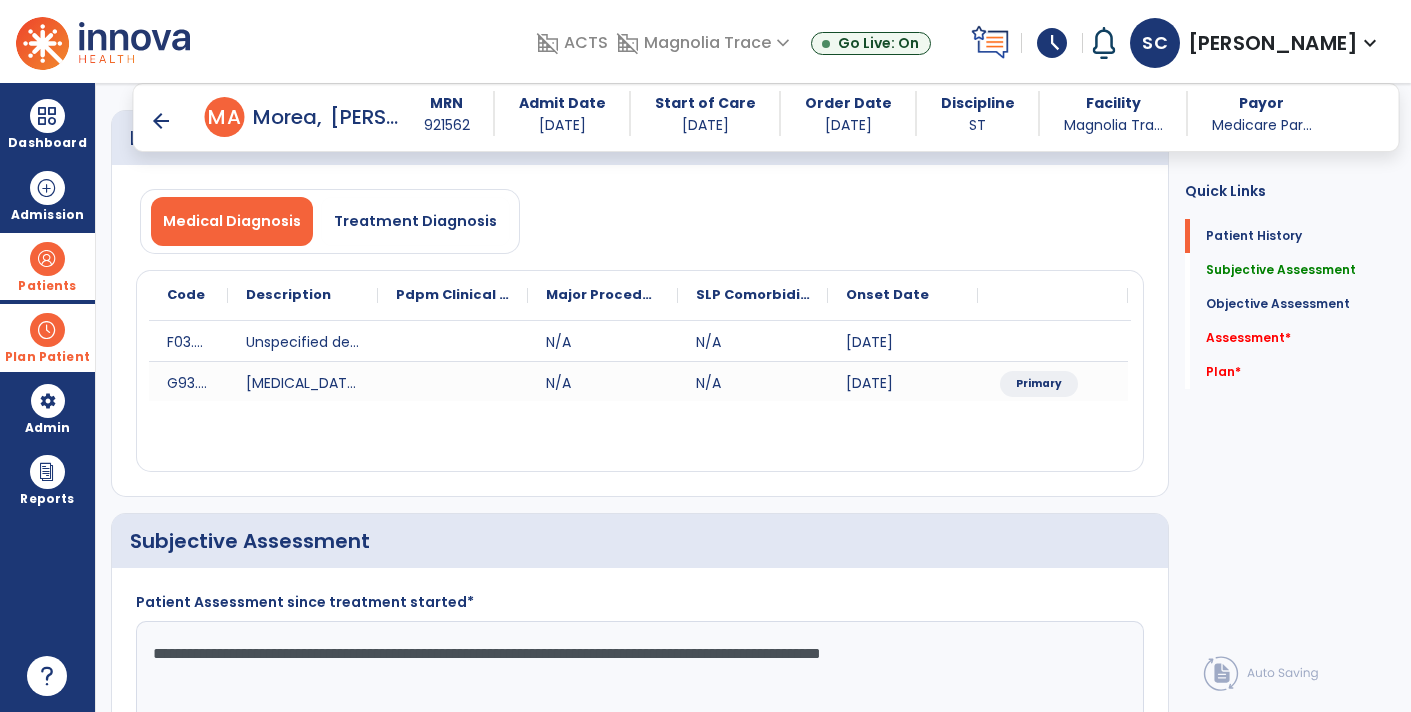 scroll, scrollTop: 0, scrollLeft: 0, axis: both 